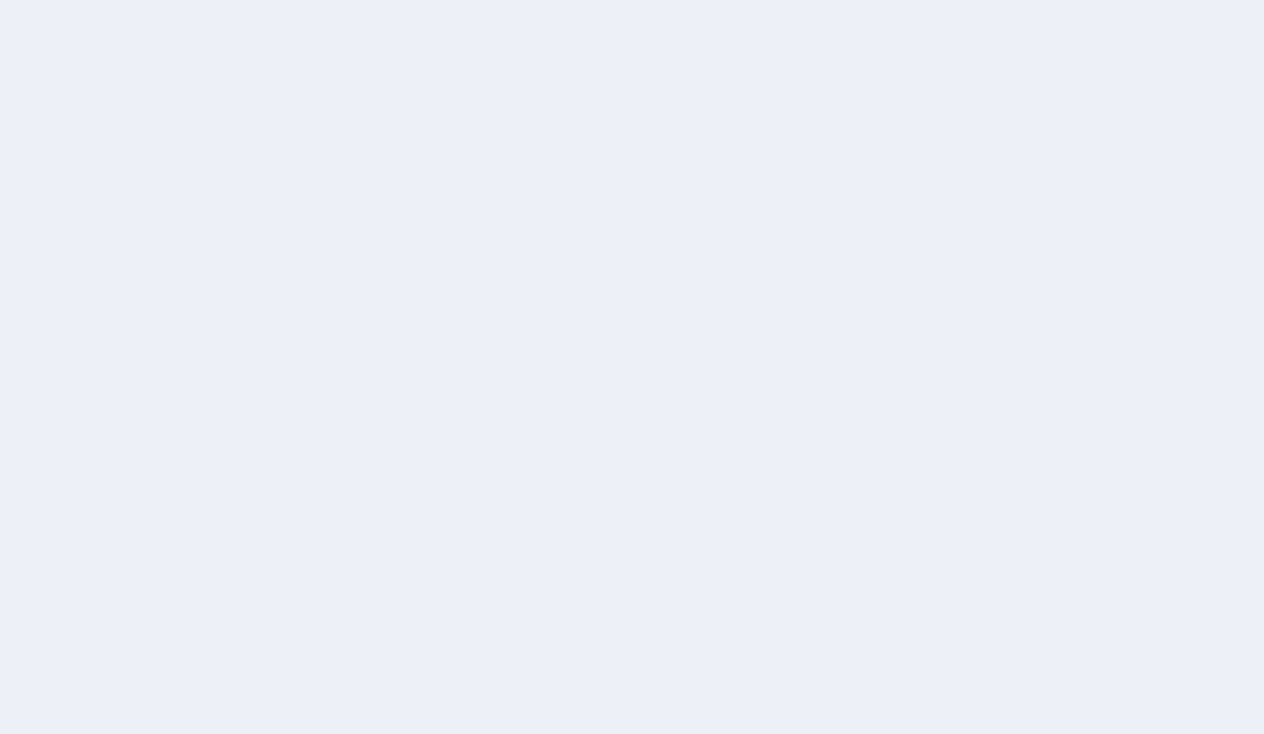 scroll, scrollTop: 0, scrollLeft: 0, axis: both 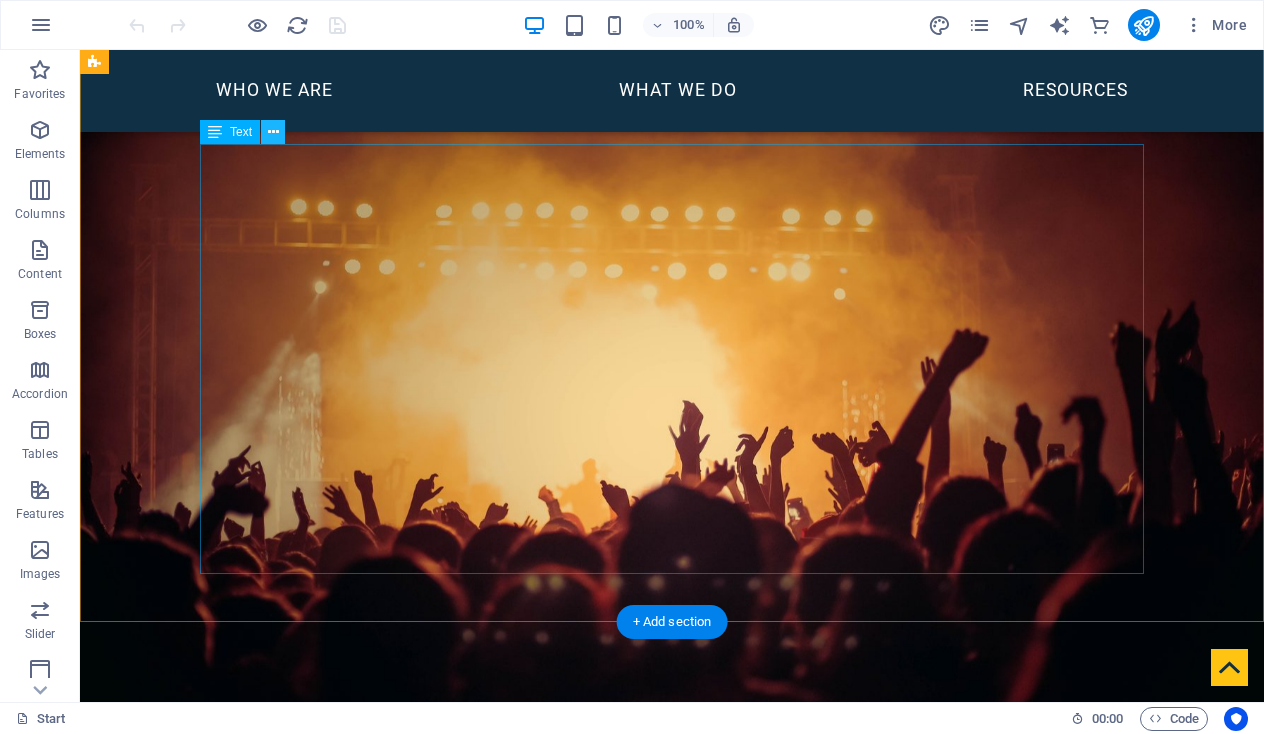 click at bounding box center (273, 132) 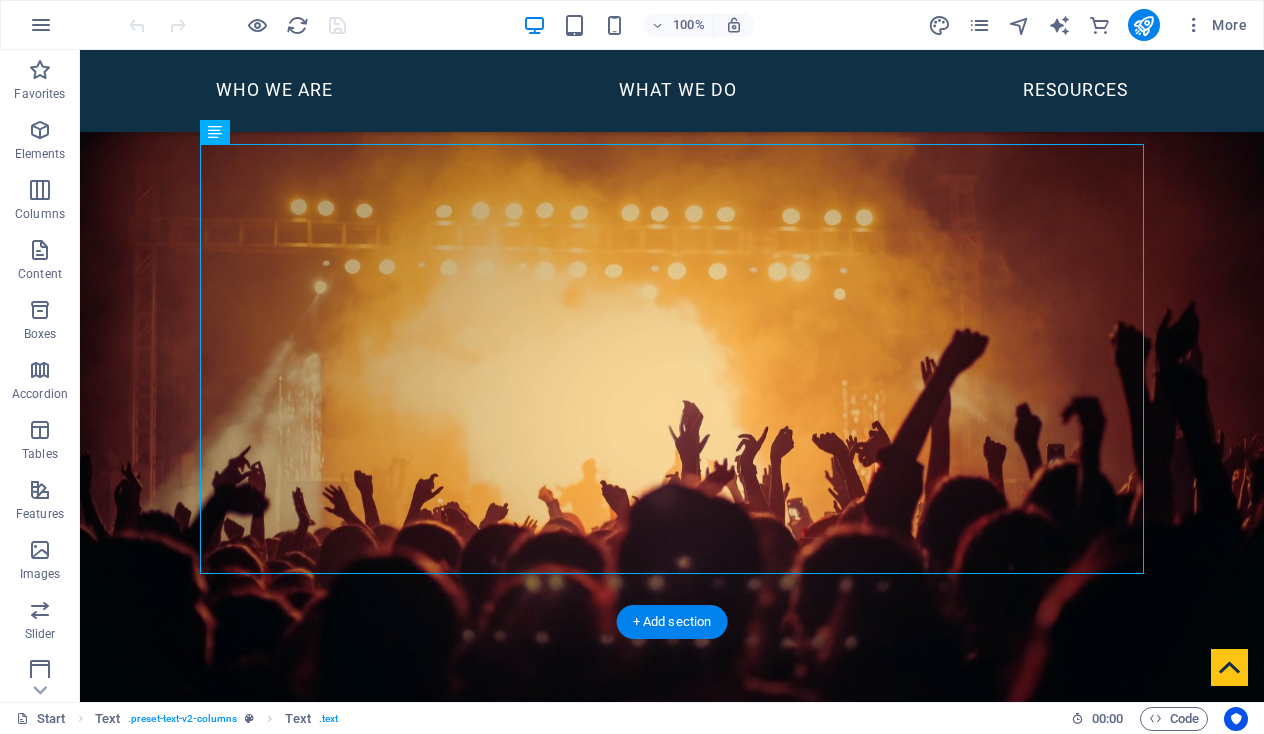 click on "Emantra: From Hosting Roots to Full-Service Cybersecurity Emantra Pty Ltd is an Australian private company founded in 2005 by its current owner and CEO Ross Dewar. Emantra has evolved from a secure hosting provider into a full-service Managed Services Provider (MSP), trusted by government and critical infrastructure clients. Sovereignty Matters "Sovereignty" in t he Australian IT service industry is becoming an important factor in our national security. Emantra presents a fully sovereign service, with no foreign ownership, control, or influence; sole allegiance to Australian law and regulation; and exclusive use of Australian facilities and jobs. Unless you specifically request otherwise, your data hosted by Emantra will never be transmitted outside Australia." at bounding box center (672, 932) 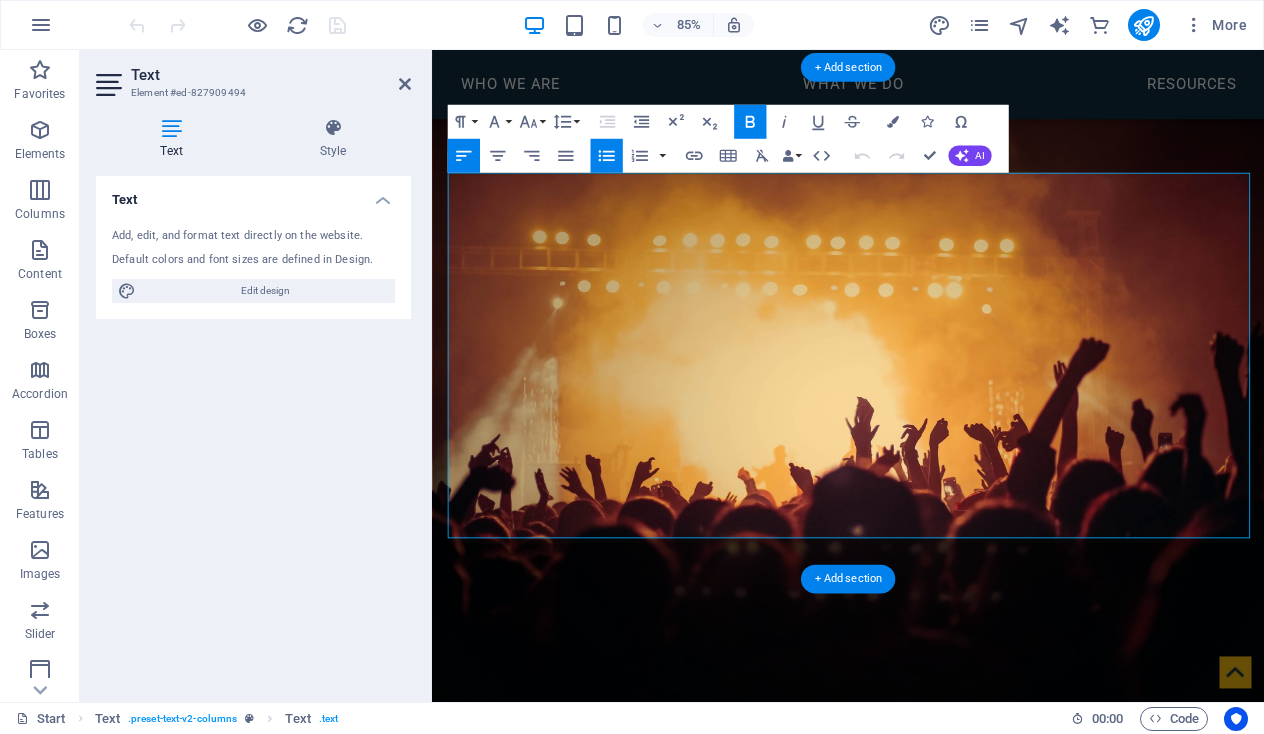 click on ""Sovereignty" in  t he Australian  I T service industry is becoming an important factor in our national security." at bounding box center (1162, 812) 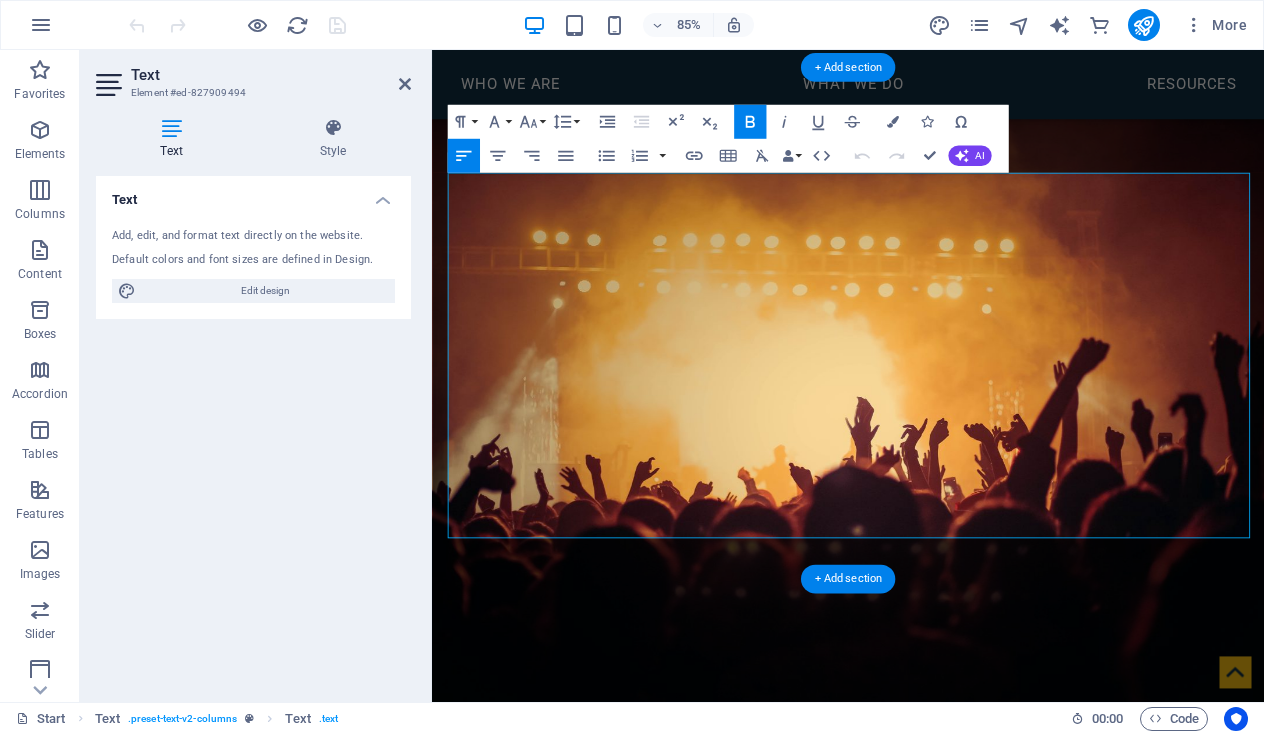 type 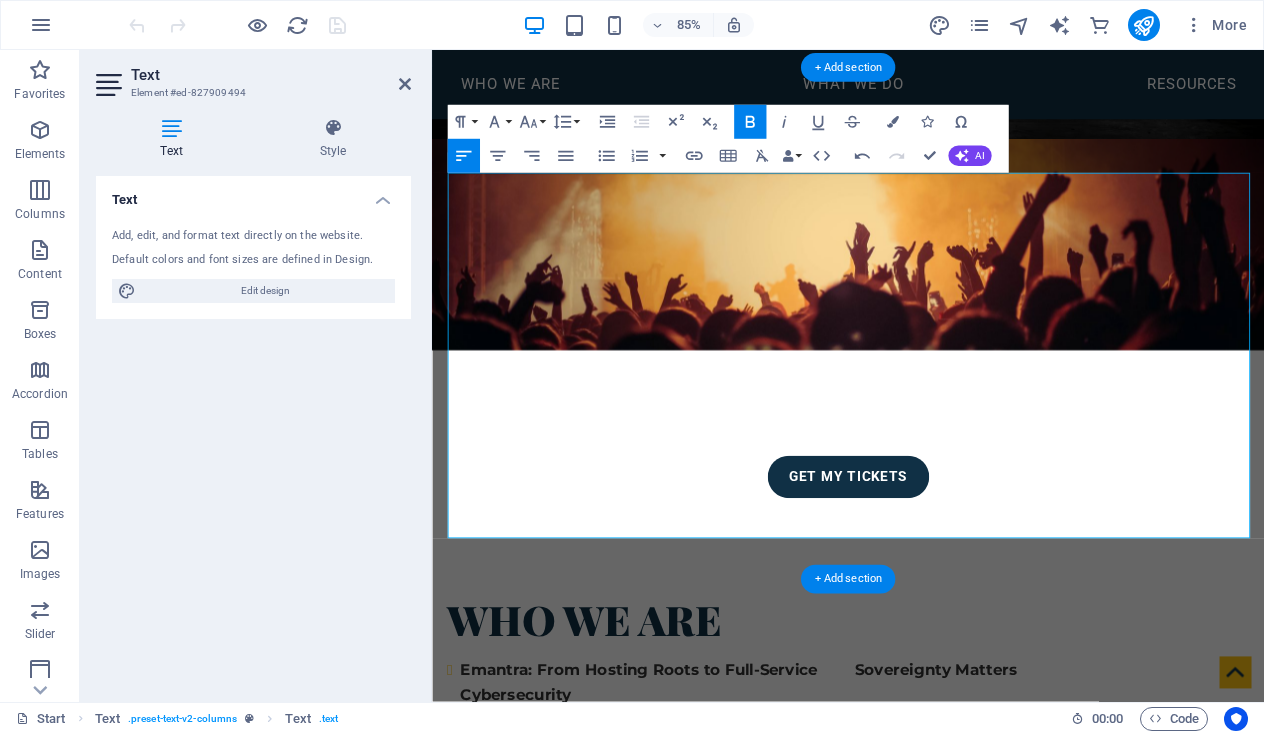 click on "Unless you specifically request otherwise, your data hosted by Emantra will never be transmitted outside Australia." at bounding box center (1162, 1105) 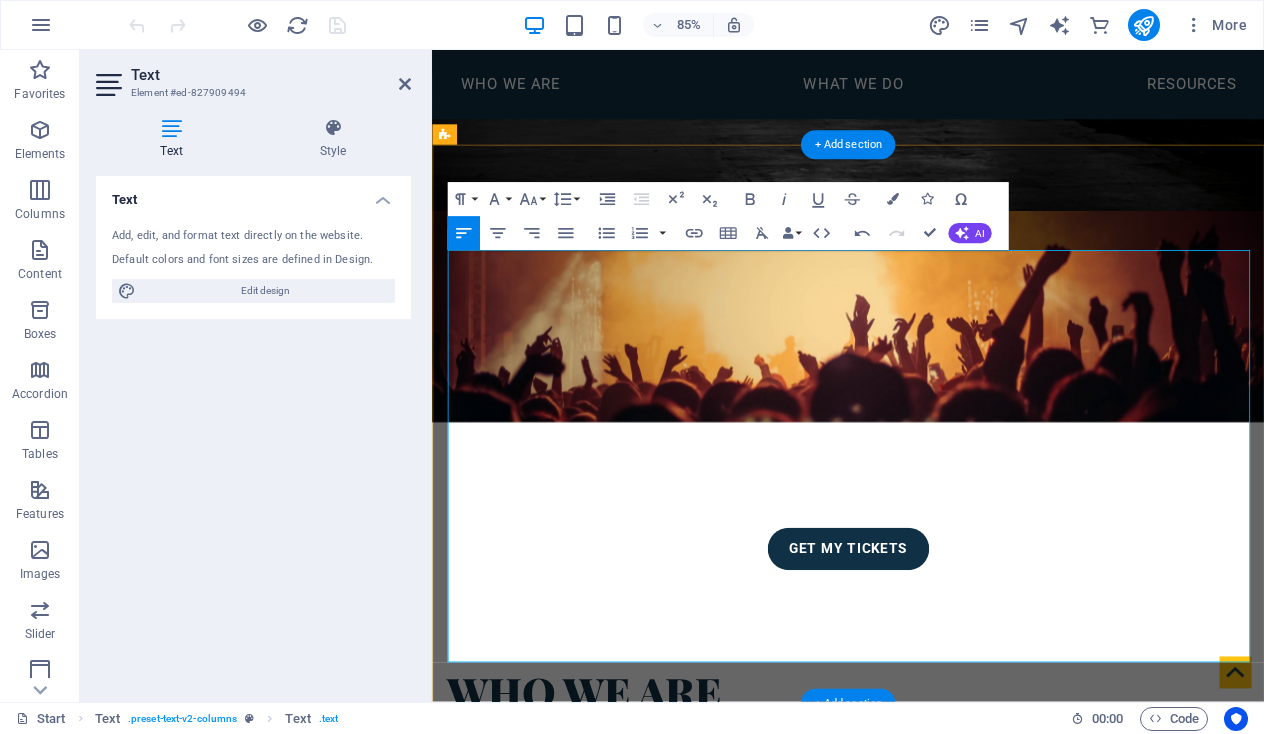 scroll, scrollTop: 520, scrollLeft: 0, axis: vertical 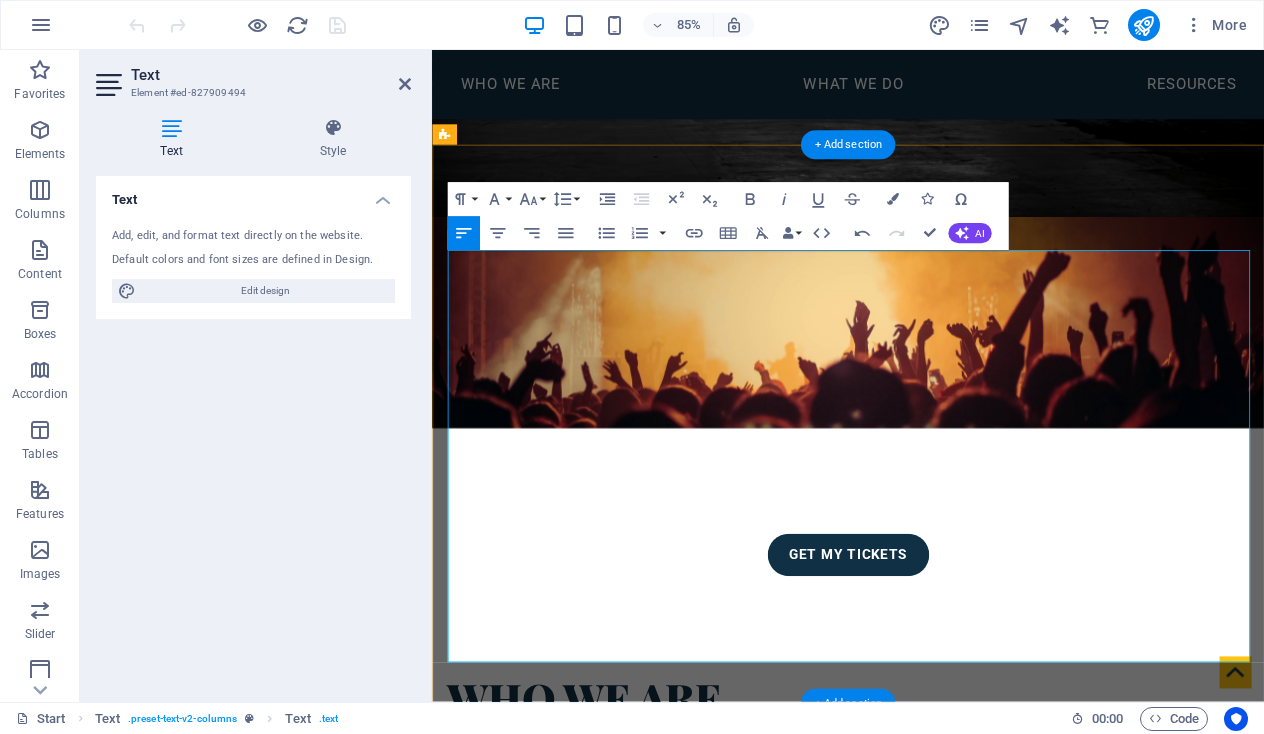 click on "no foreign ownership, control, or influence; sole allegiance to Australian law and regulation; and exclusive use of Australian facilities and jobs." at bounding box center (1162, 1032) 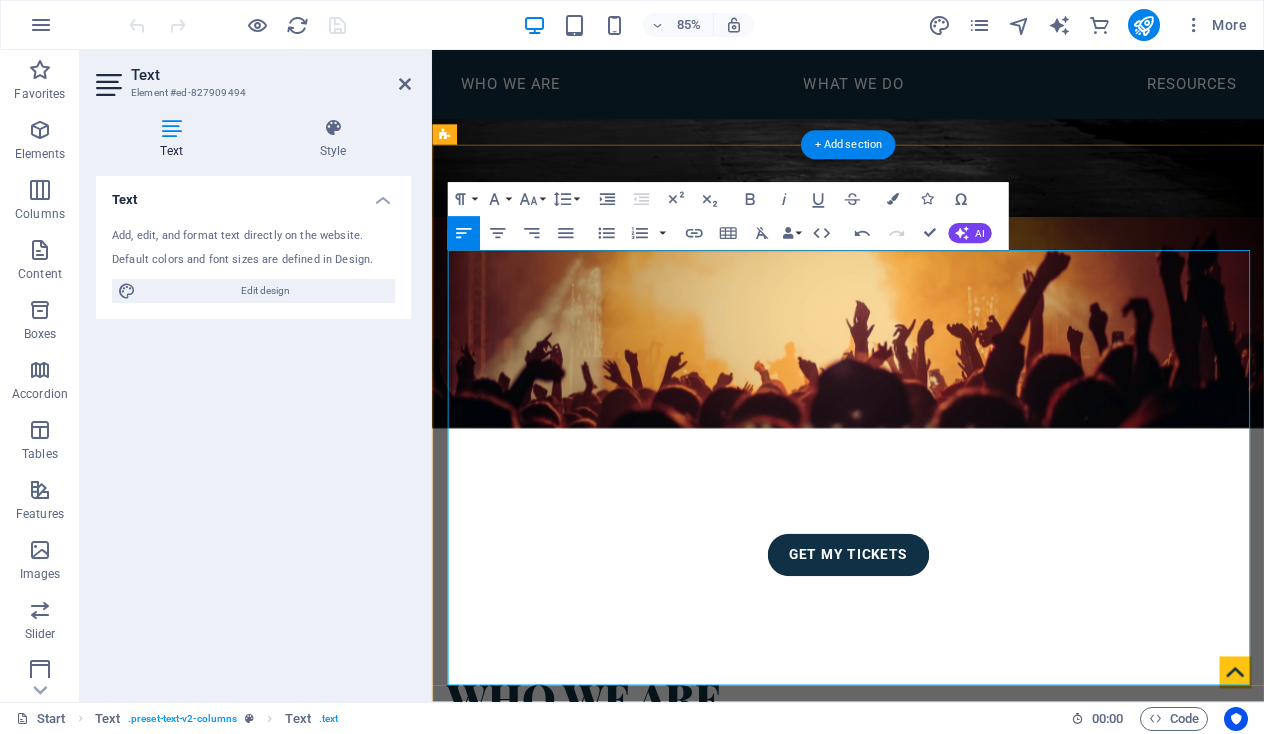 drag, startPoint x: 1310, startPoint y: 409, endPoint x: 1200, endPoint y: 414, distance: 110.11358 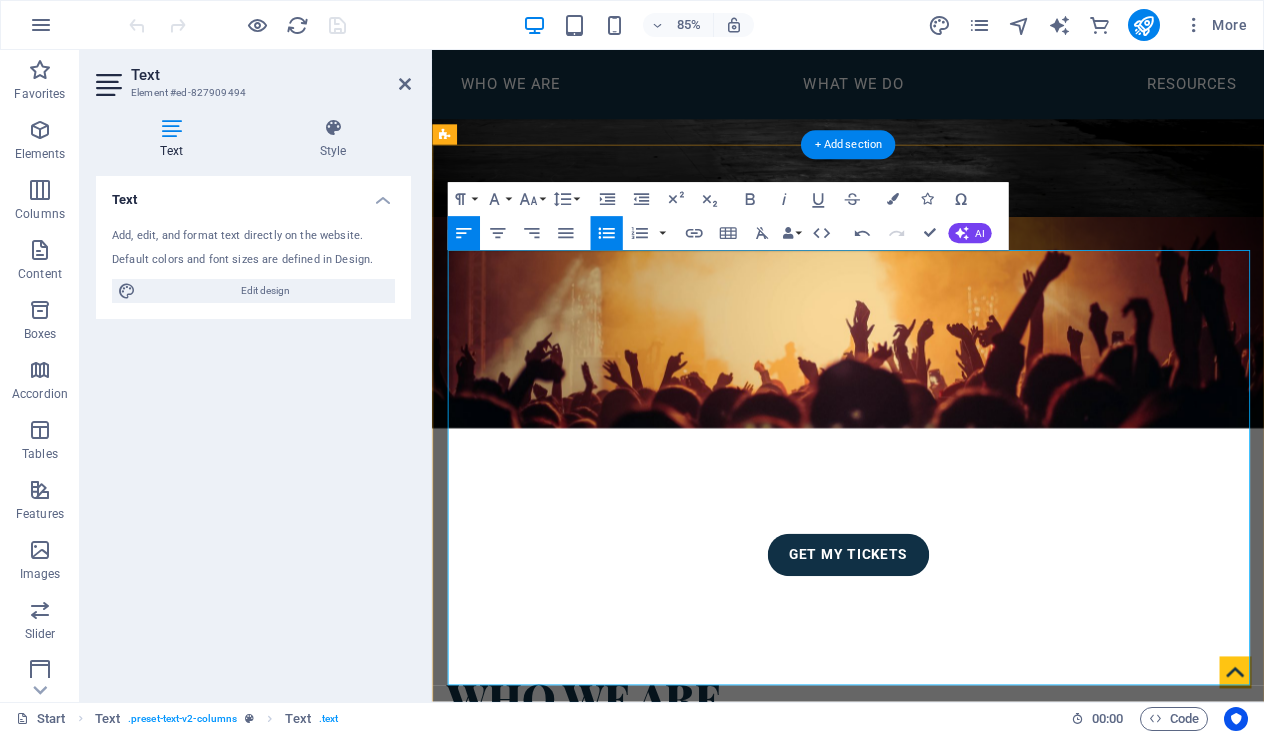 click at bounding box center [1162, 1086] 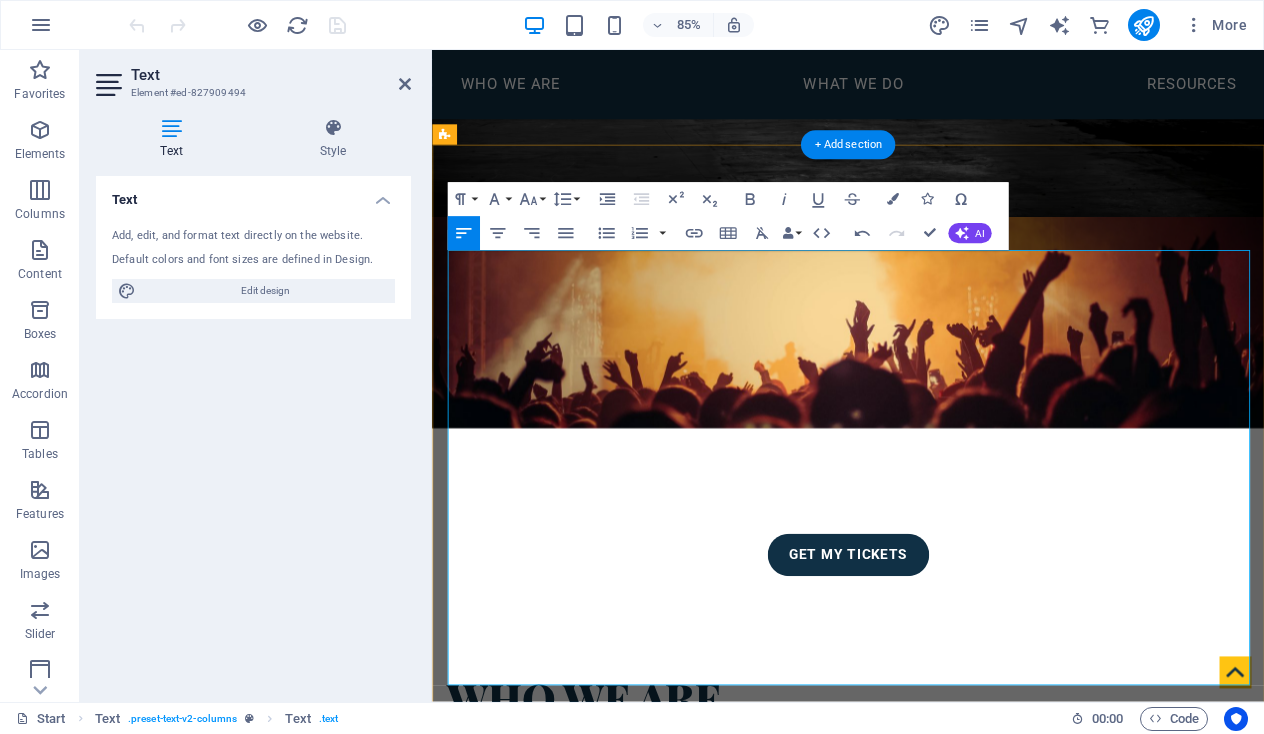 drag, startPoint x: 1318, startPoint y: 431, endPoint x: 933, endPoint y: 441, distance: 385.12985 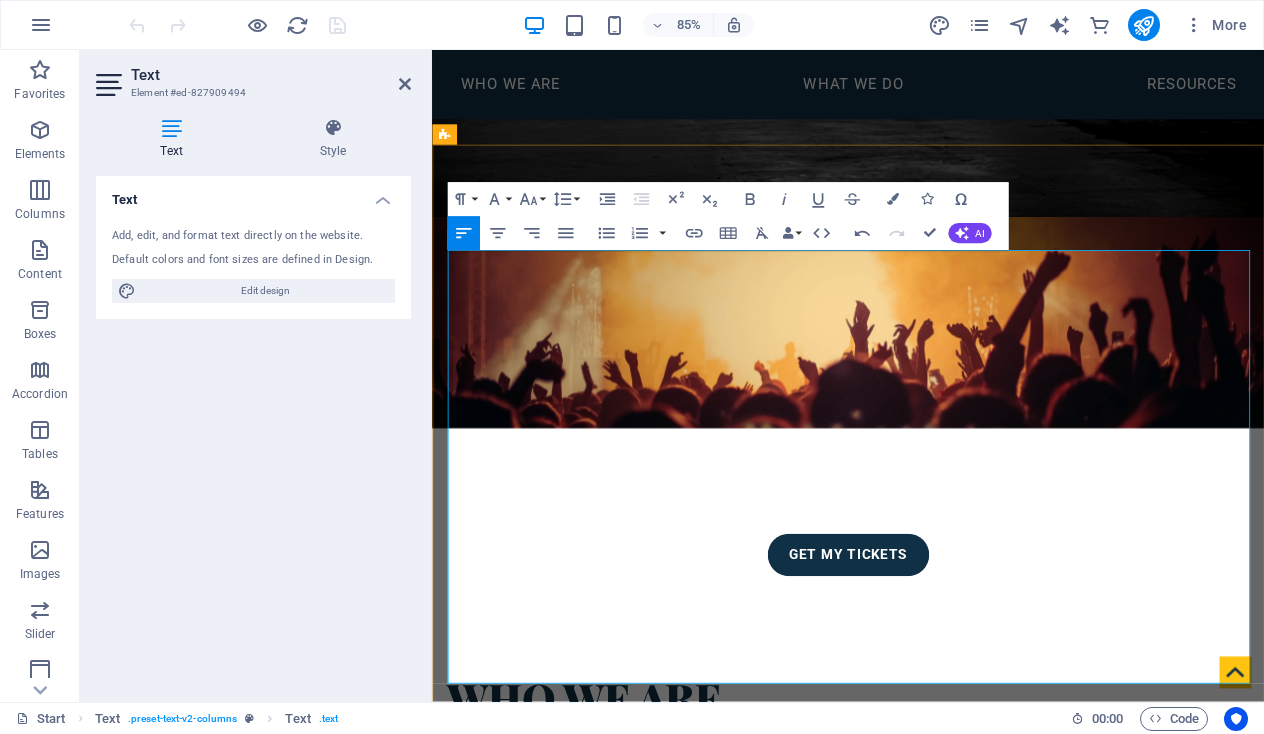 click on "no foreign ownership, control, or influence; sole allegiance to Australian law and regulation; and .  we satisfy all aspects of the new FOCI" at bounding box center [1150, 978] 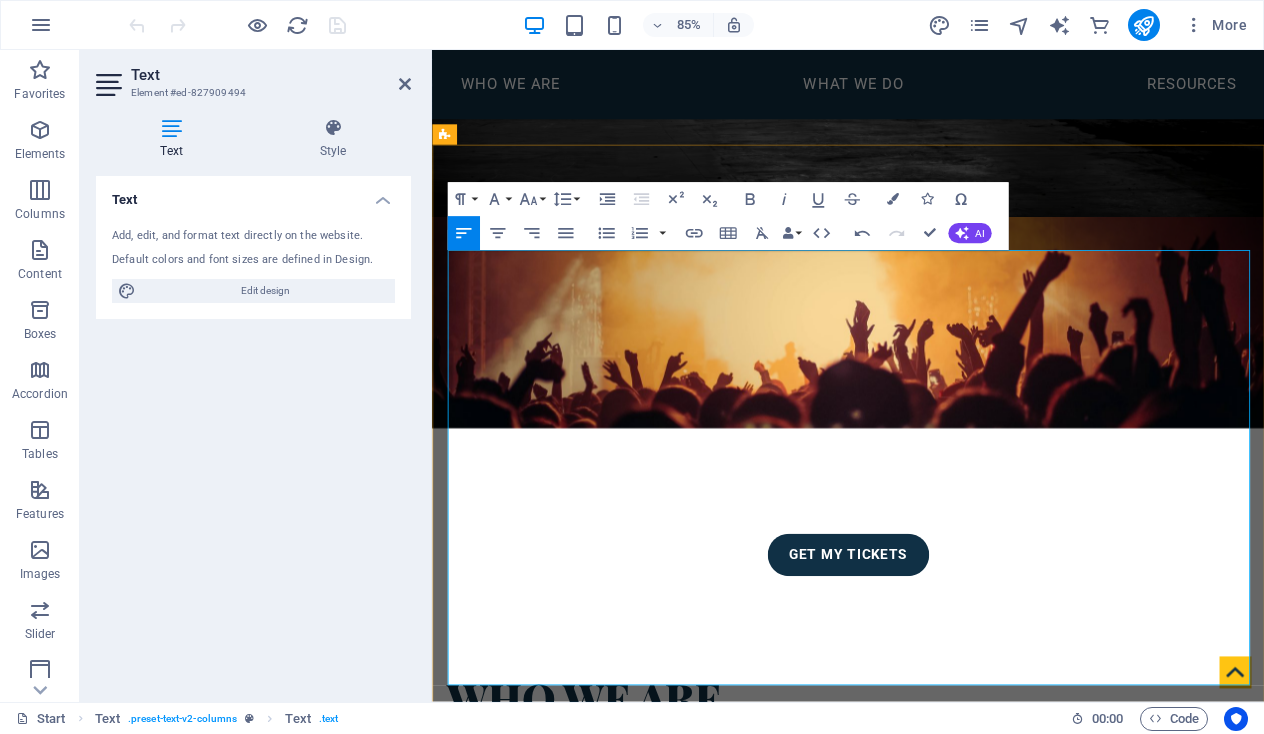 drag, startPoint x: 1344, startPoint y: 438, endPoint x: 927, endPoint y: 438, distance: 417 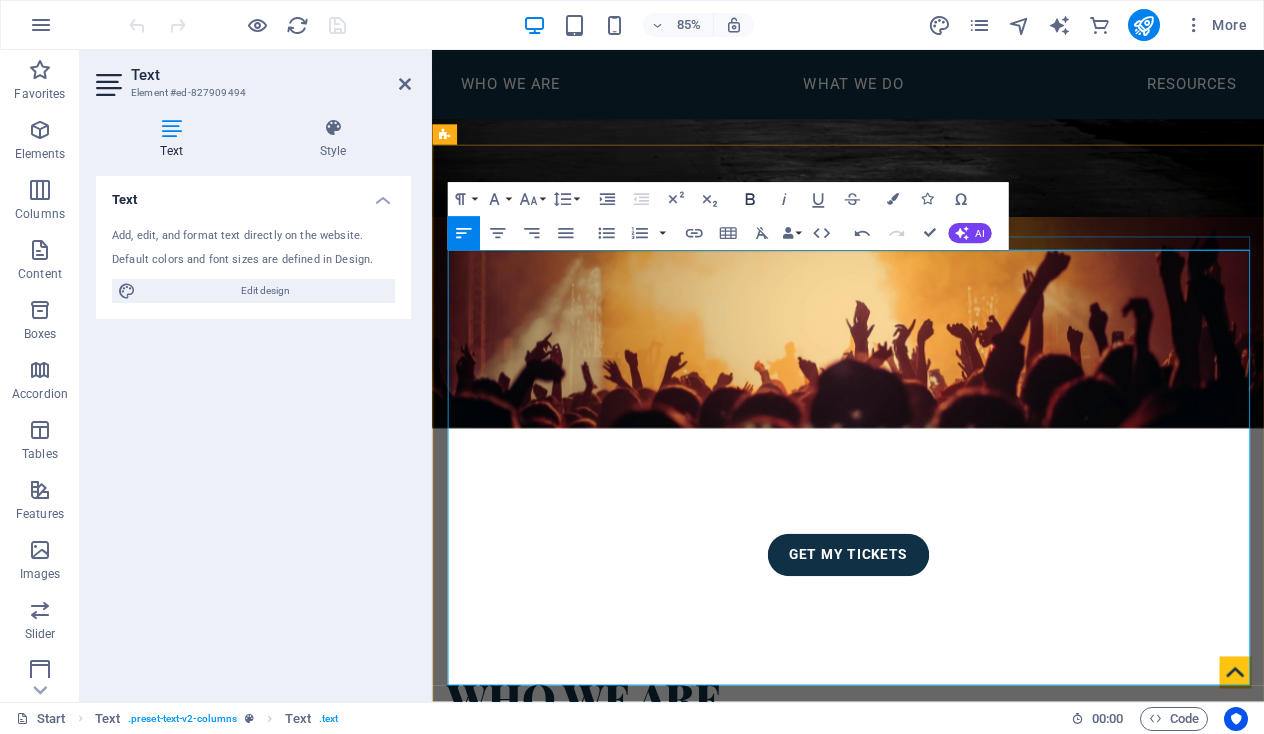 click 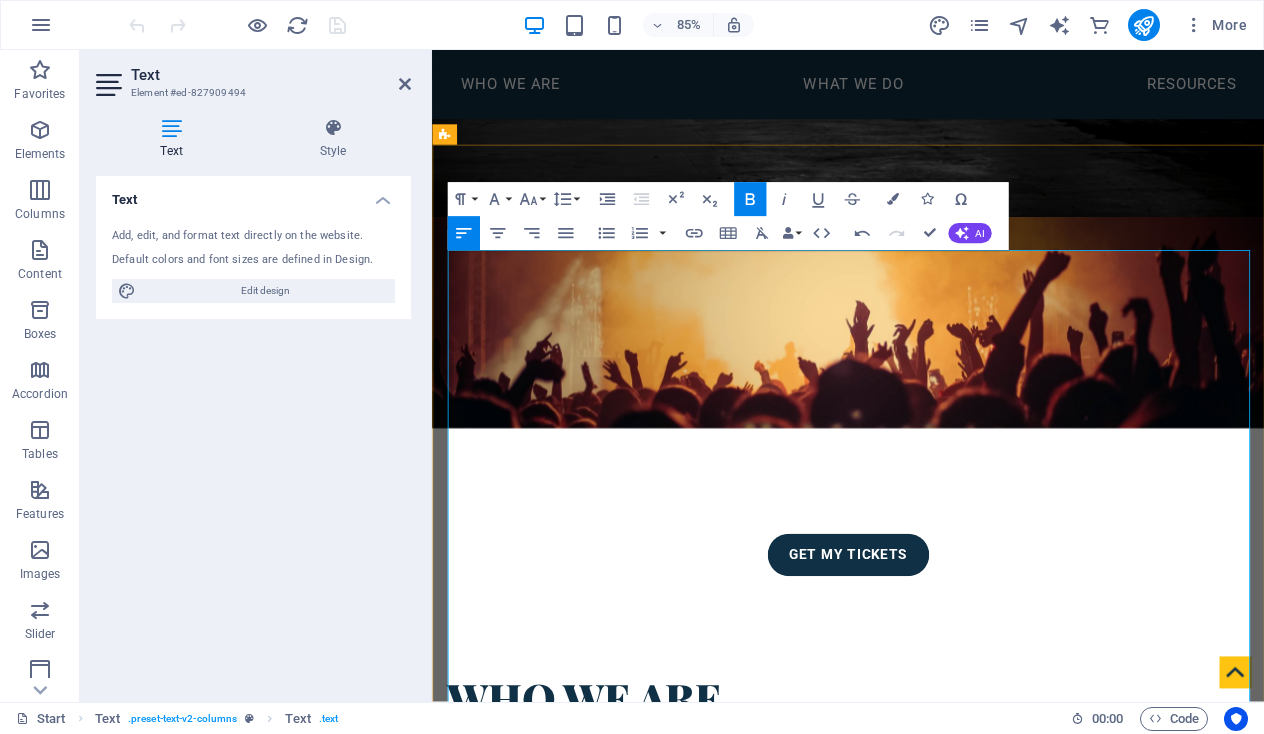 click on "sole allegiance to Australian law and regulation" at bounding box center [1151, 1005] 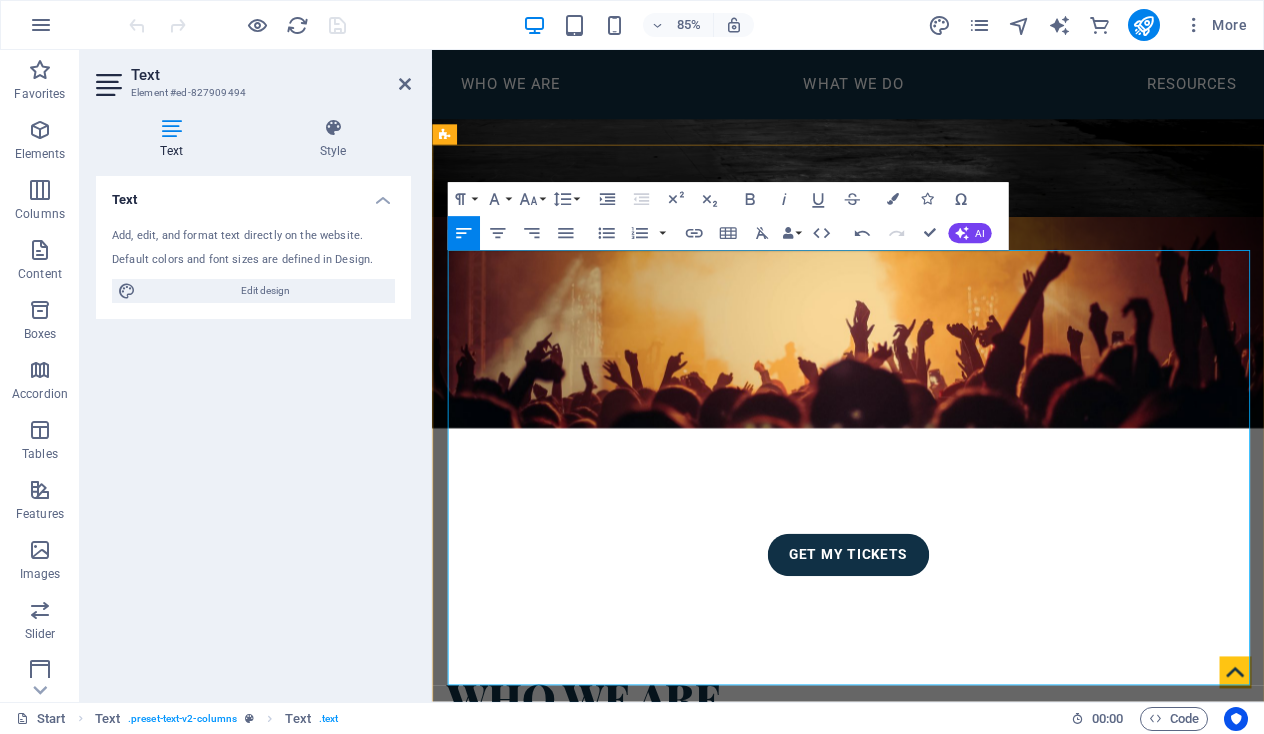 click on "sole allegiance to [COUNTRY] law and regulations ; We satisfy all aspects of the new FOCI  definition (foreign ownership, control and influence"" at bounding box center [1162, 1032] 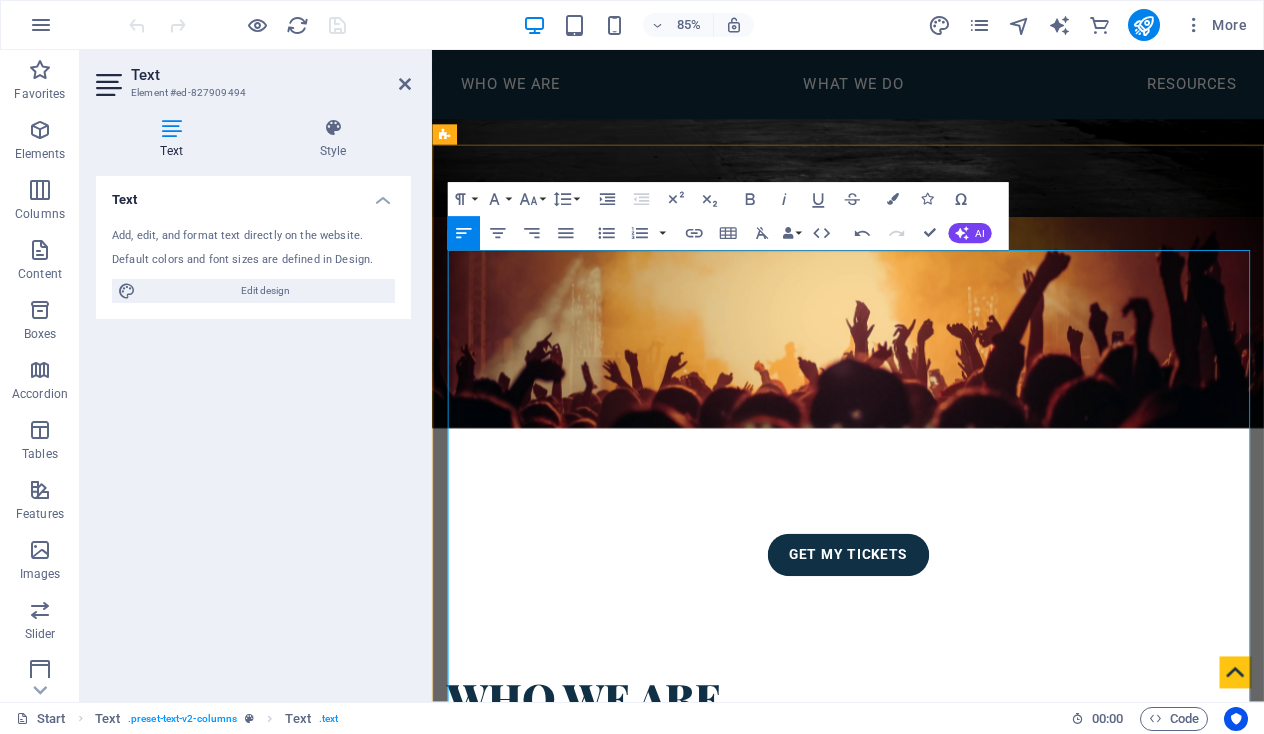 click on "Under a recent PSPF amendment, agencies contemplating a foreign-owned and controlled company to host their data at or above PROTECTED LEVEL, must now complete a" at bounding box center (1142, 1288) 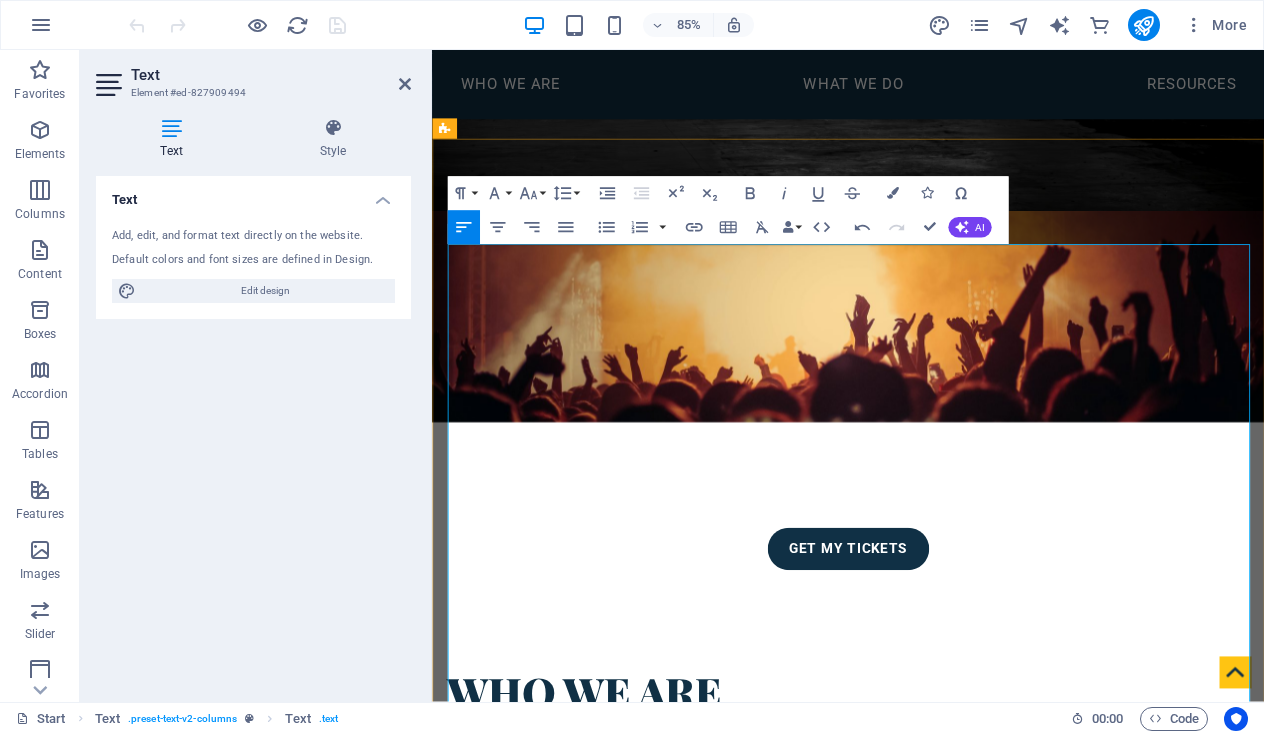 scroll, scrollTop: 528, scrollLeft: 0, axis: vertical 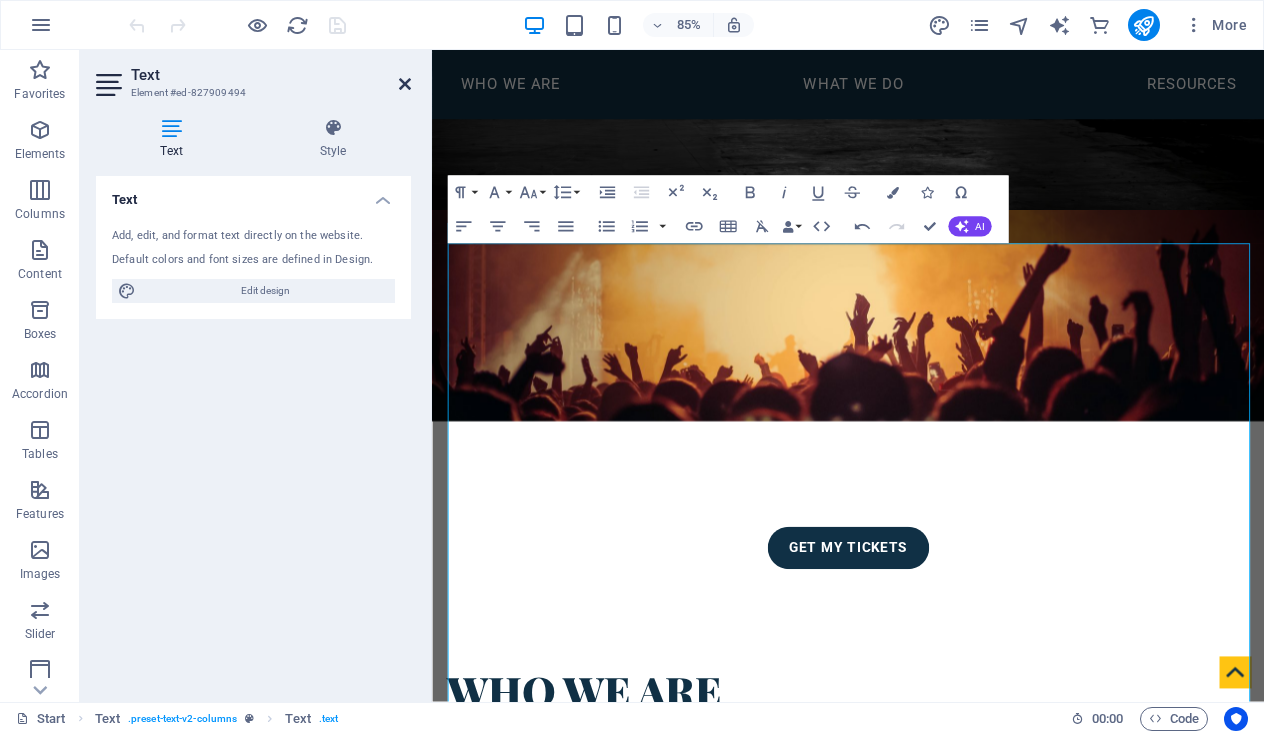 click at bounding box center [405, 84] 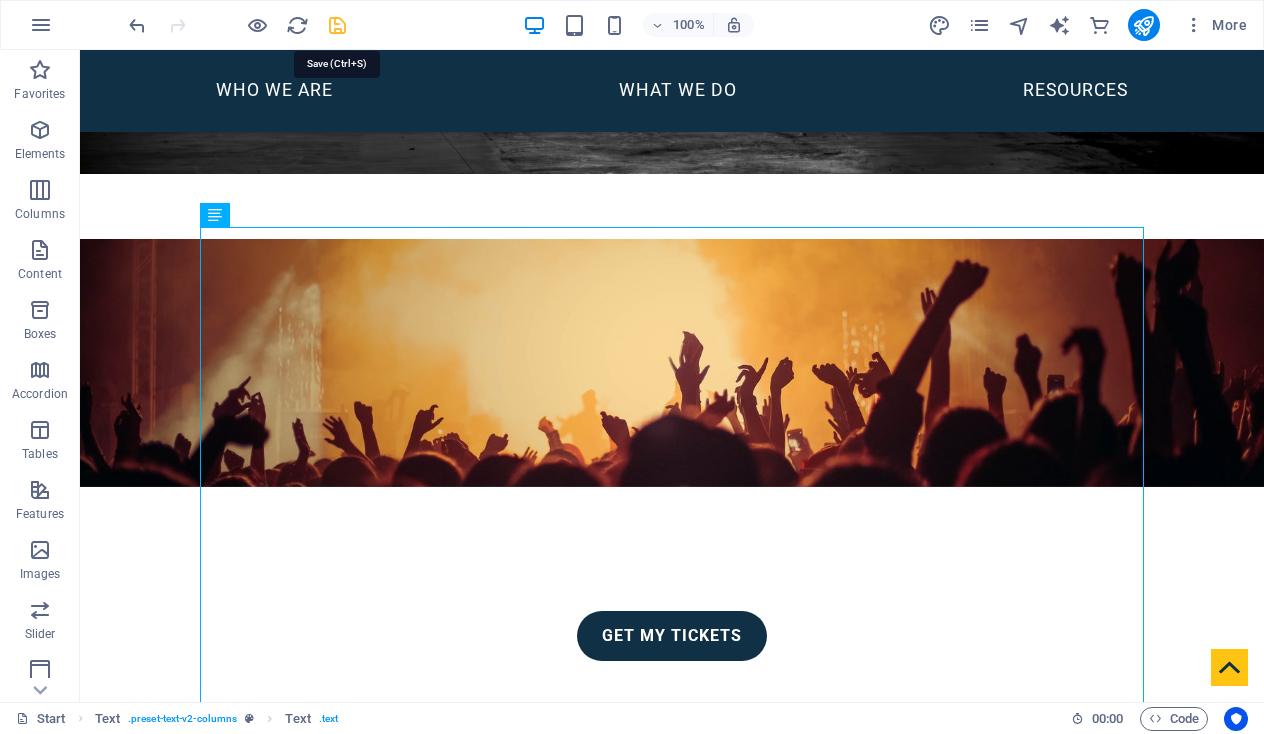 click at bounding box center (337, 25) 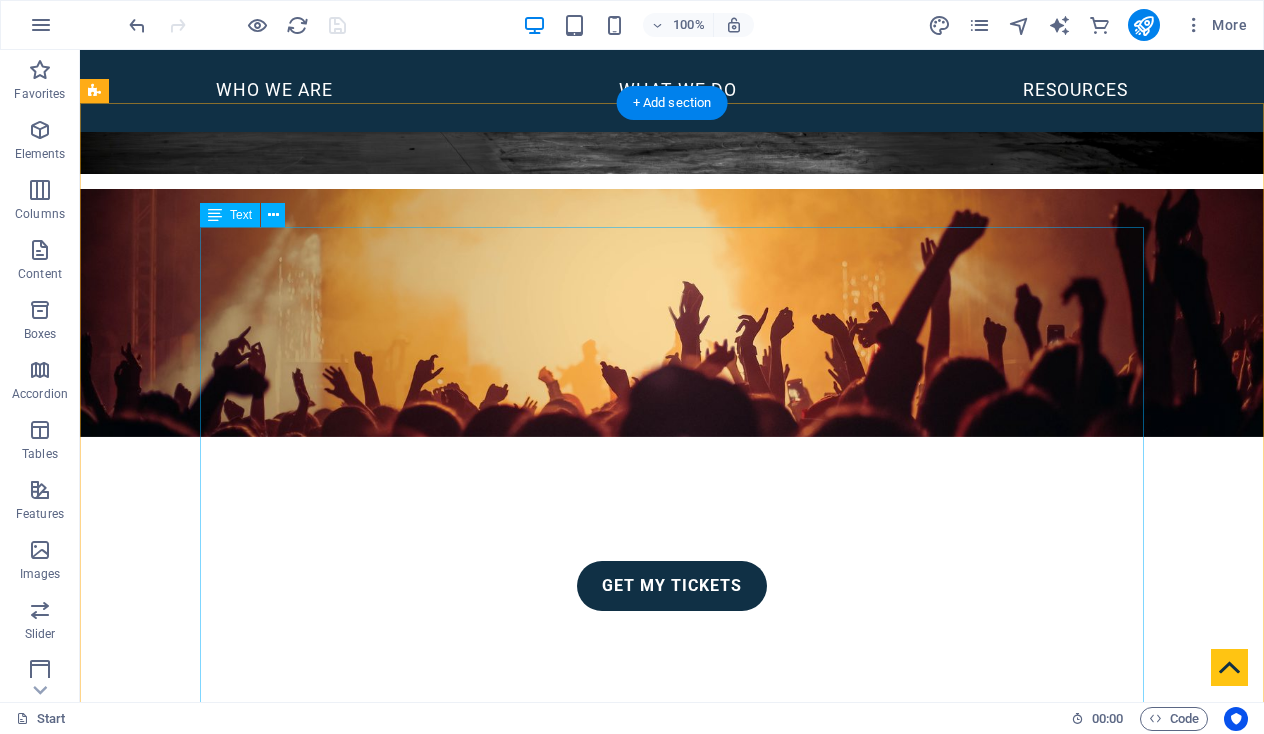 click on "Emantra: From Hosting Roots to Full-Service Cybersecurity   Emantra Pty Ltd is an Australian private company founded in 2005 by its current owner and CEO [FIRST] [LAST]. Emantra has evolved from a secure hosting provider into a full-service Managed Services Provider (MSP), trusted by government and critical infrastructure clients.  Sovereignty Matters "Sovereignty" in  t he Australian  I T service industry is becoming an important factor in our national security. Emantra presents a fully sovereign service, with  no foreign ownership, control, or influence;  exclusive use of Australian facilities and jobs, and  sole allegiance to Australian law and regulations ; We satisfy all aspects of the new FOCI  definition (foreign ownership, control and influence) which the Commonwealth is now applying. Unless you specifically request otherwise, your data hosted by Emantra will never be transmitted outside Australia." at bounding box center [672, 1087] 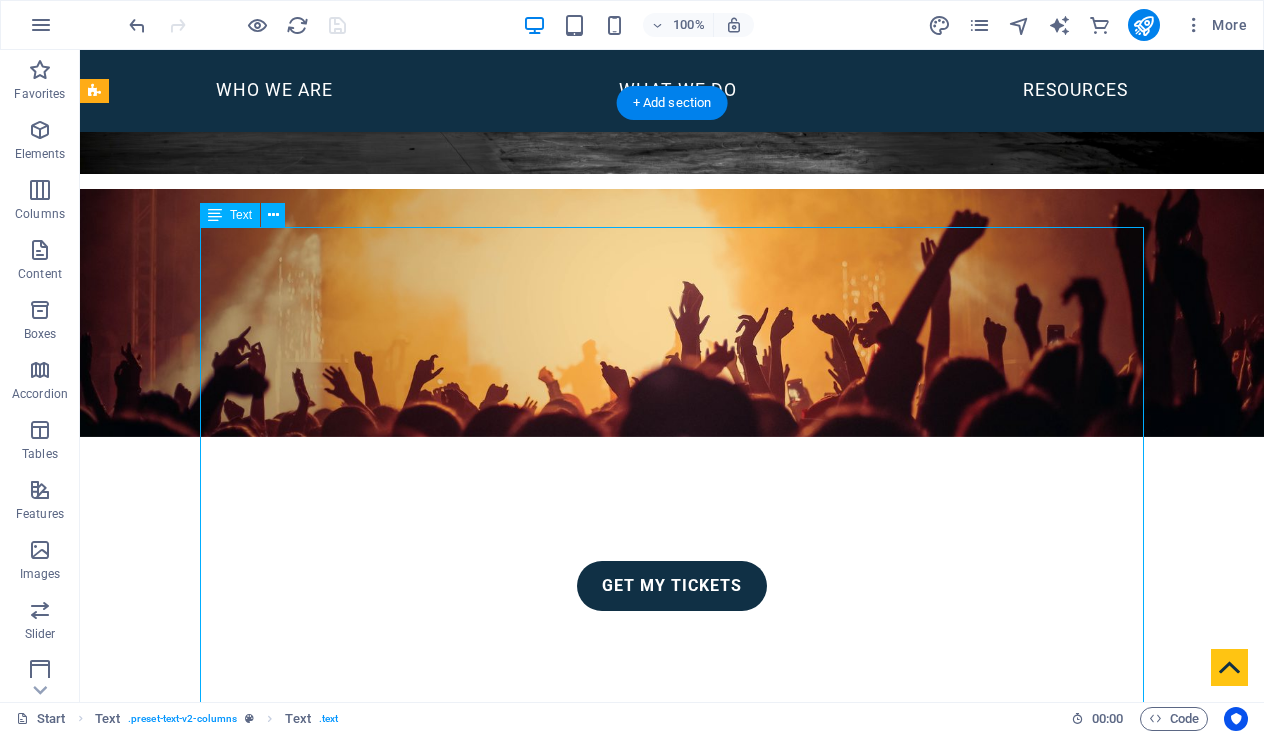 click on "Emantra: From Hosting Roots to Full-Service Cybersecurity   Emantra Pty Ltd is an Australian private company founded in 2005 by its current owner and CEO [FIRST] [LAST]. Emantra has evolved from a secure hosting provider into a full-service Managed Services Provider (MSP), trusted by government and critical infrastructure clients.  Sovereignty Matters "Sovereignty" in  t he Australian  I T service industry is becoming an important factor in our national security. Emantra presents a fully sovereign service, with  no foreign ownership, control, or influence;  exclusive use of Australian facilities and jobs, and  sole allegiance to Australian law and regulations ; We satisfy all aspects of the new FOCI  definition (foreign ownership, control and influence) which the Commonwealth is now applying. Unless you specifically request otherwise, your data hosted by Emantra will never be transmitted outside Australia." at bounding box center [672, 1087] 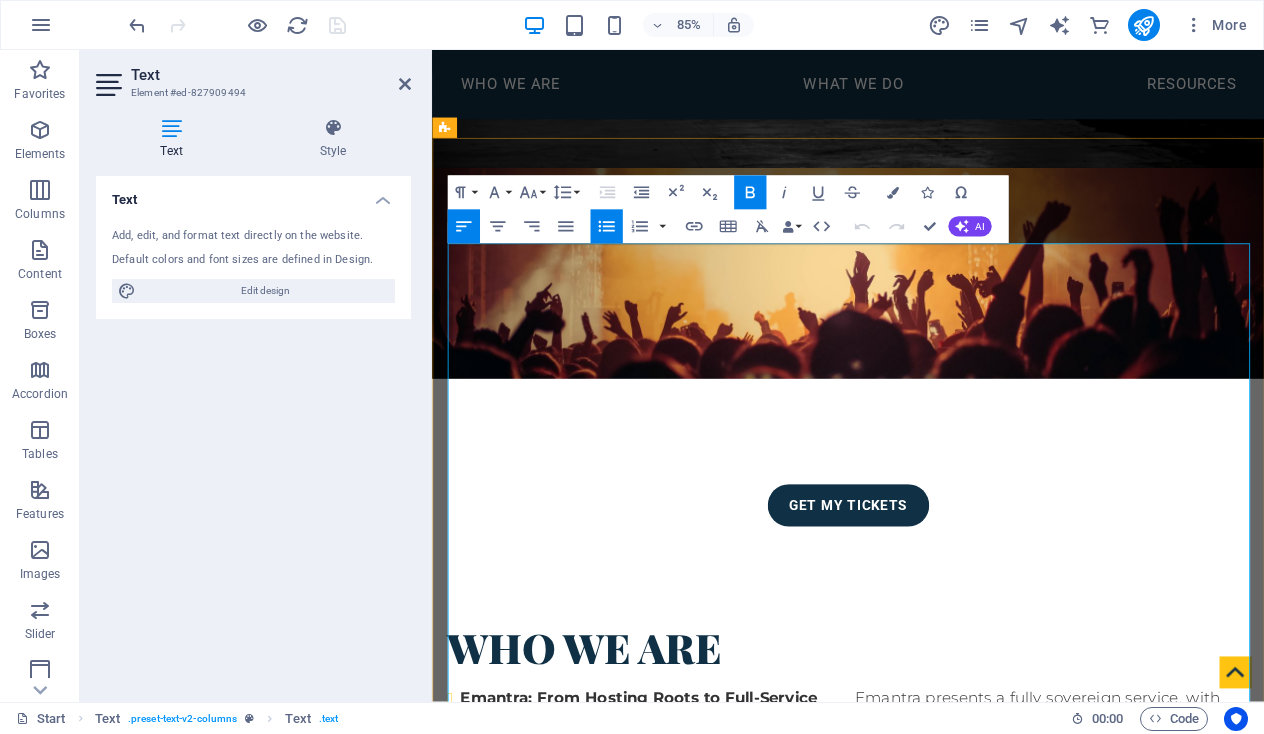 drag, startPoint x: 587, startPoint y: 495, endPoint x: 464, endPoint y: 494, distance: 123.00407 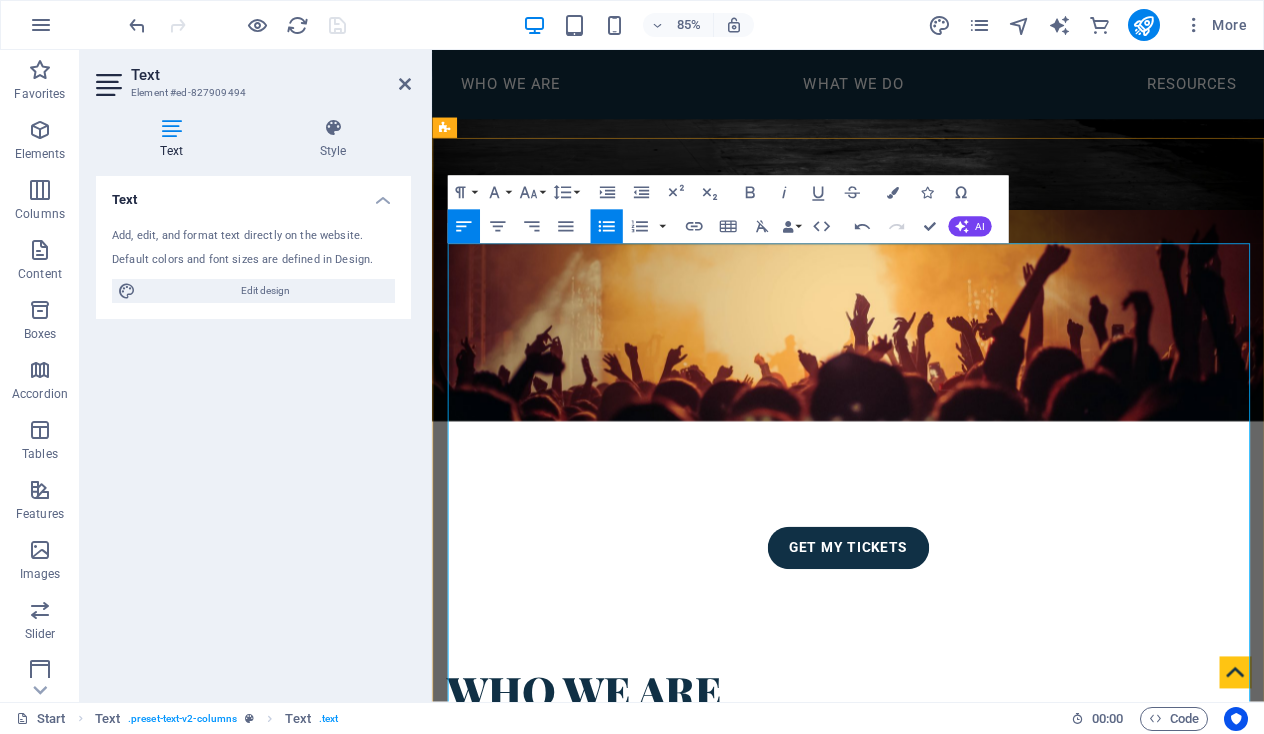 type 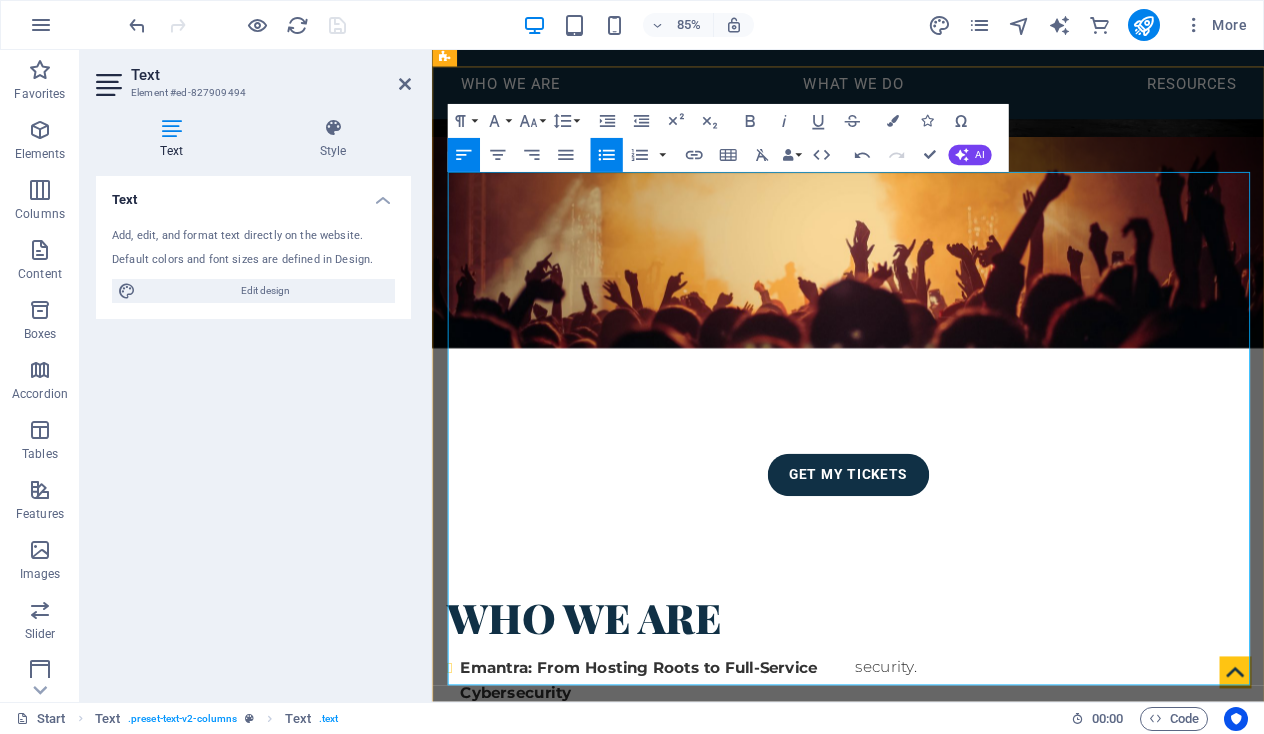 scroll, scrollTop: 614, scrollLeft: 0, axis: vertical 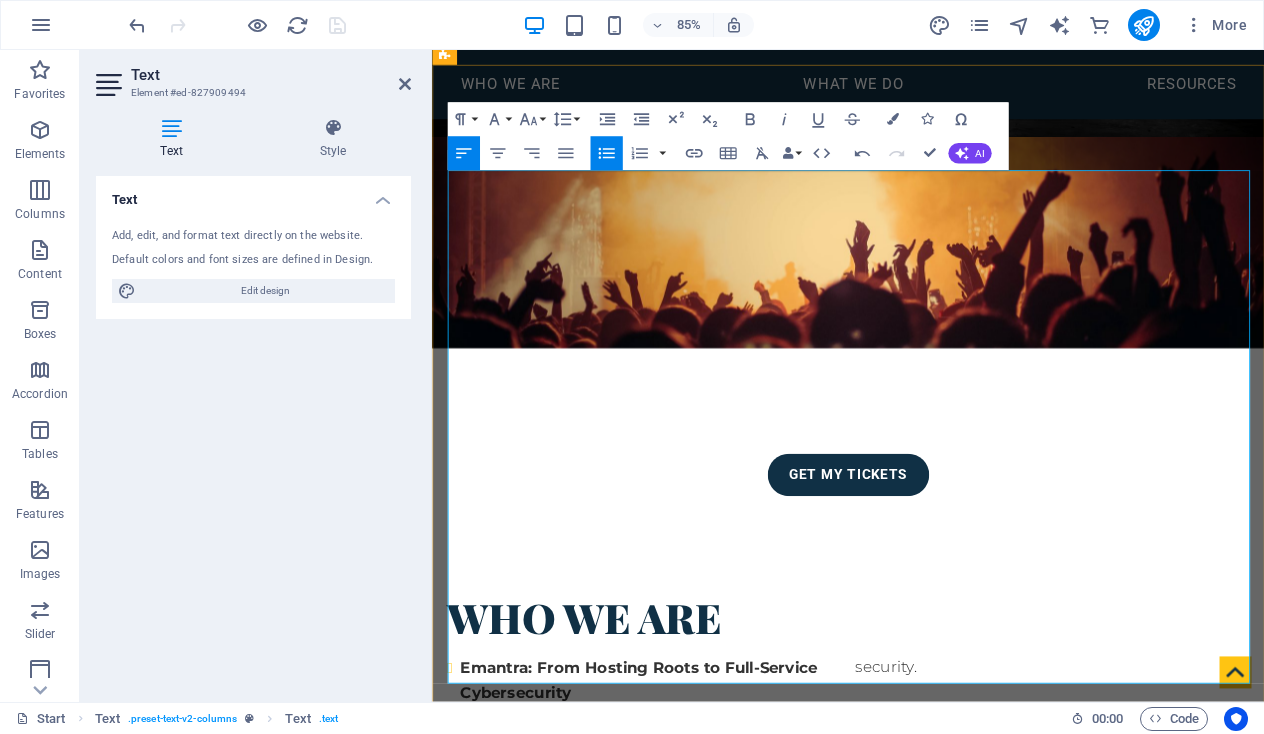 click on "Sovereignty Matters" at bounding box center [545, 1279] 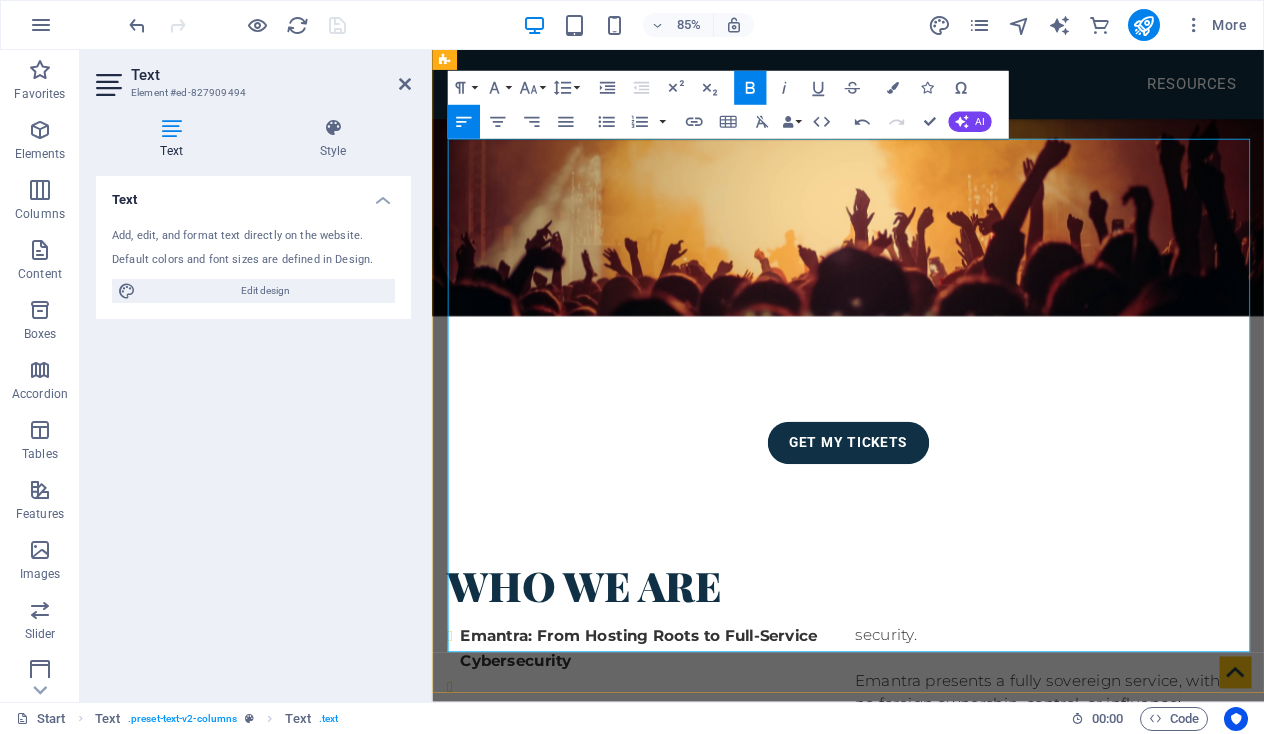 scroll, scrollTop: 649, scrollLeft: 0, axis: vertical 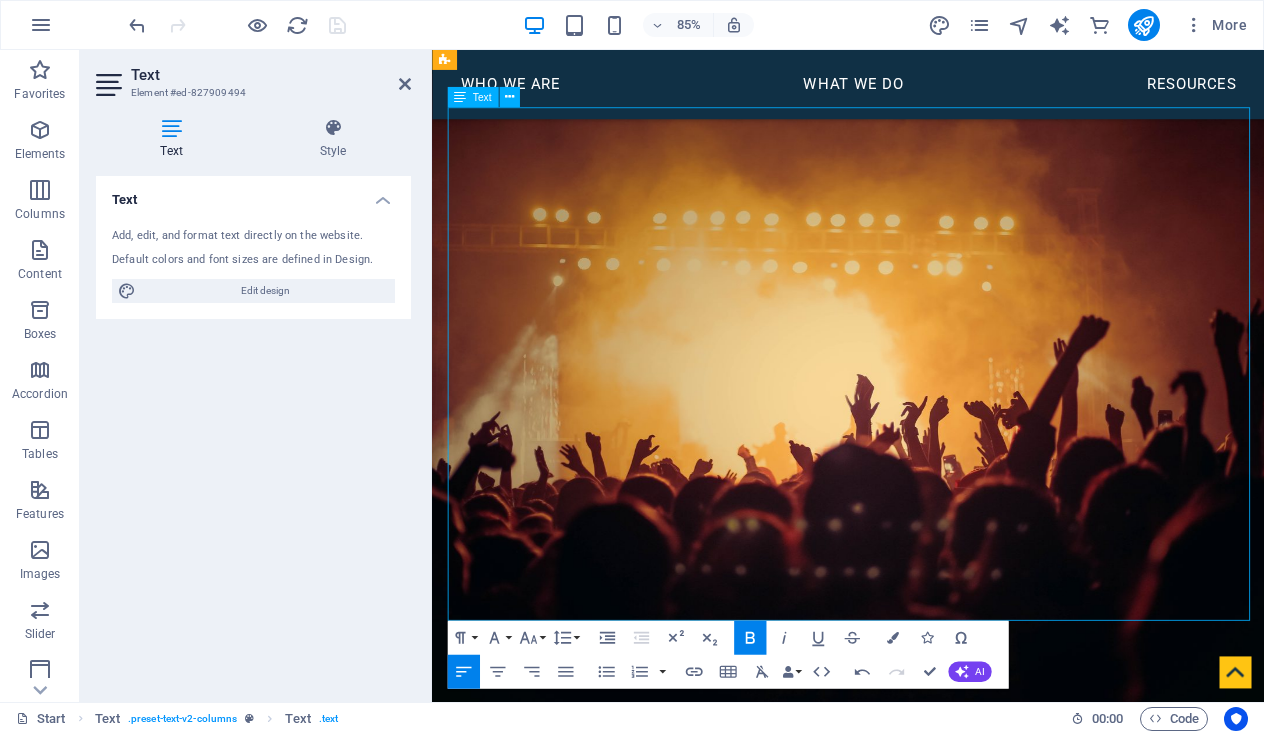 drag, startPoint x: 923, startPoint y: 742, endPoint x: 640, endPoint y: 309, distance: 517.2794 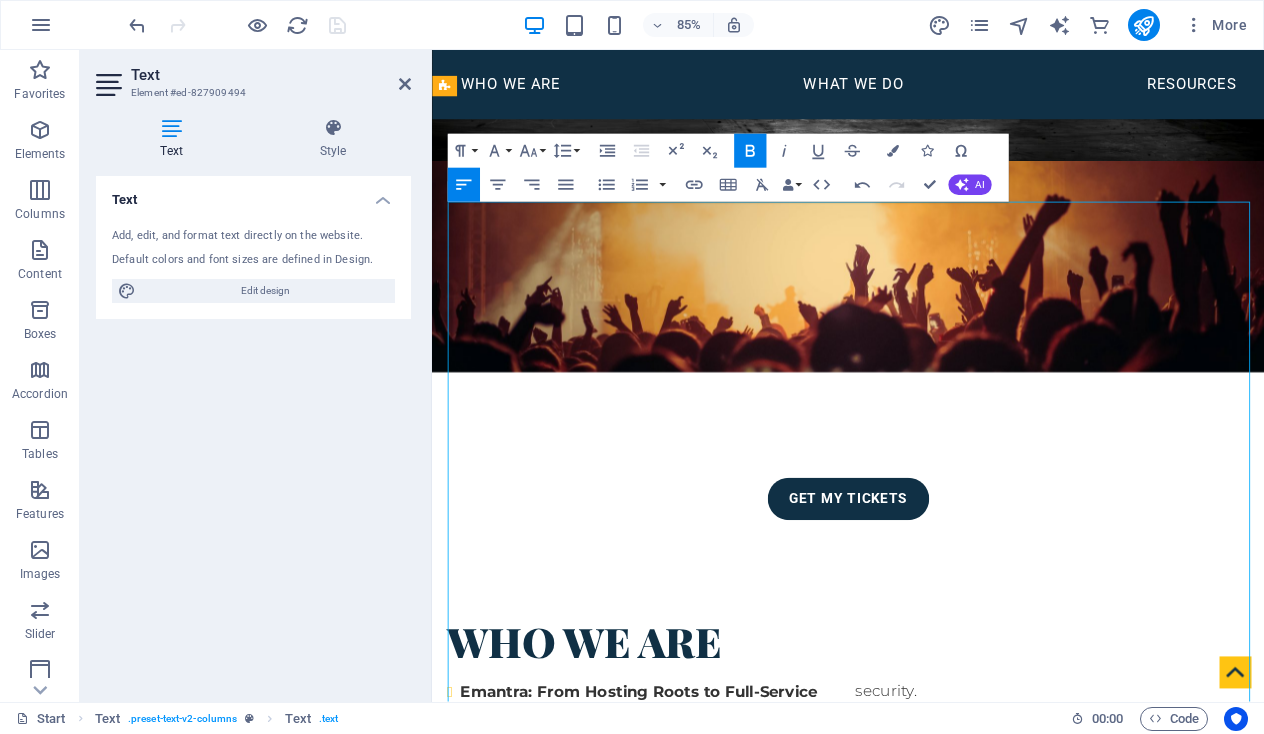 scroll, scrollTop: 576, scrollLeft: 0, axis: vertical 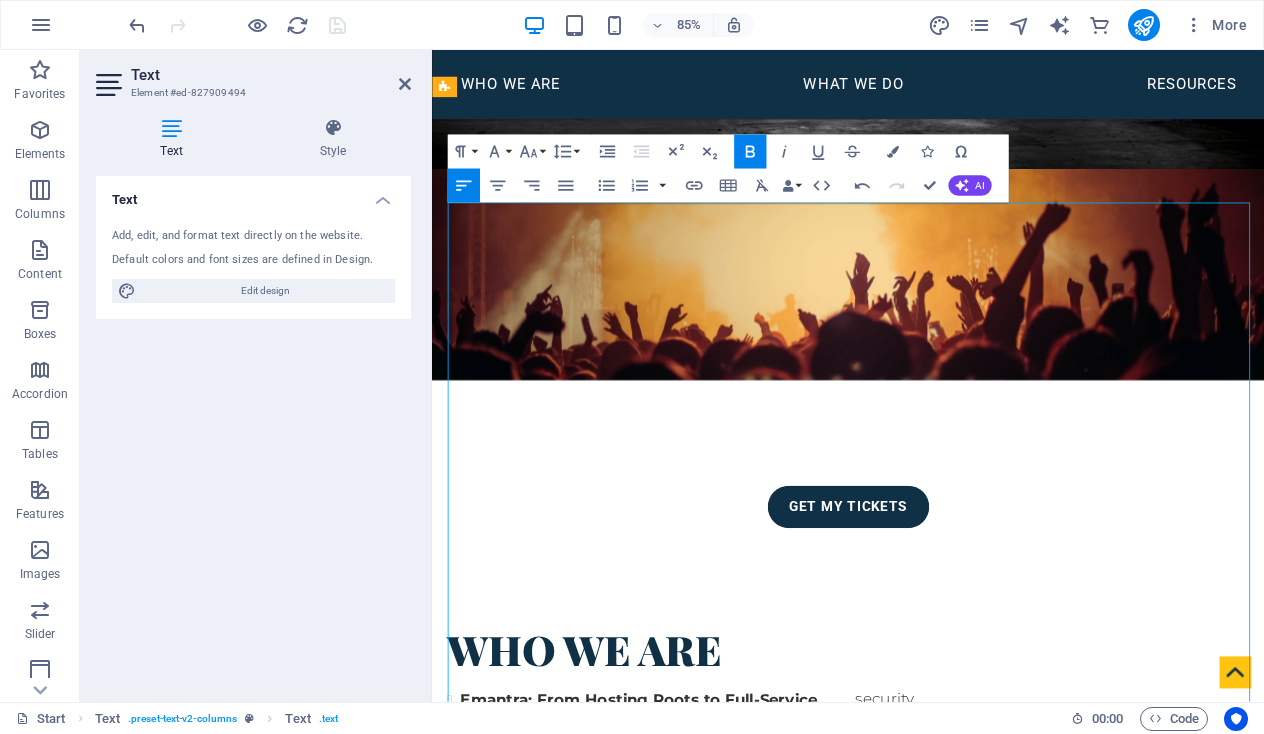 click on ""Sovereignty" in  t he Australian  I T service industry is becoming an important factor in our national security." at bounding box center (922, 1106) 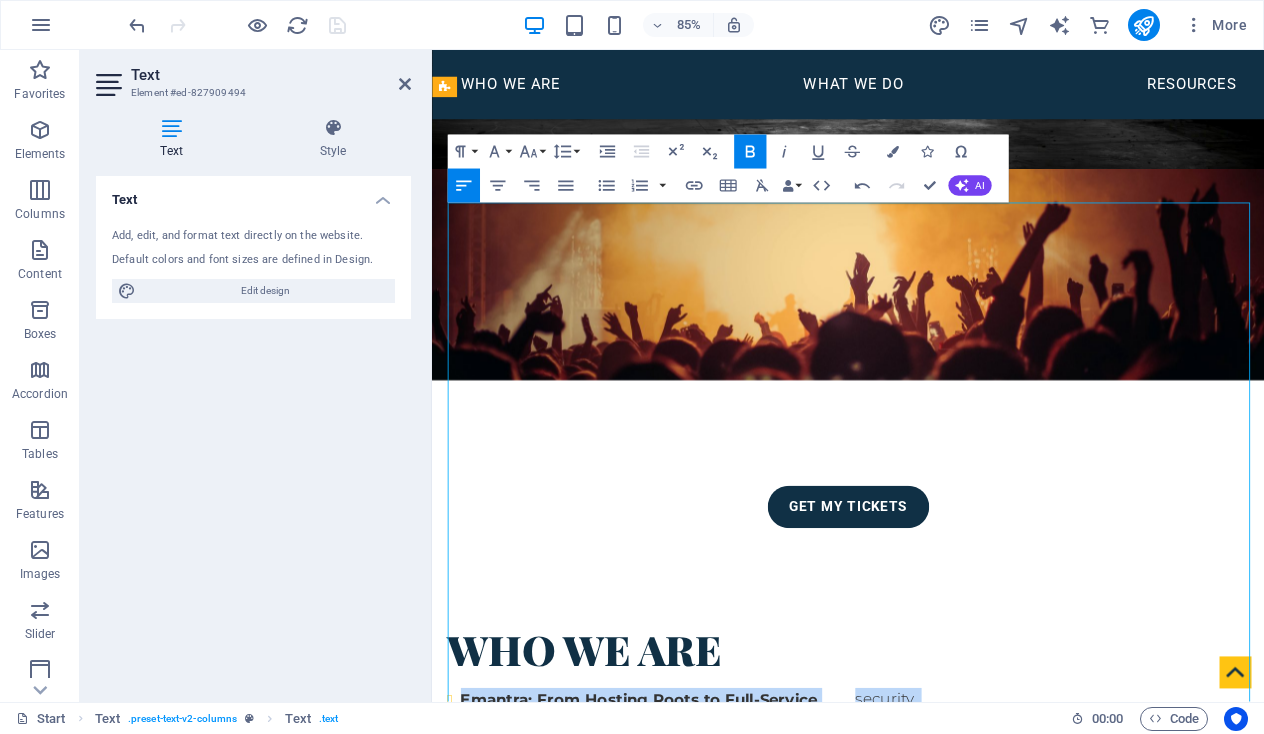 drag, startPoint x: 1123, startPoint y: 770, endPoint x: 452, endPoint y: 249, distance: 849.5187 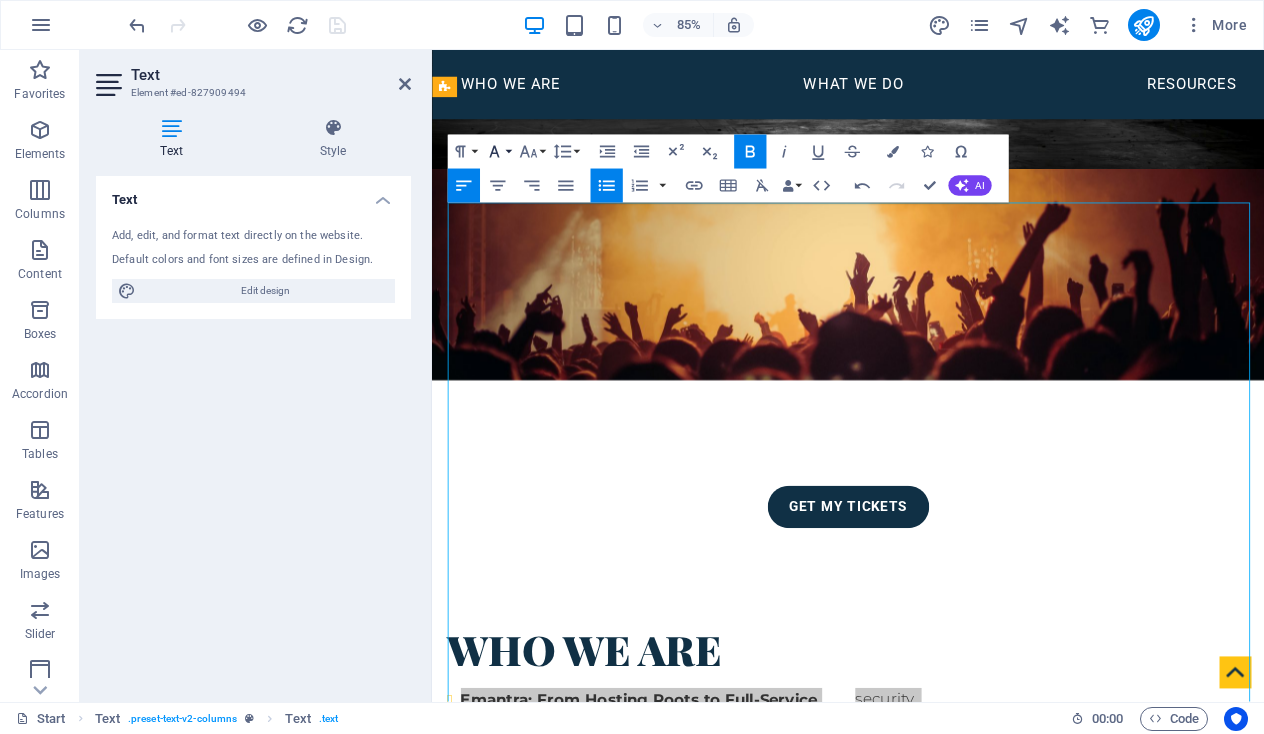 click on "Font Family" at bounding box center (497, 152) 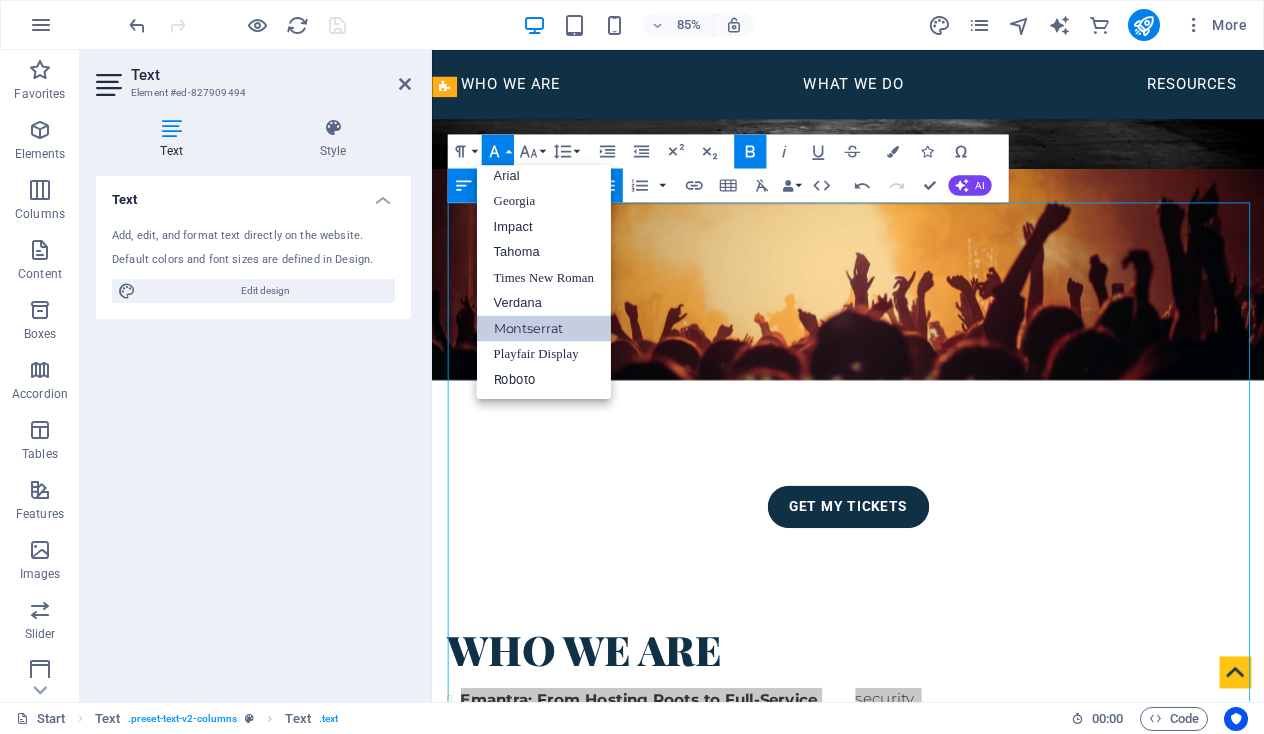 scroll, scrollTop: 11, scrollLeft: 0, axis: vertical 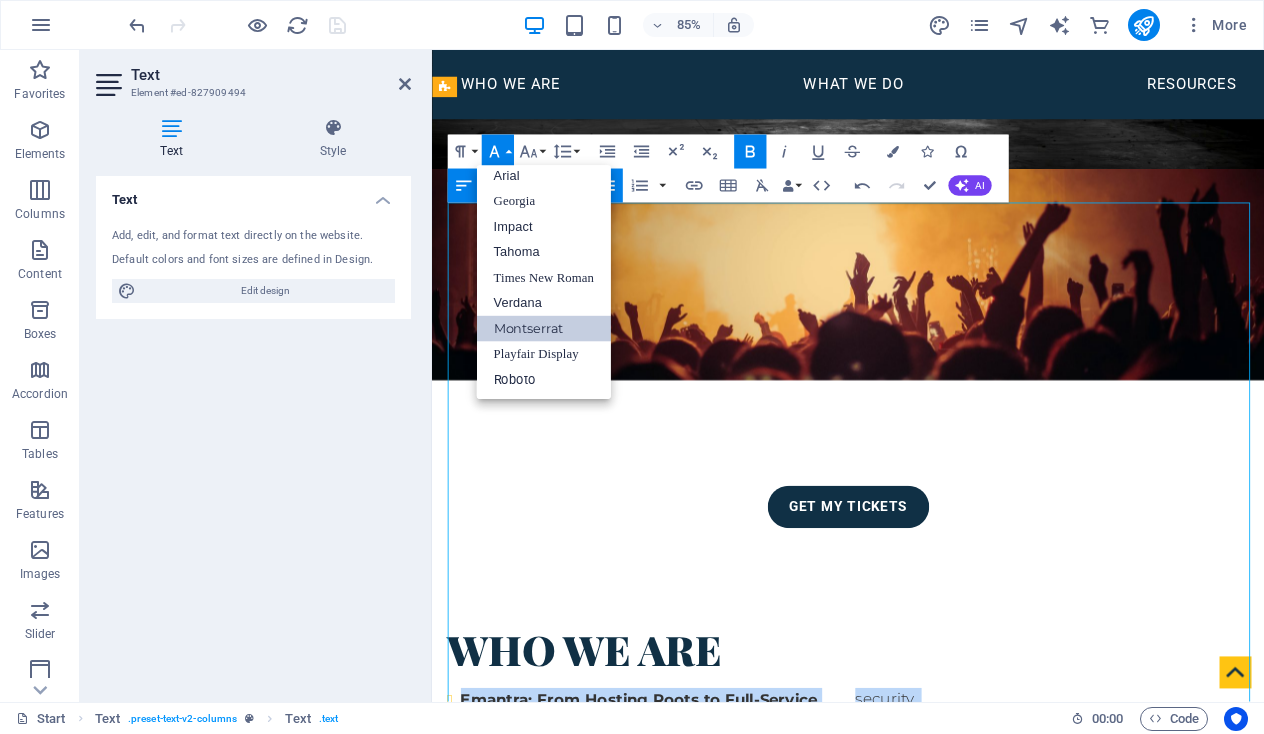 click on "Montserrat" at bounding box center [543, 329] 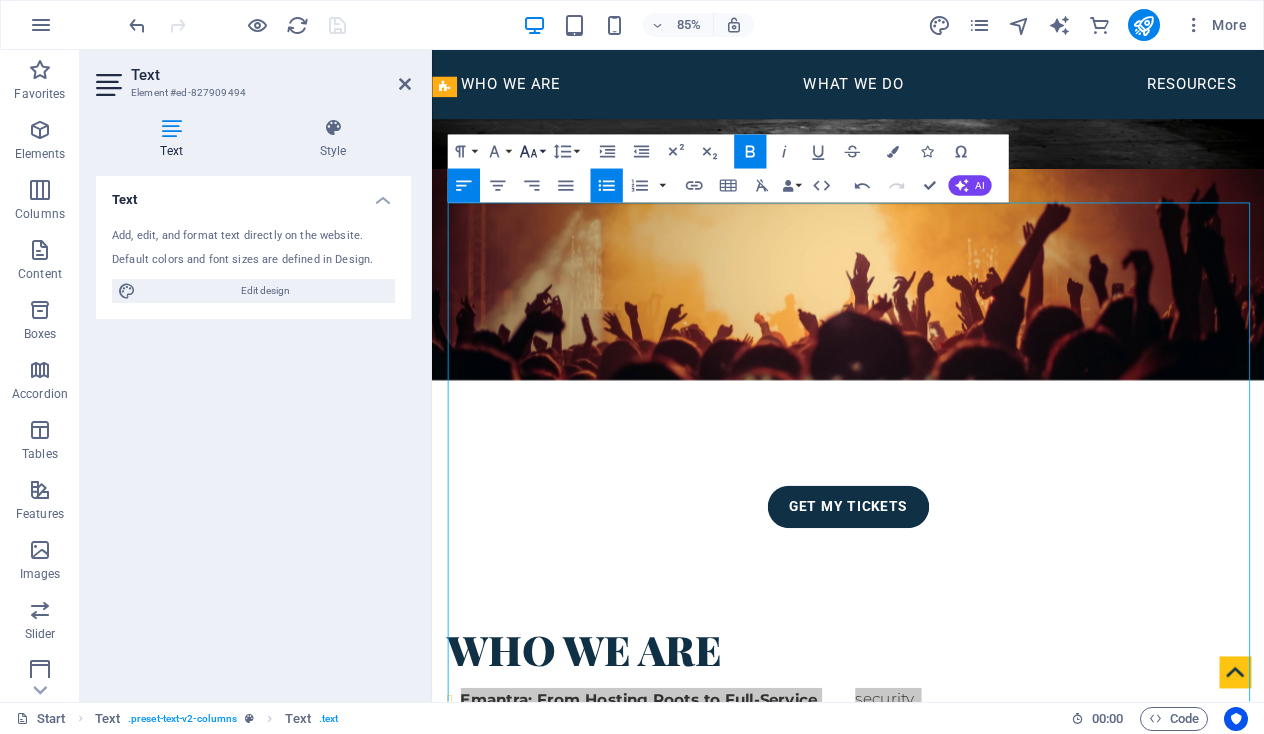 click on "Font Size" at bounding box center (531, 152) 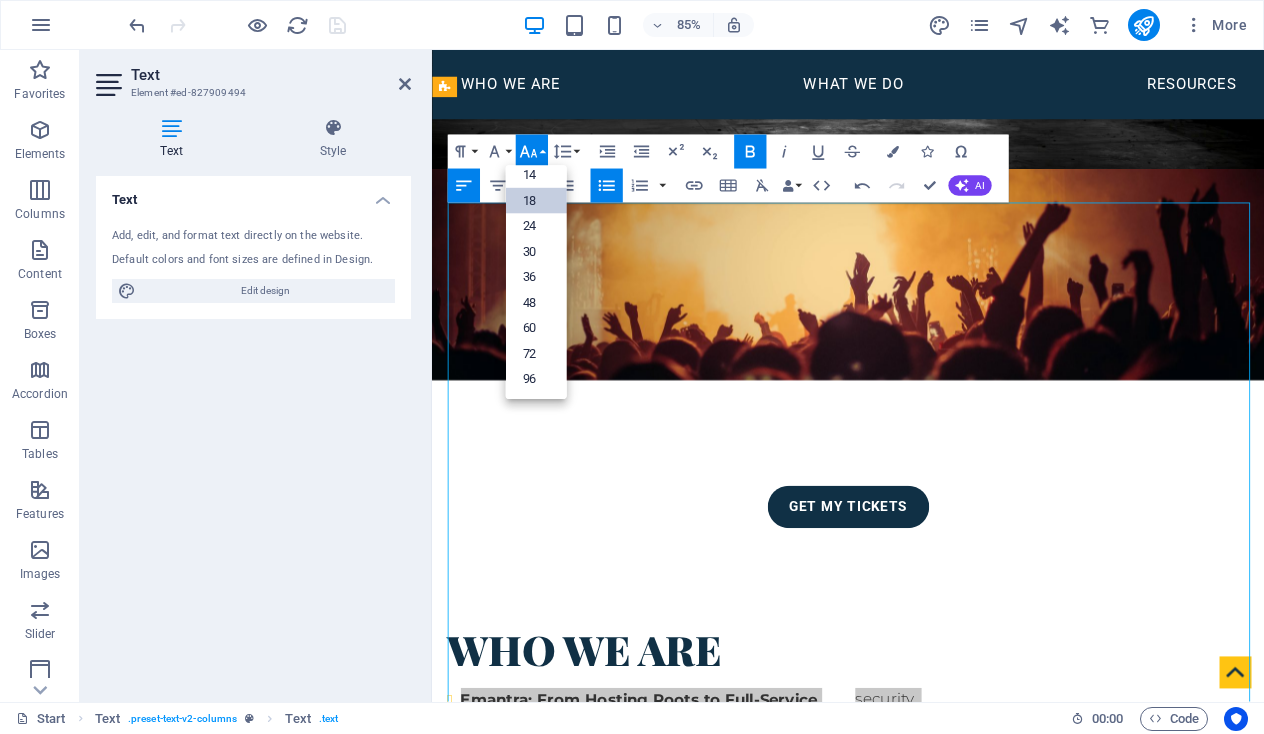 scroll, scrollTop: 161, scrollLeft: 0, axis: vertical 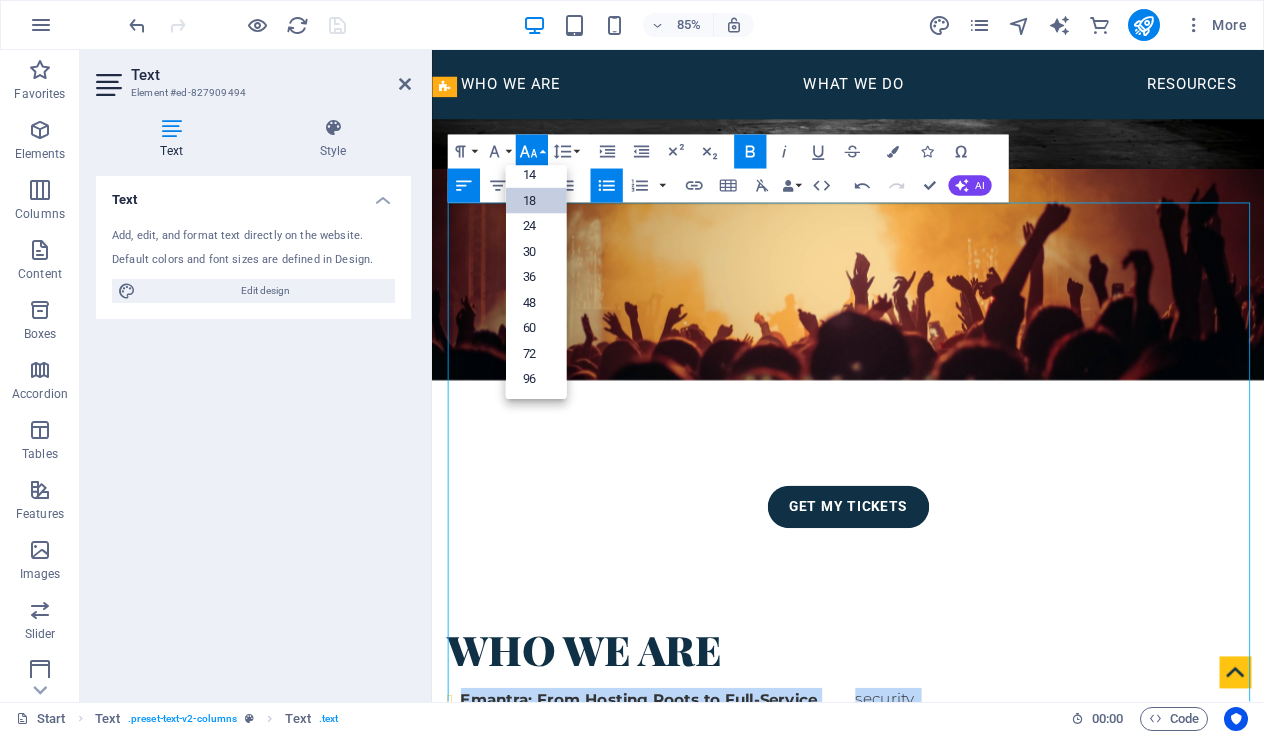 click on "18" at bounding box center (535, 201) 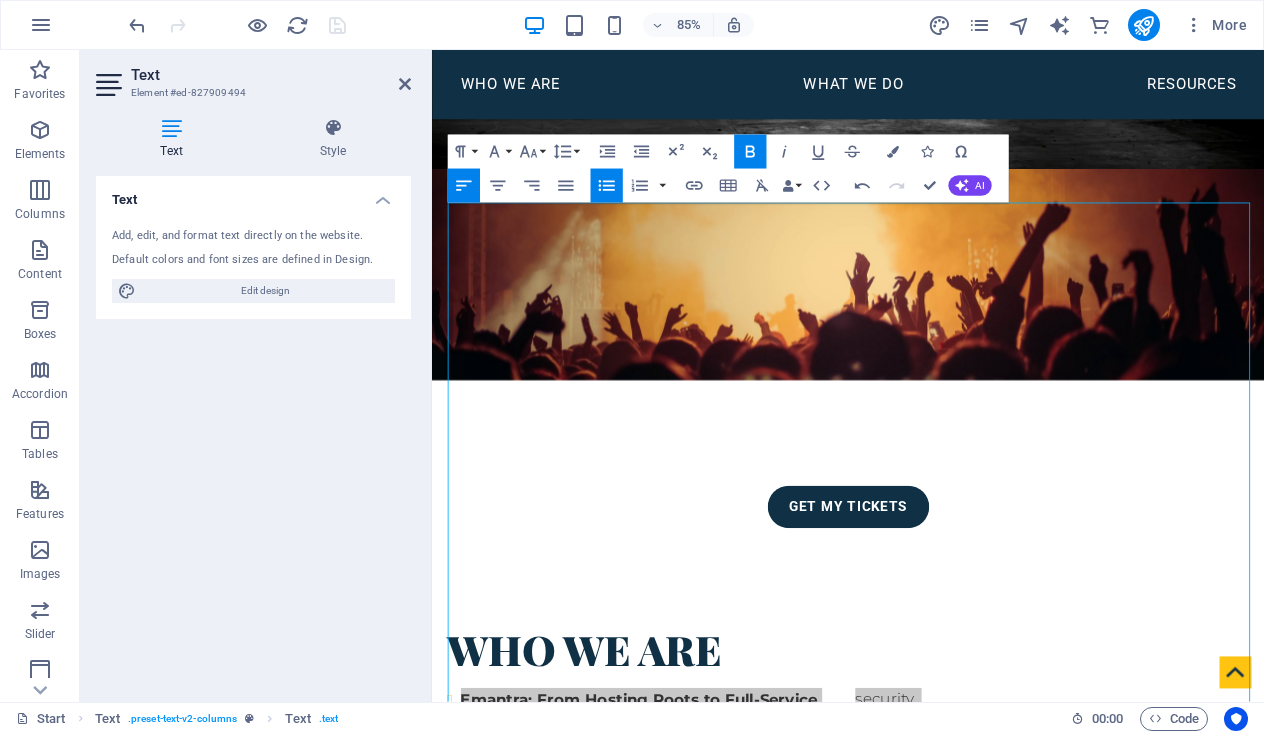 click on "Text Add, edit, and format text directly on the website. Default colors and font sizes are defined in Design. Edit design Alignment Left aligned Centered Right aligned" at bounding box center (253, 431) 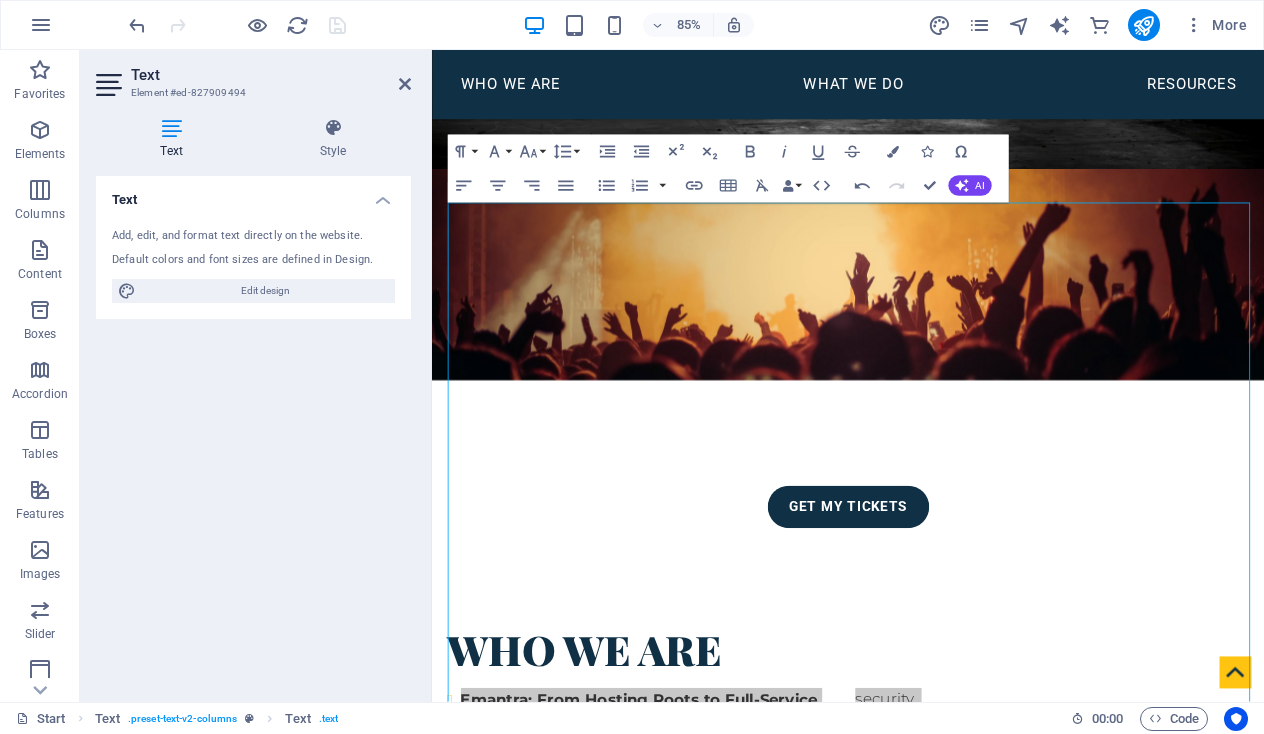 click on "Text Add, edit, and format text directly on the website. Default colors and font sizes are defined in Design. Edit design Alignment Left aligned Centered Right aligned" at bounding box center (253, 431) 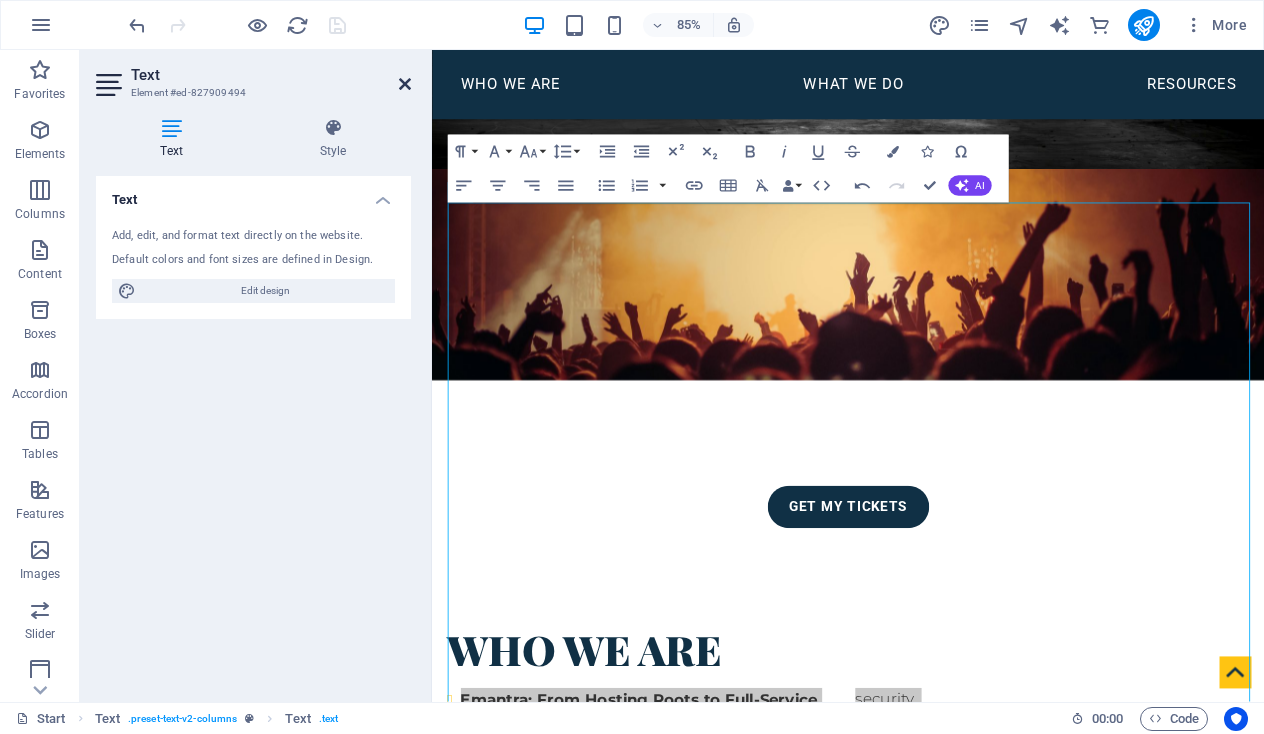 click at bounding box center (405, 84) 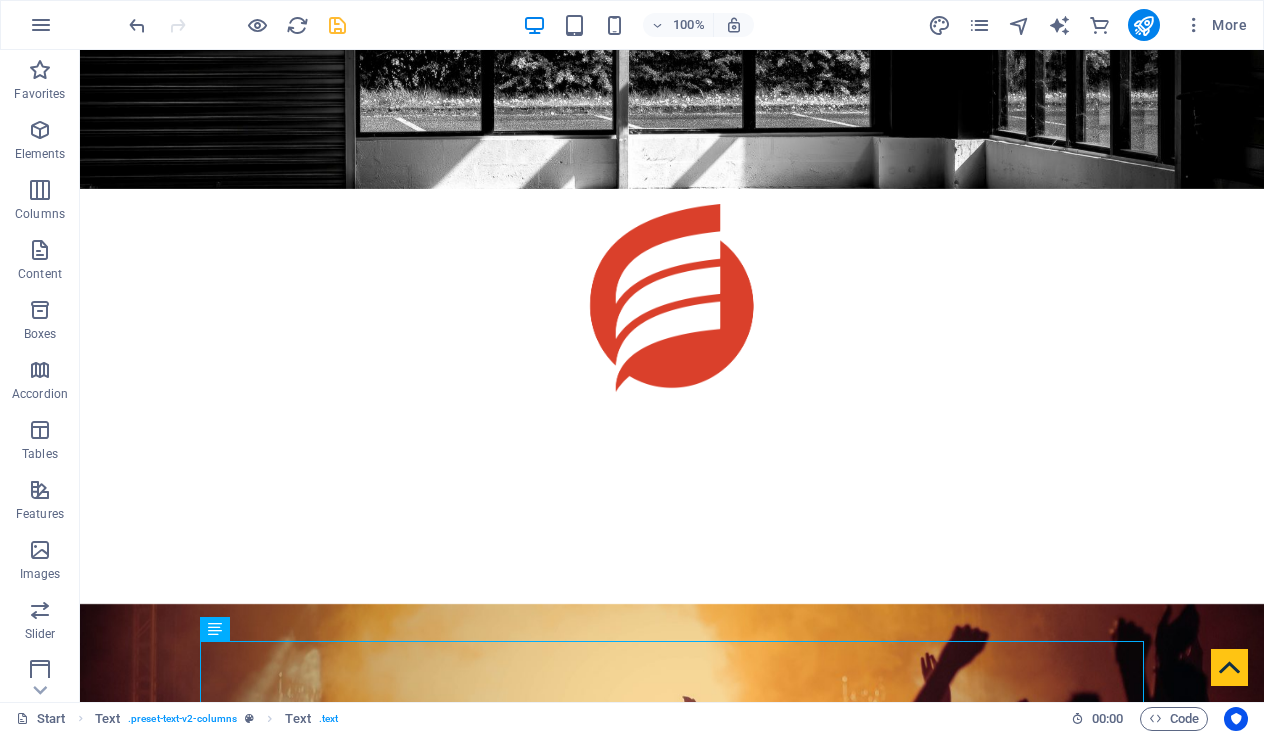 scroll, scrollTop: 192, scrollLeft: 0, axis: vertical 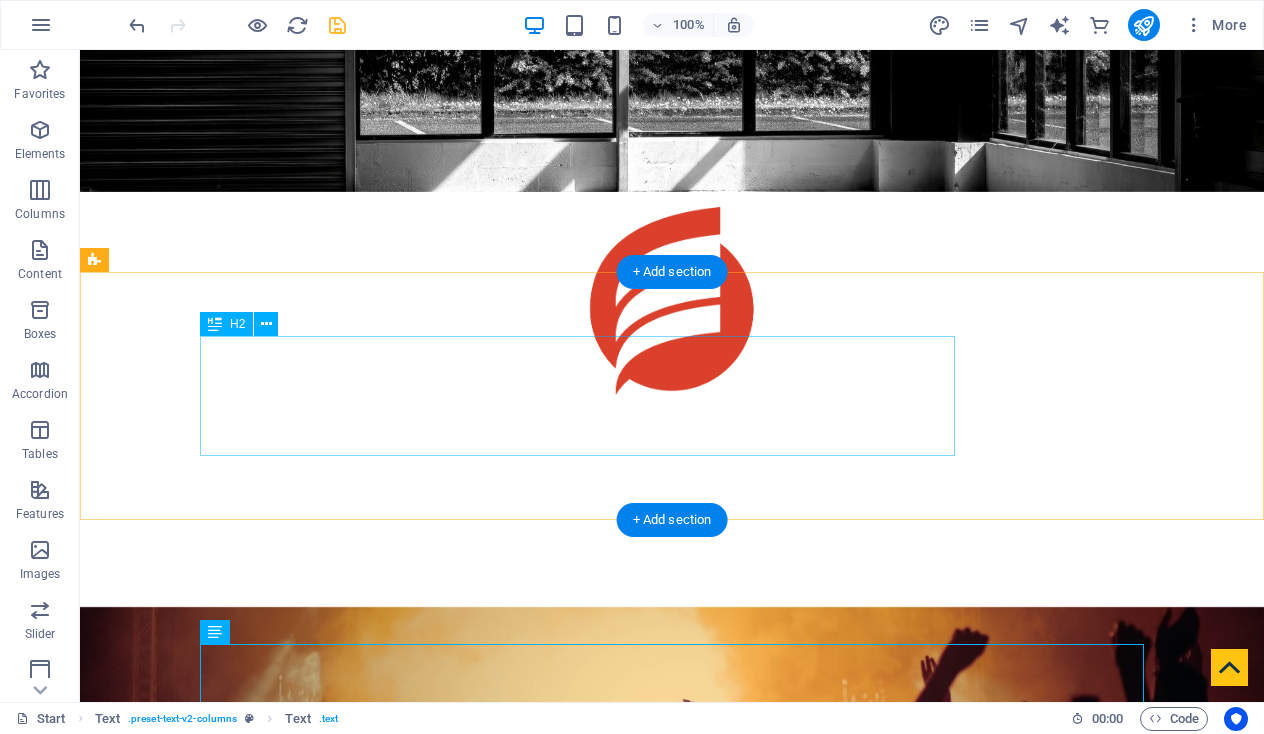 click on "Emantra celebrates 20 years!" at bounding box center (672, 949) 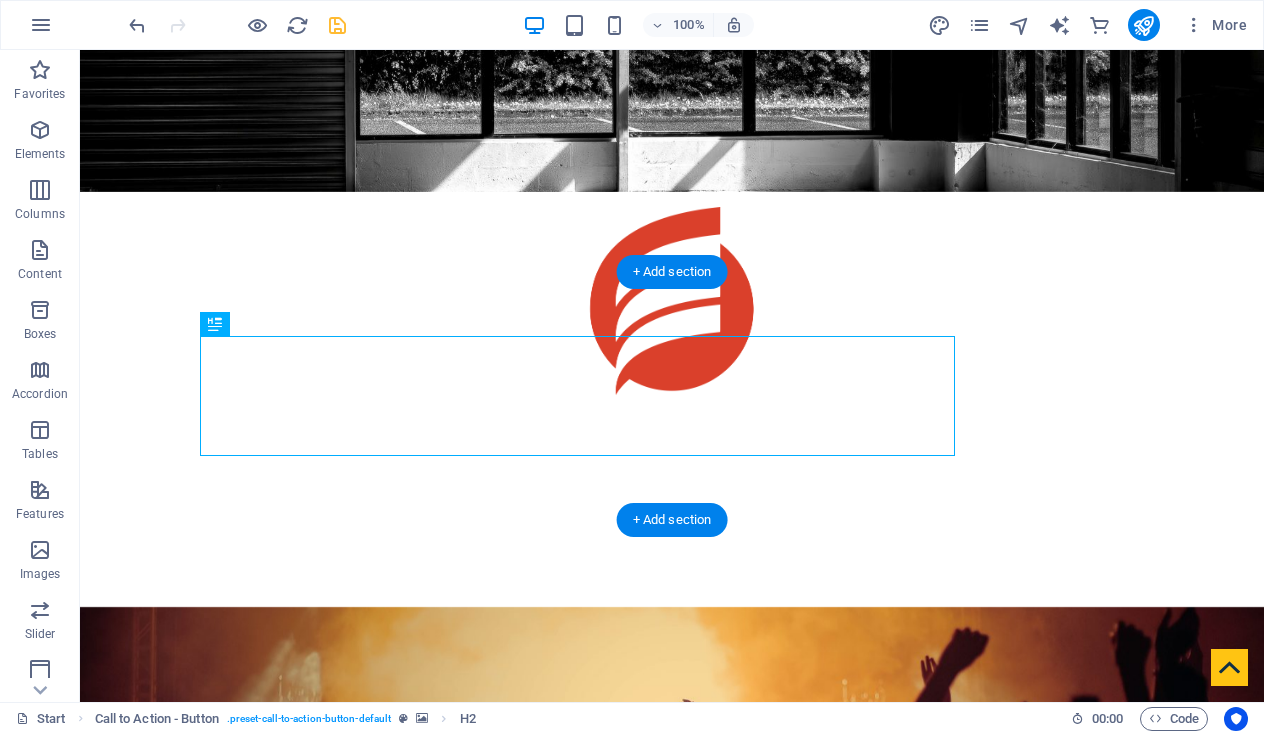 click at bounding box center (672, 731) 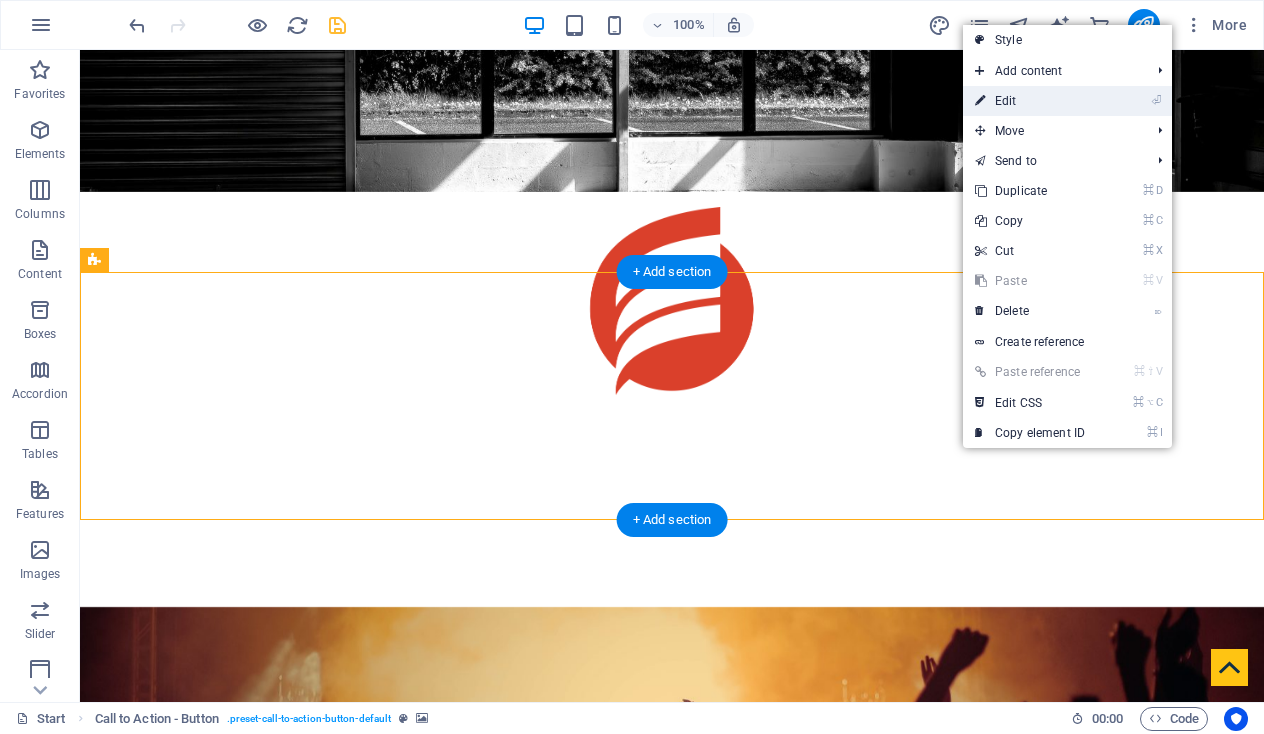 click on "⏎  Edit" at bounding box center (1030, 101) 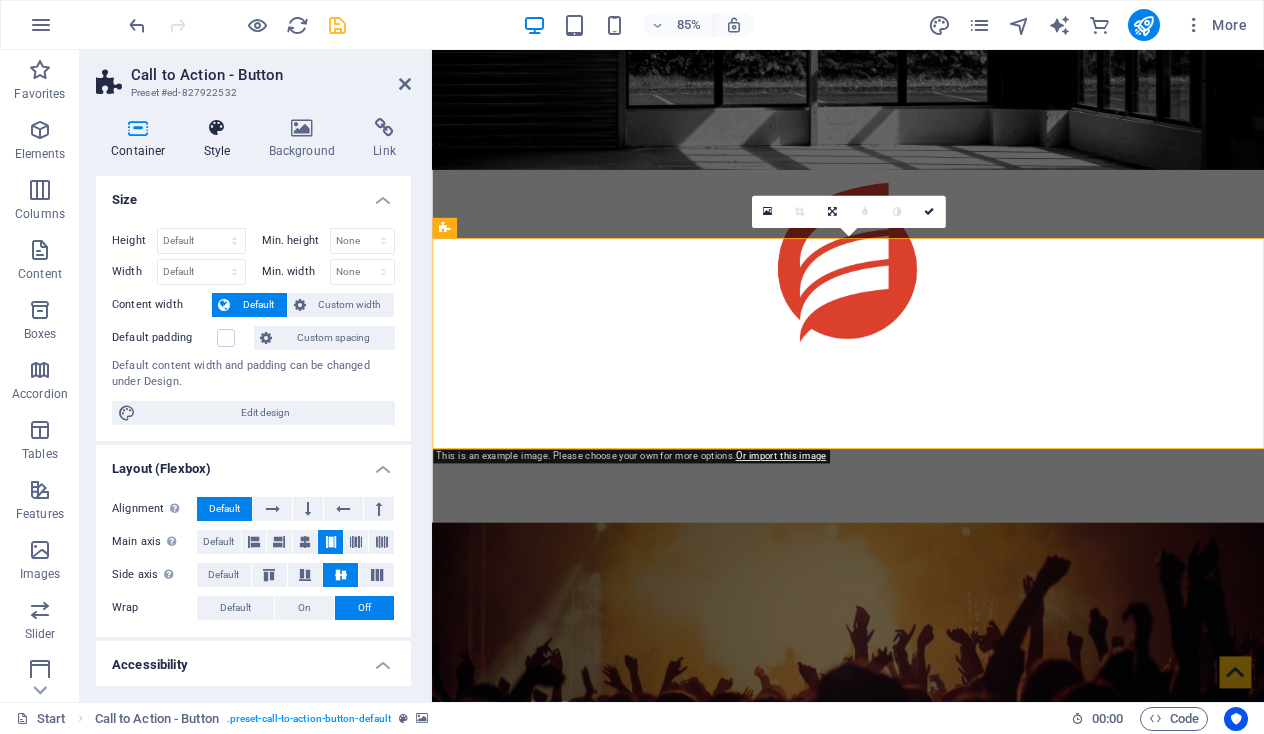 click at bounding box center [217, 128] 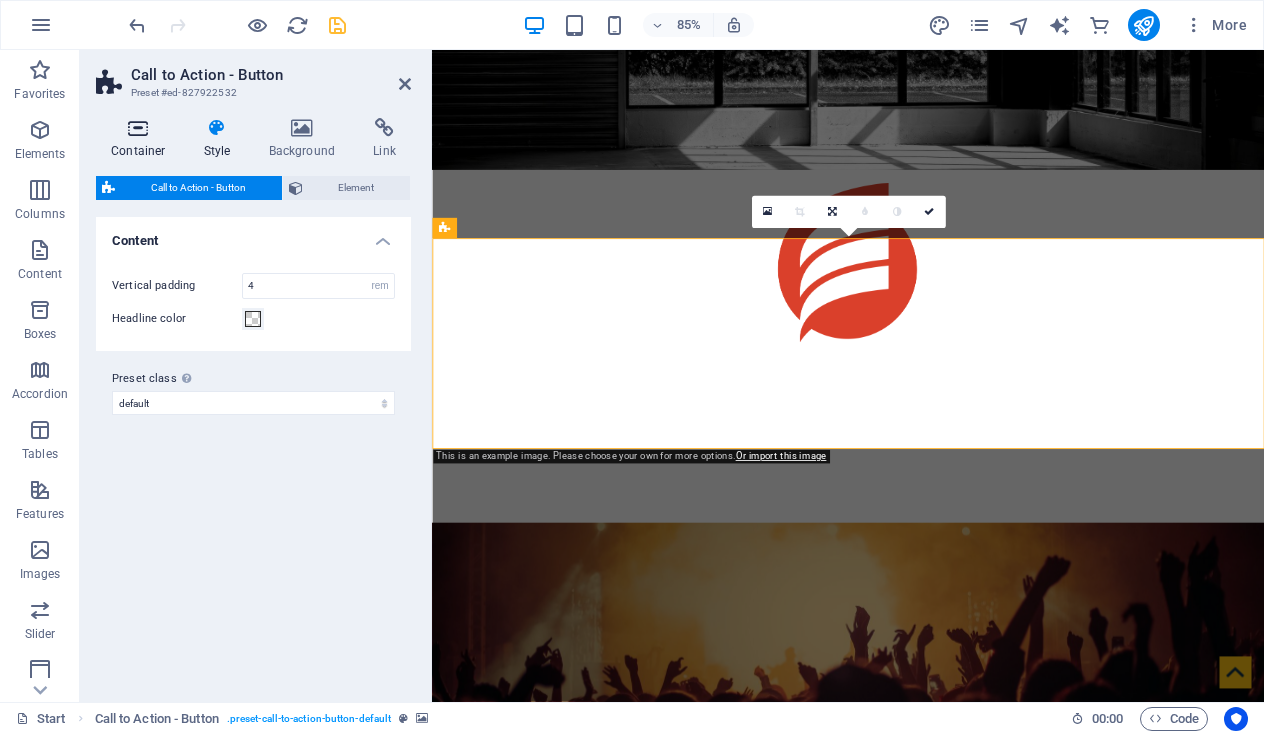 click at bounding box center (138, 128) 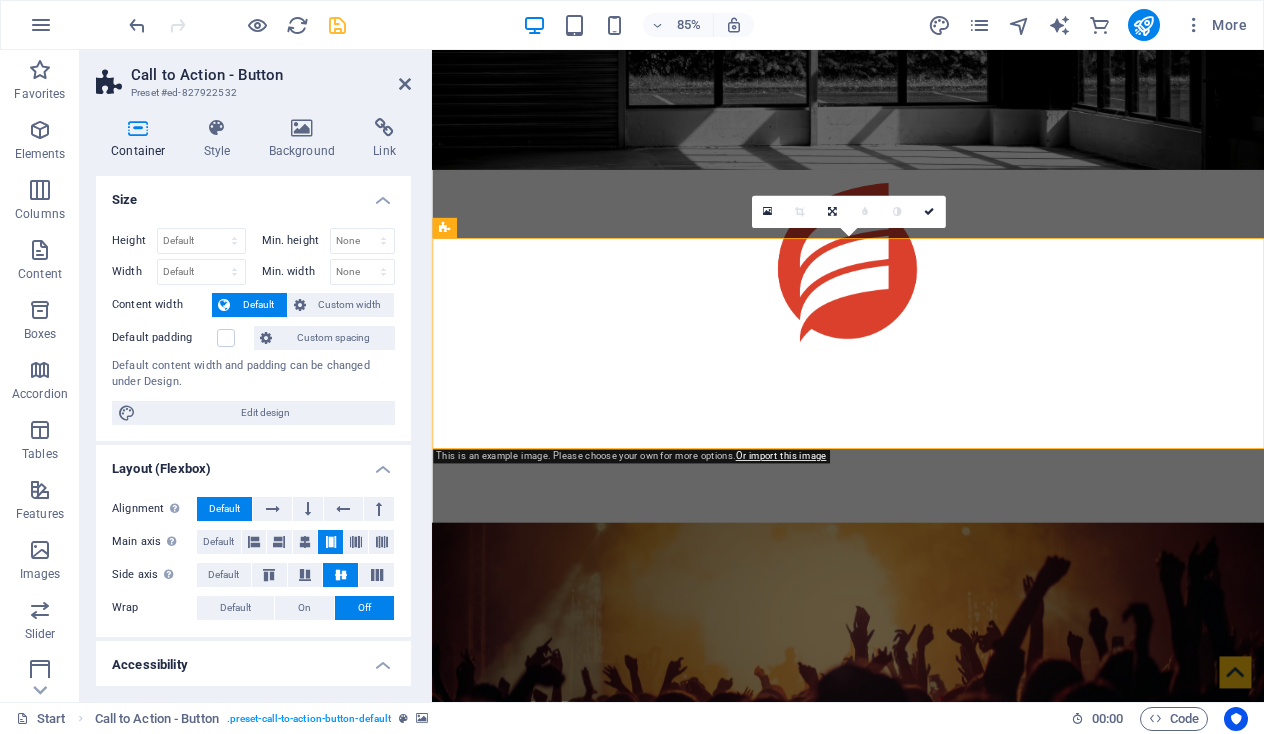 scroll, scrollTop: 0, scrollLeft: 0, axis: both 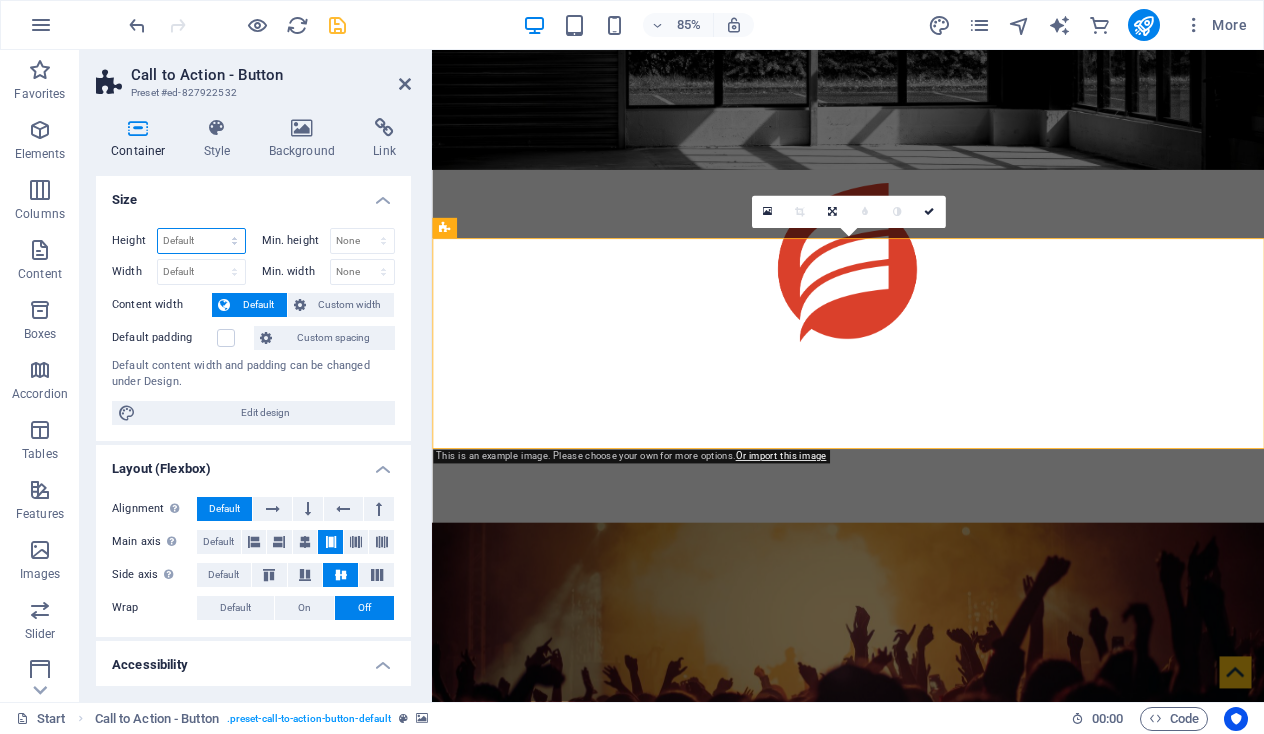 select on "px" 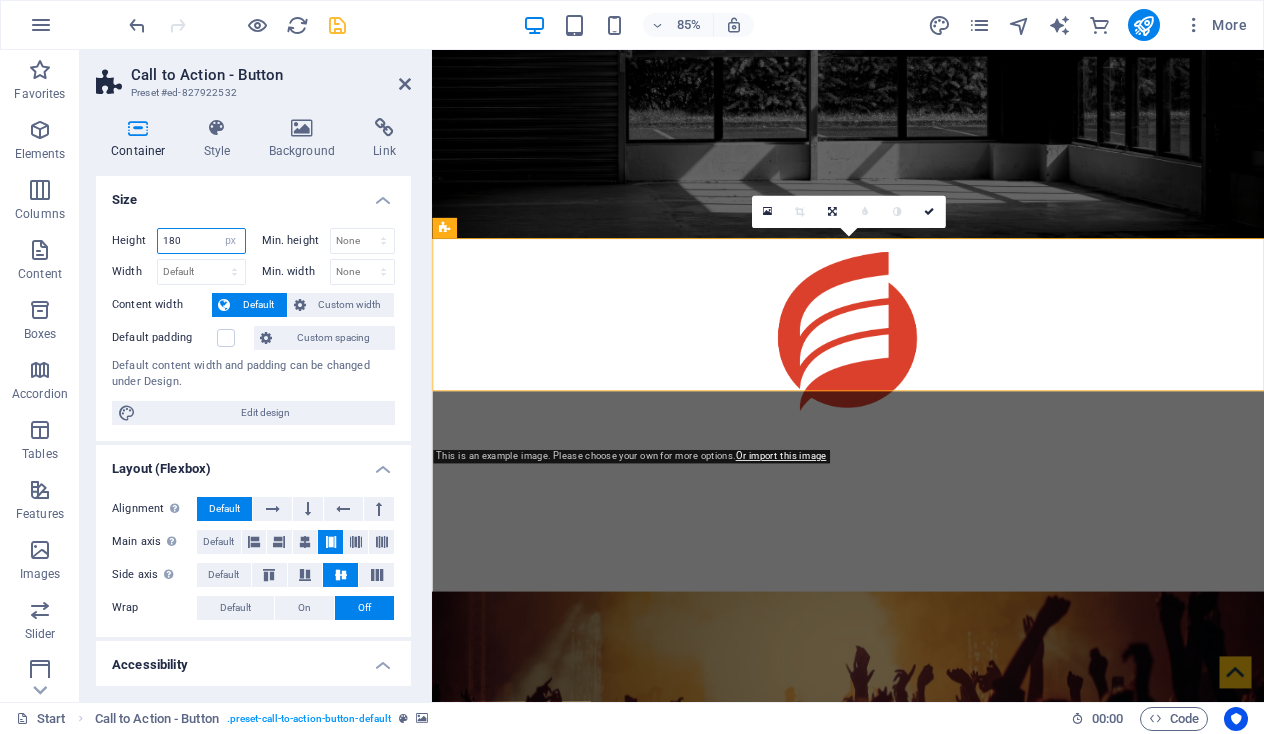 type on "180" 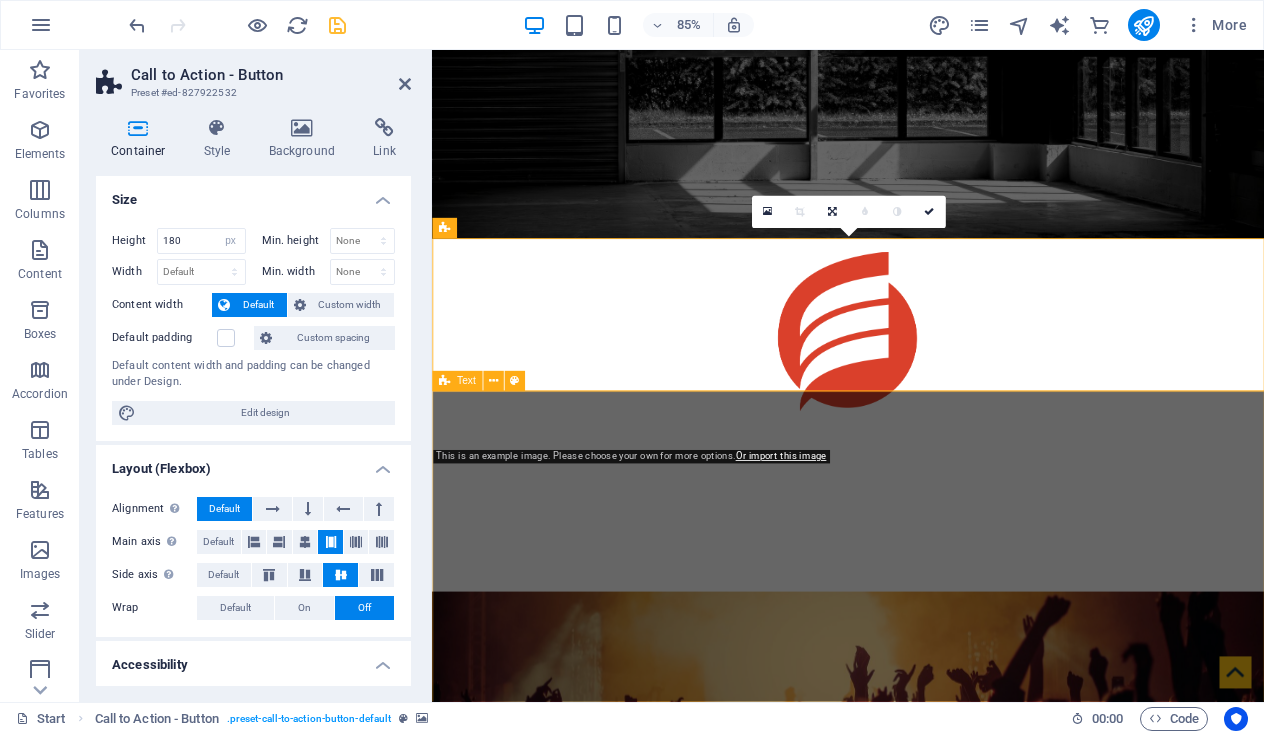 click on "Emantra: From Hosting Roots to Full-Service Cybersecurity   Emantra Pty Ltd is an Australian private company founded in 2005 by its current owner and CEO [FIRST] [LAST]. We have evolved from a secure hosting provider into a full-service Managed Services Provider (MSP) trusted by government and critical infrastructure clients.  Emantra has HCF, DISP, IRAP, ISO 9000 and ISO 27000 certifications.  We are one of less than six Australian companies listed on the DHA Hosting Certification Framework. Sovereignty Matters "Sovereignty" in  t he Australian  I T service industry is becoming an important factor in our national security. Emantra presents a fully sovereign service, with  no foreign ownership, control, or influence;  exclusive use of Australian facilities and jobs, and  sole allegiance to Australian law and regulations ; We satisfy all aspects of the new FOCI  definition (foreign ownership, control and influence) which the Commonwealth is now applying." at bounding box center [921, 1265] 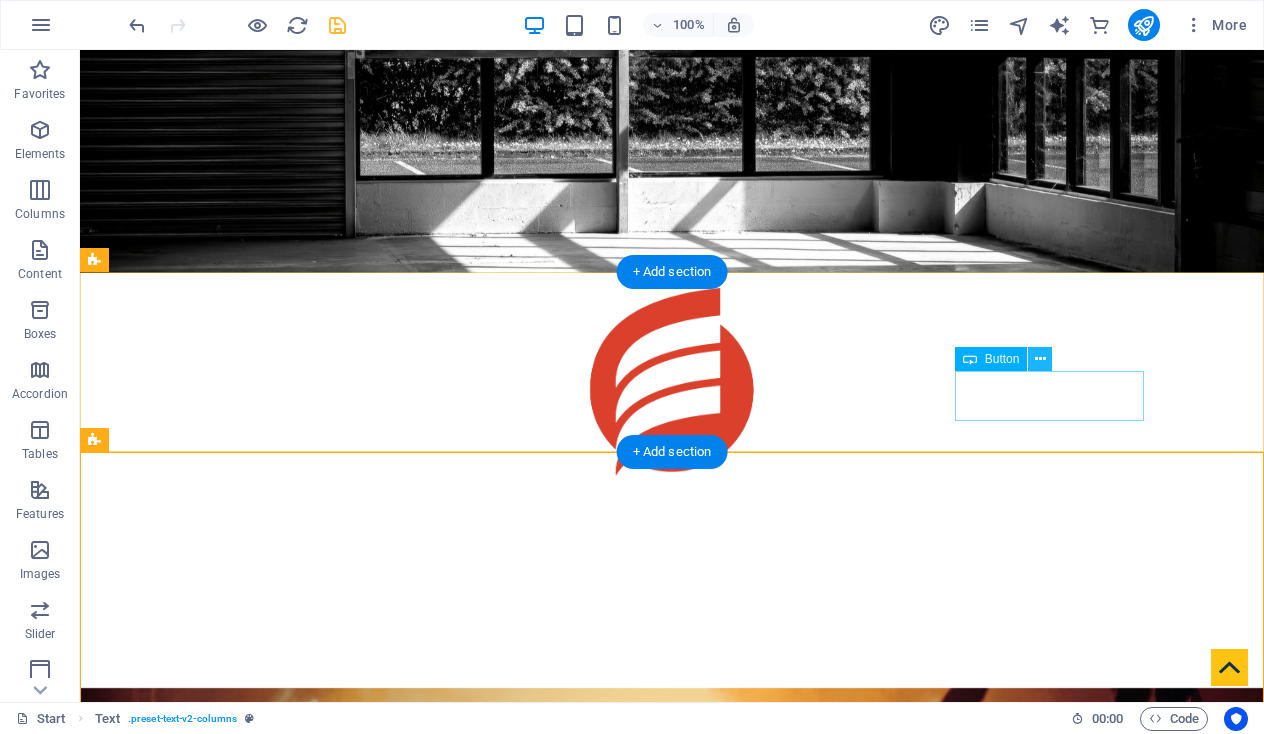 click at bounding box center (1040, 359) 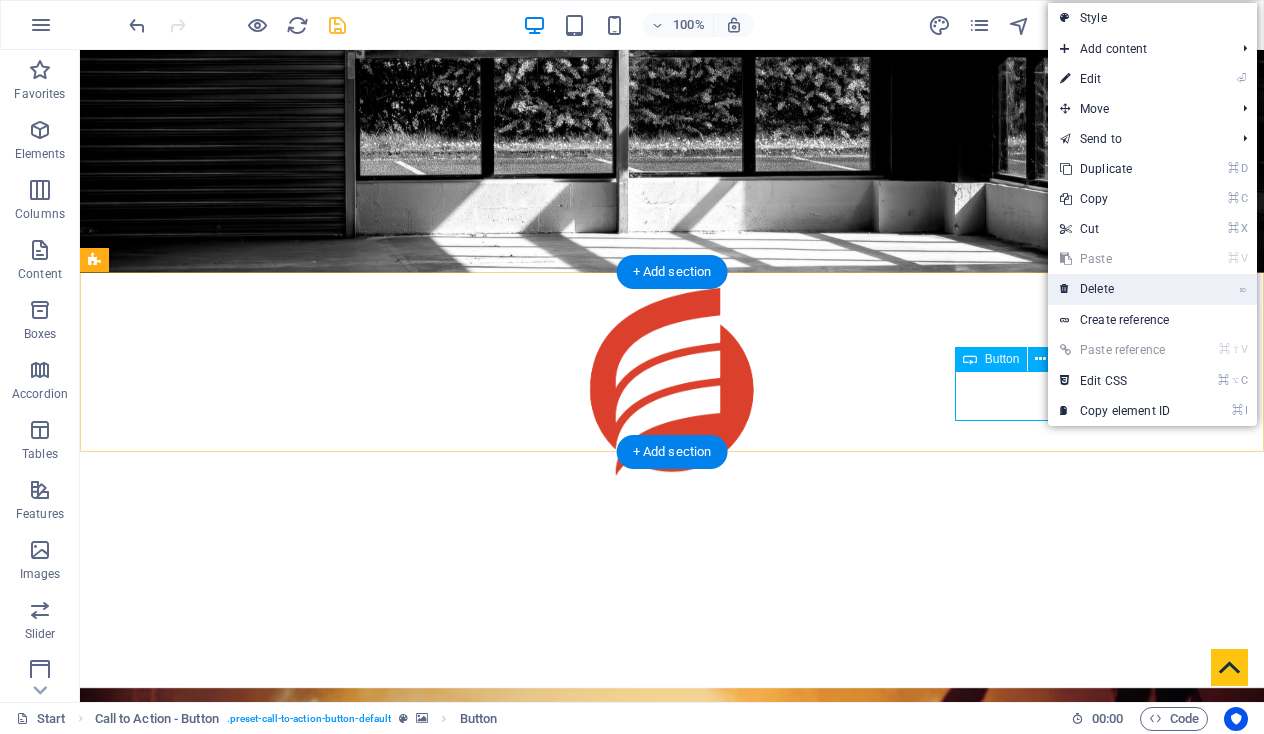 click on "⌦  Delete" at bounding box center (1115, 289) 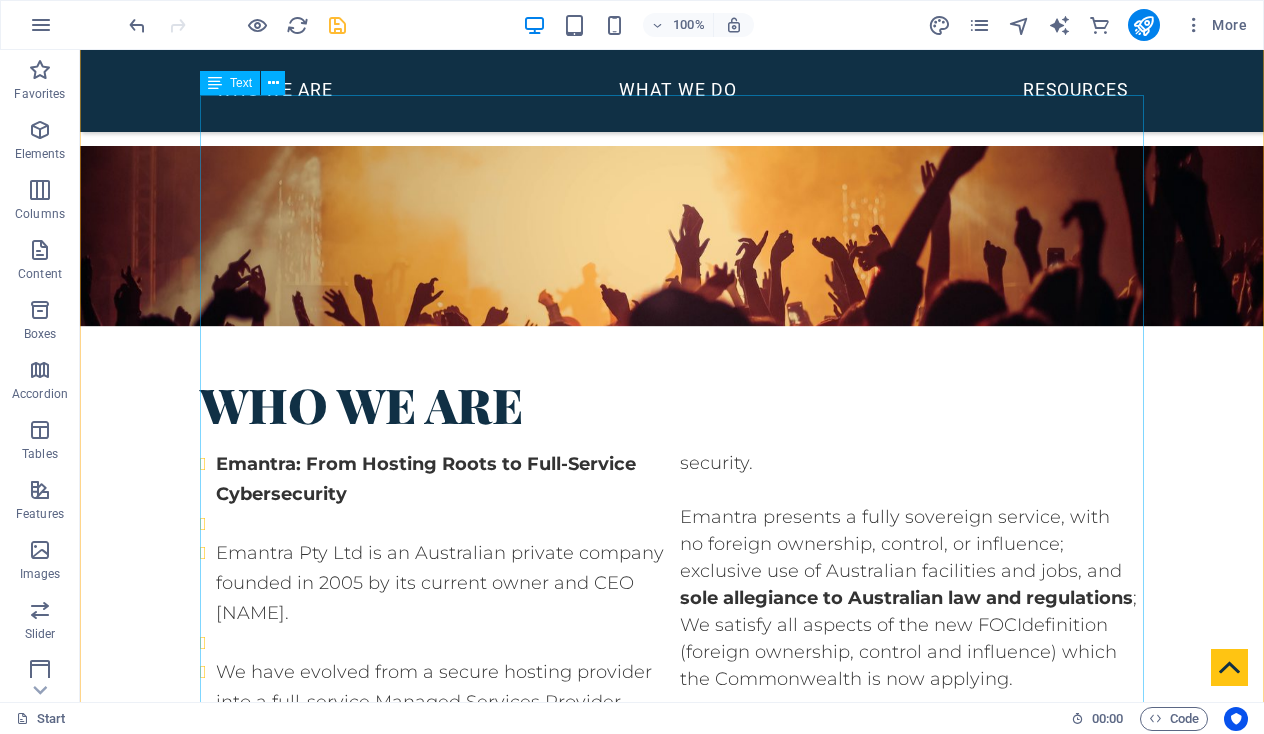 scroll, scrollTop: 727, scrollLeft: 0, axis: vertical 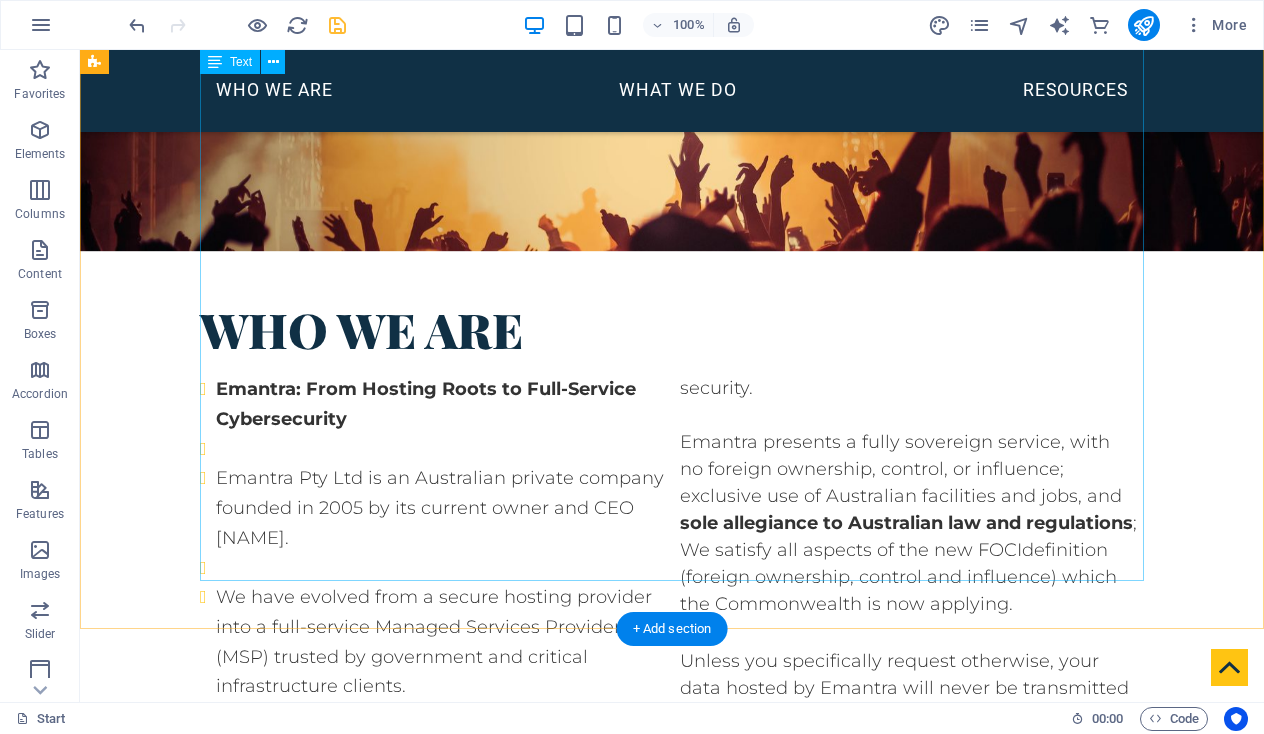 click on "Emantra: From Hosting Roots to Full-Service Cybersecurity   Emantra Pty Ltd is an Australian private company founded in [YEAR] by its current owner and CEO [FIRST] [LAST]. We have evolved from a secure hosting provider into a full-service Managed Services Provider (MSP) trusted by government and critical infrastructure clients.  Emantra has HCF, DISP, IRAP, ISO 9000 and ISO 27000 certifications.  We are one of less than six Australian companies listed on the DHA Hosting Certification Framework. Sovereignty Matters "Sovereignty" in  t he Australian  I T service industry is becoming an important factor in our national security. Emantra presents a fully sovereign service, with  no foreign ownership, control, or influence;  exclusive use of Australian facilities and jobs, and  sole allegiance to Australian law and regulations ; We satisfy all aspects of the new FOCI  definition (foreign ownership, control and influence) which the Commonwealth is now applying." at bounding box center [672, 686] 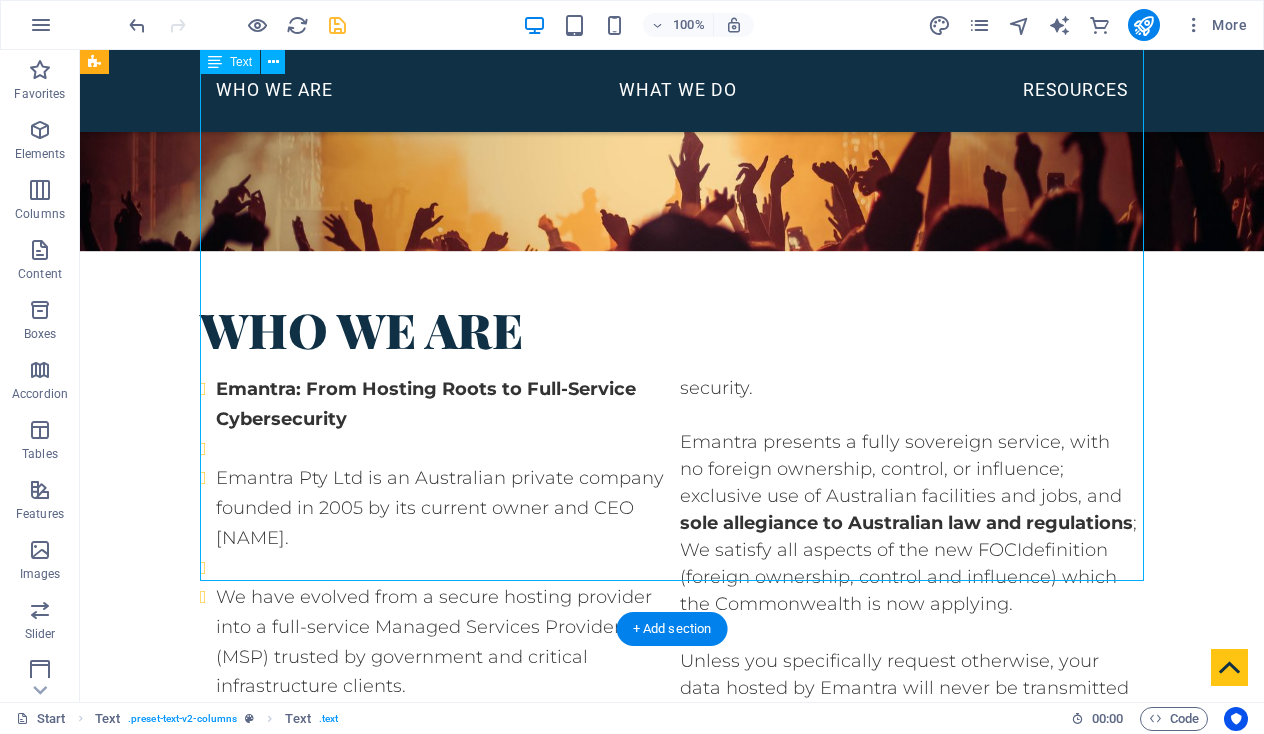 click on "Emantra: From Hosting Roots to Full-Service Cybersecurity   Emantra Pty Ltd is an Australian private company founded in [YEAR] by its current owner and CEO [FIRST] [LAST]. We have evolved from a secure hosting provider into a full-service Managed Services Provider (MSP) trusted by government and critical infrastructure clients.  Emantra has HCF, DISP, IRAP, ISO 9000 and ISO 27000 certifications.  We are one of less than six Australian companies listed on the DHA Hosting Certification Framework. Sovereignty Matters "Sovereignty" in  t he Australian  I T service industry is becoming an important factor in our national security. Emantra presents a fully sovereign service, with  no foreign ownership, control, or influence;  exclusive use of Australian facilities and jobs, and  sole allegiance to Australian law and regulations ; We satisfy all aspects of the new FOCI  definition (foreign ownership, control and influence) which the Commonwealth is now applying." at bounding box center [672, 686] 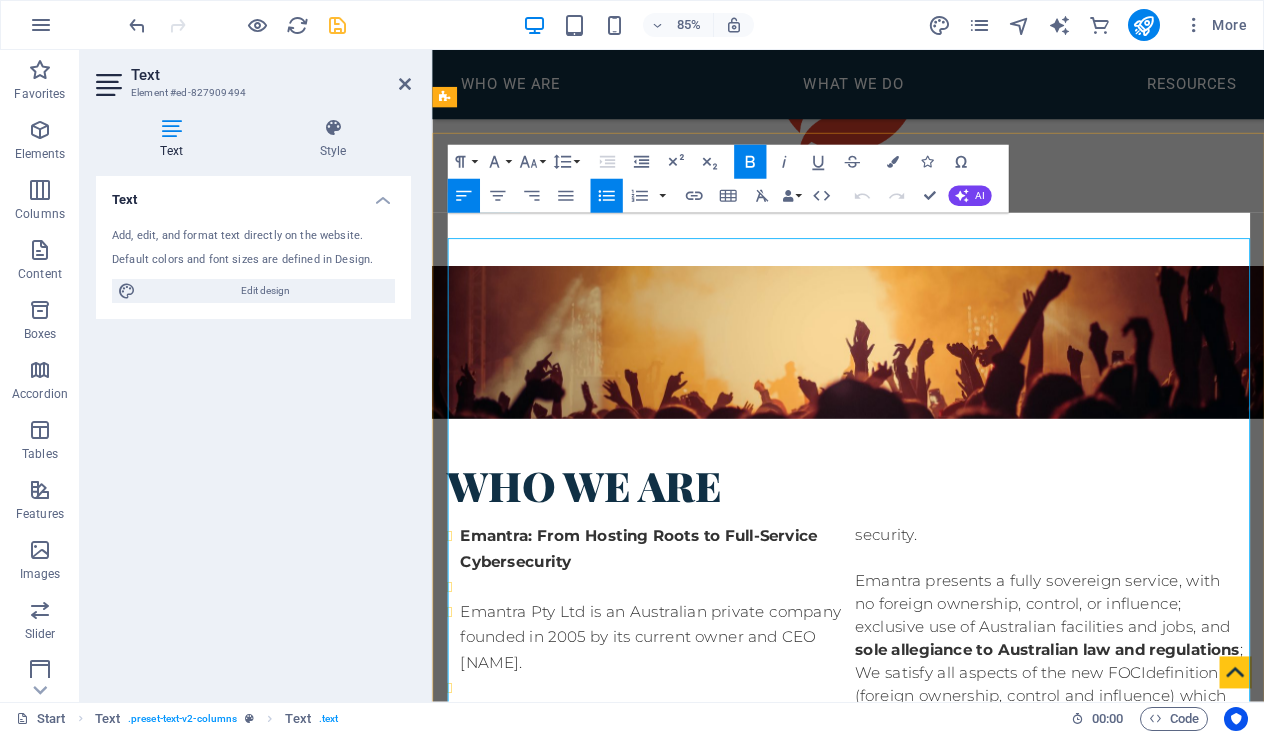 scroll, scrollTop: 496, scrollLeft: 0, axis: vertical 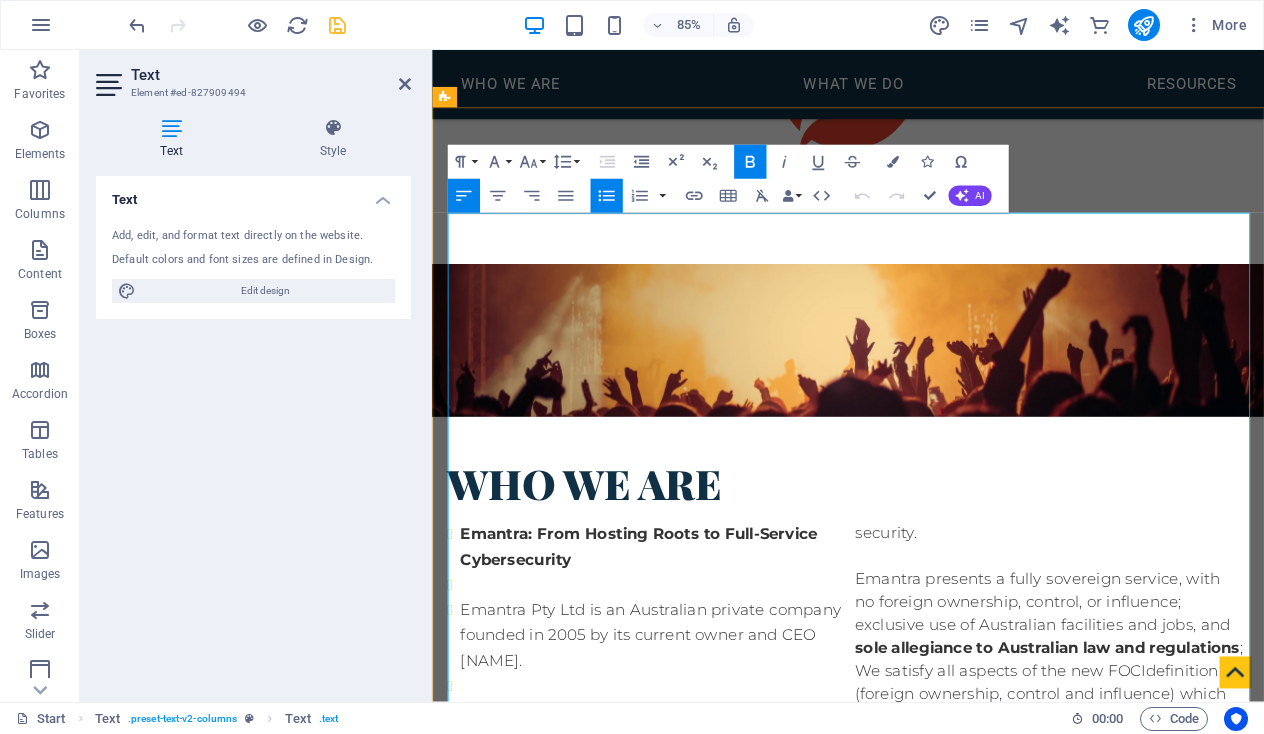 click on "Sovereignty Matters" at bounding box center (545, 1125) 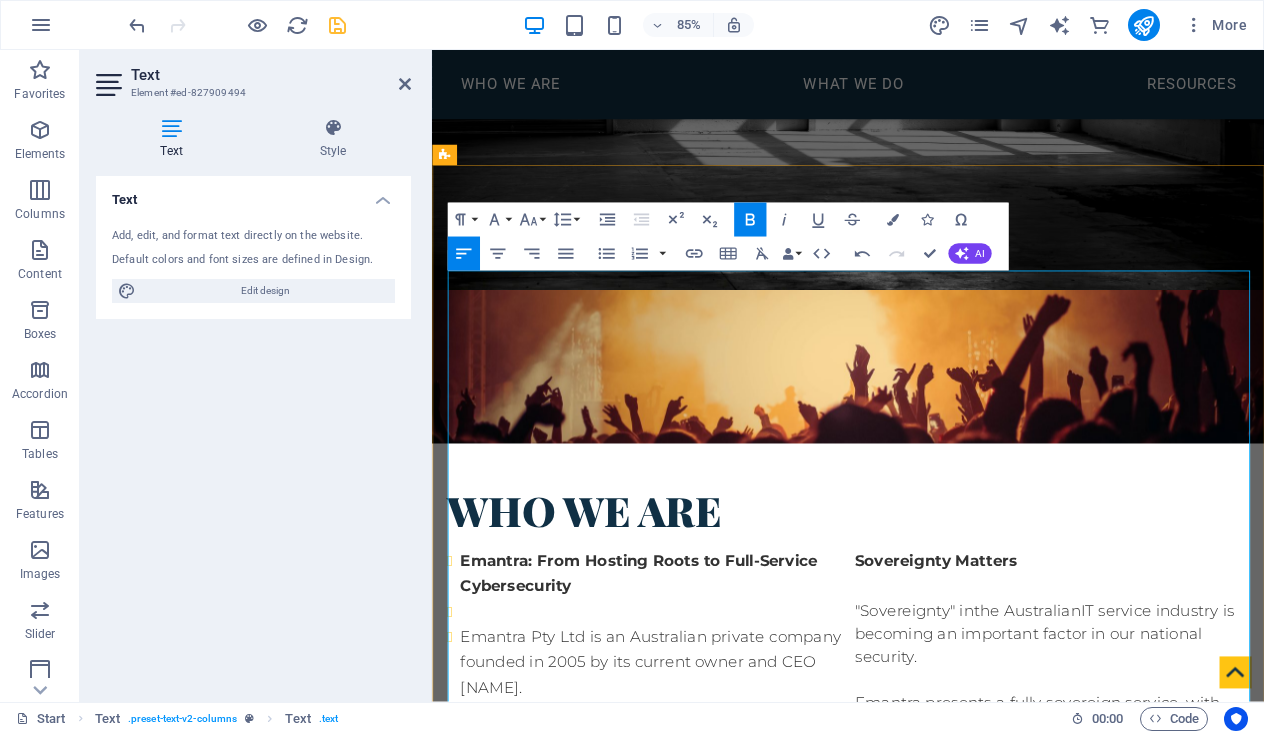 scroll, scrollTop: 437, scrollLeft: 0, axis: vertical 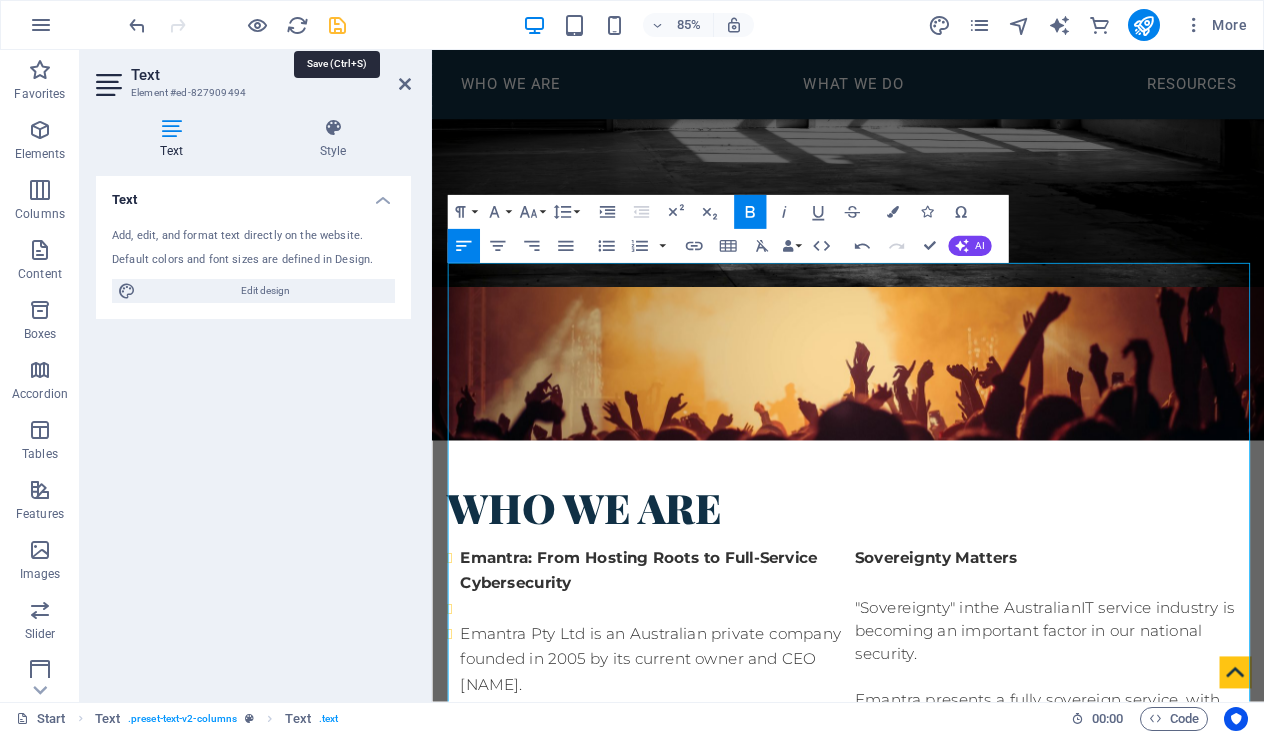 click at bounding box center [337, 25] 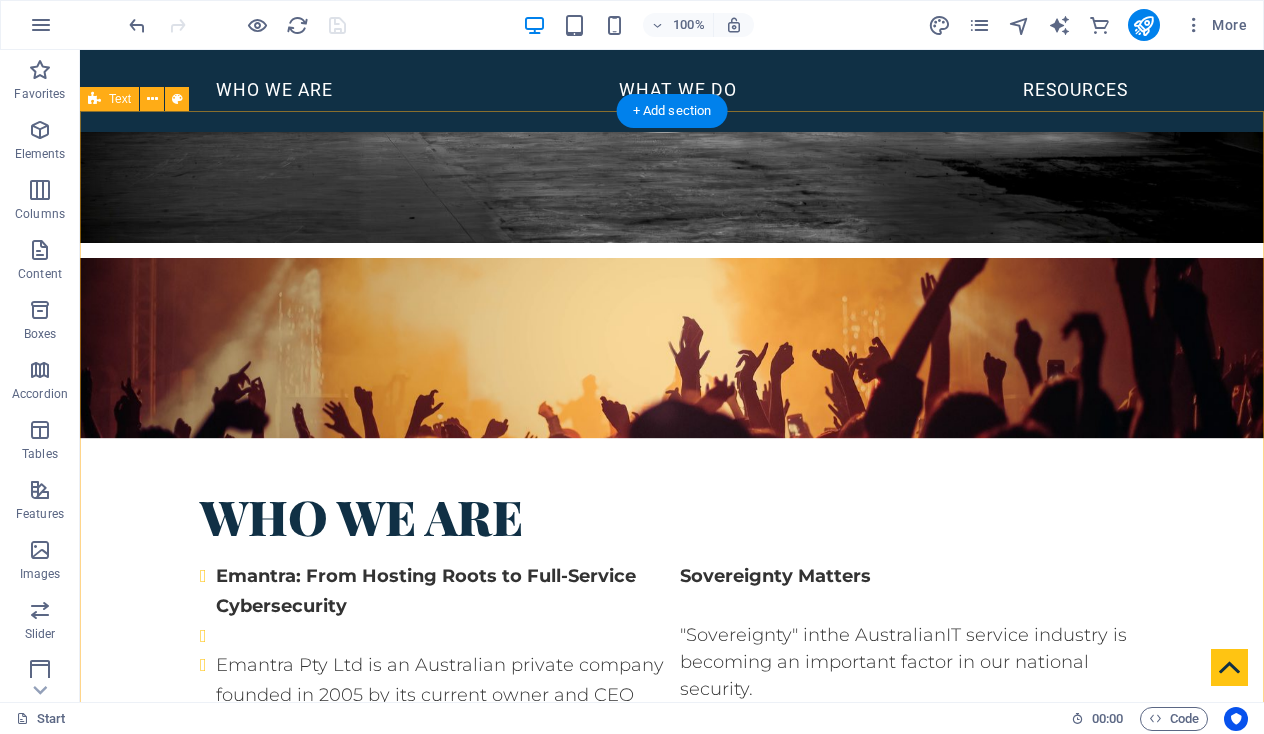 scroll, scrollTop: 463, scrollLeft: 0, axis: vertical 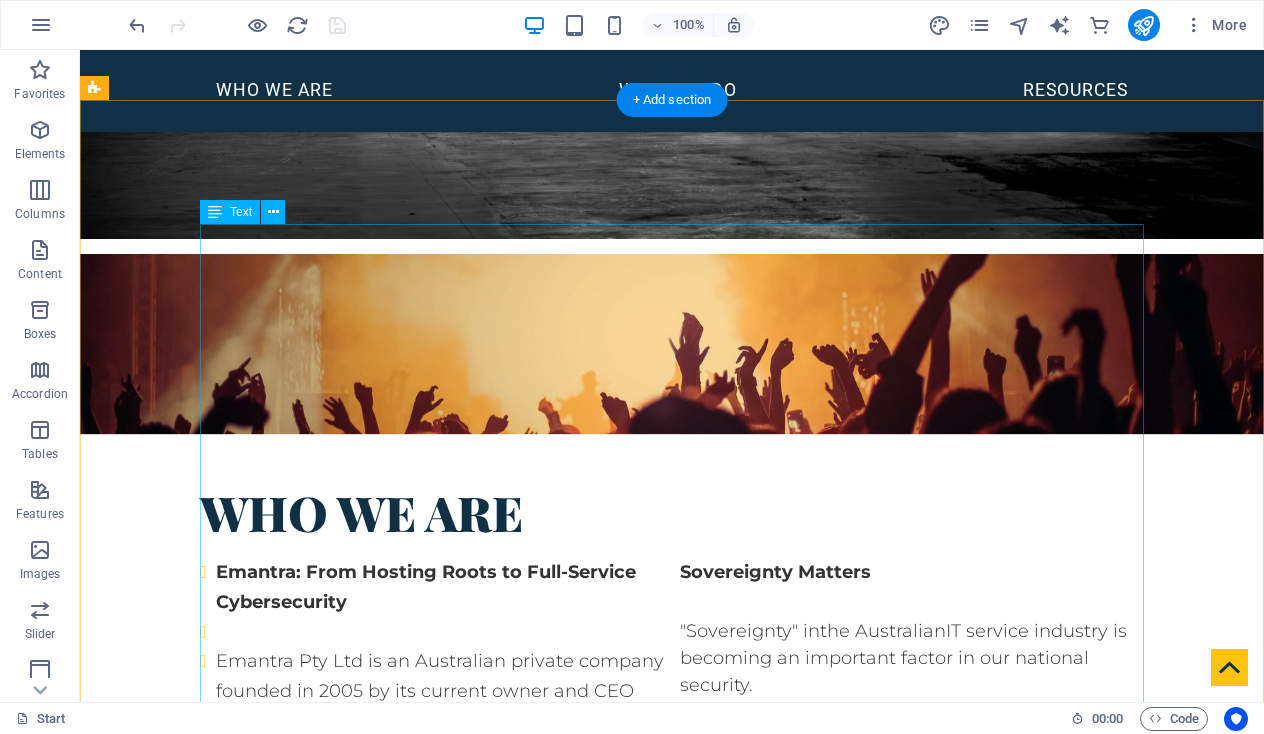 click on "Emantra: From Hosting Roots to Full-Service Cybersecurity   Emantra Pty Ltd is an Australian private company founded in [YEAR] by its current owner and CEO [FIRST] [LAST]. We have evolved from a secure hosting provider into a full-service Managed Services Provider (MSP) trusted by government and critical infrastructure clients.  Emantra has HCF, DISP, IRAP, ISO 9000 and ISO 27000 certifications.  We are one of less than six Australian companies listed on the DHA Hosting Certification Framework. Sovereignty Matters "Sovereignty" in  t he Australian  I T service industry is becoming an important factor in our national security. Emantra presents a fully sovereign service, with  no foreign ownership, control, or influence;  exclusive use of Australian facilities and jobs, and  sole allegiance to Australian law and regulations ; We satisfy all aspects of the new FOCI  definition (foreign ownership, control and influence) which the Commonwealth is now applying." at bounding box center [672, 929] 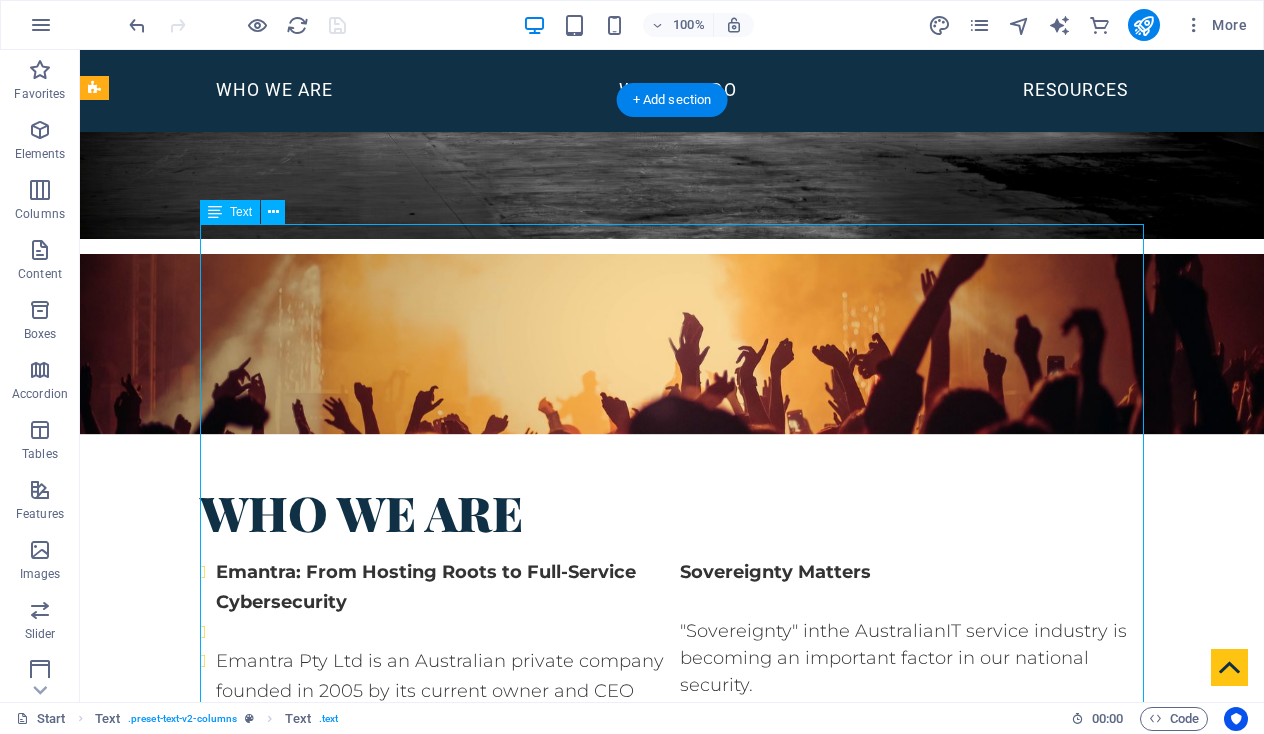 click on "Emantra: From Hosting Roots to Full-Service Cybersecurity   Emantra Pty Ltd is an Australian private company founded in [YEAR] by its current owner and CEO [FIRST] [LAST]. We have evolved from a secure hosting provider into a full-service Managed Services Provider (MSP) trusted by government and critical infrastructure clients.  Emantra has HCF, DISP, IRAP, ISO 9000 and ISO 27000 certifications.  We are one of less than six Australian companies listed on the DHA Hosting Certification Framework. Sovereignty Matters "Sovereignty" in  t he Australian  I T service industry is becoming an important factor in our national security. Emantra presents a fully sovereign service, with  no foreign ownership, control, or influence;  exclusive use of Australian facilities and jobs, and  sole allegiance to Australian law and regulations ; We satisfy all aspects of the new FOCI  definition (foreign ownership, control and influence) which the Commonwealth is now applying." at bounding box center [672, 929] 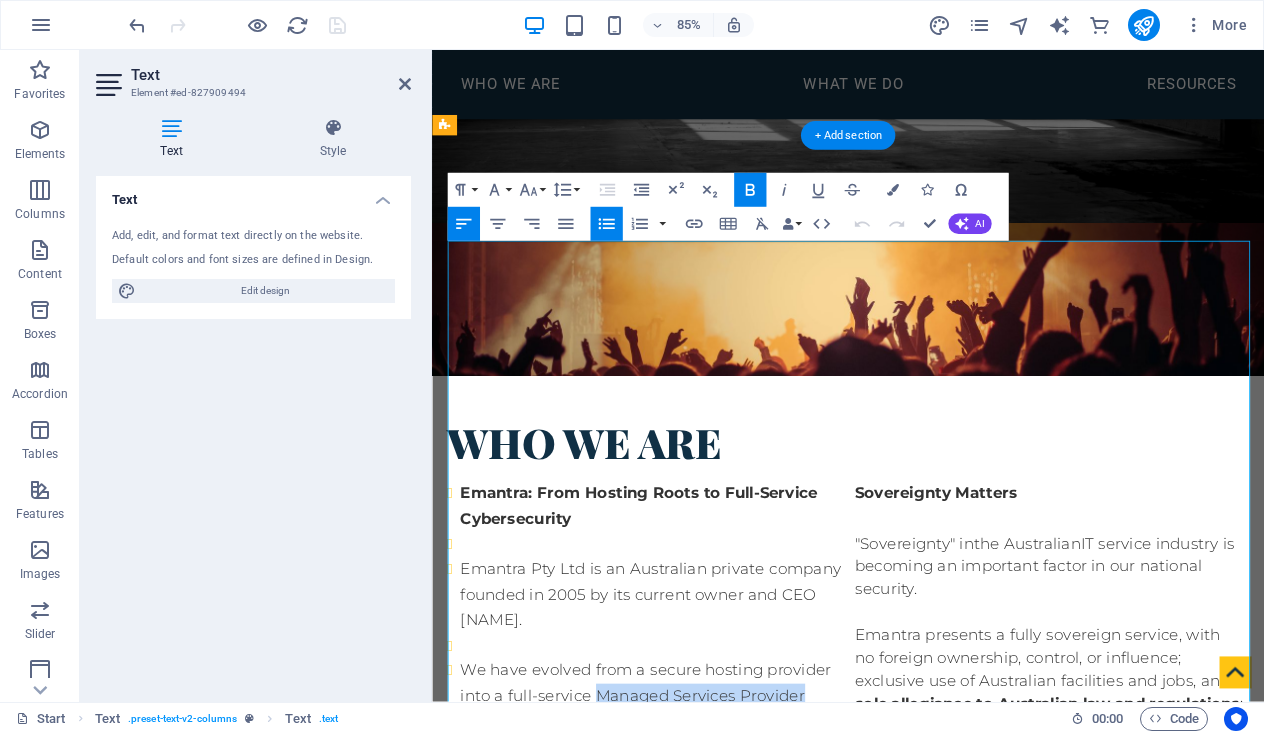 drag, startPoint x: 861, startPoint y: 521, endPoint x: 625, endPoint y: 524, distance: 236.01907 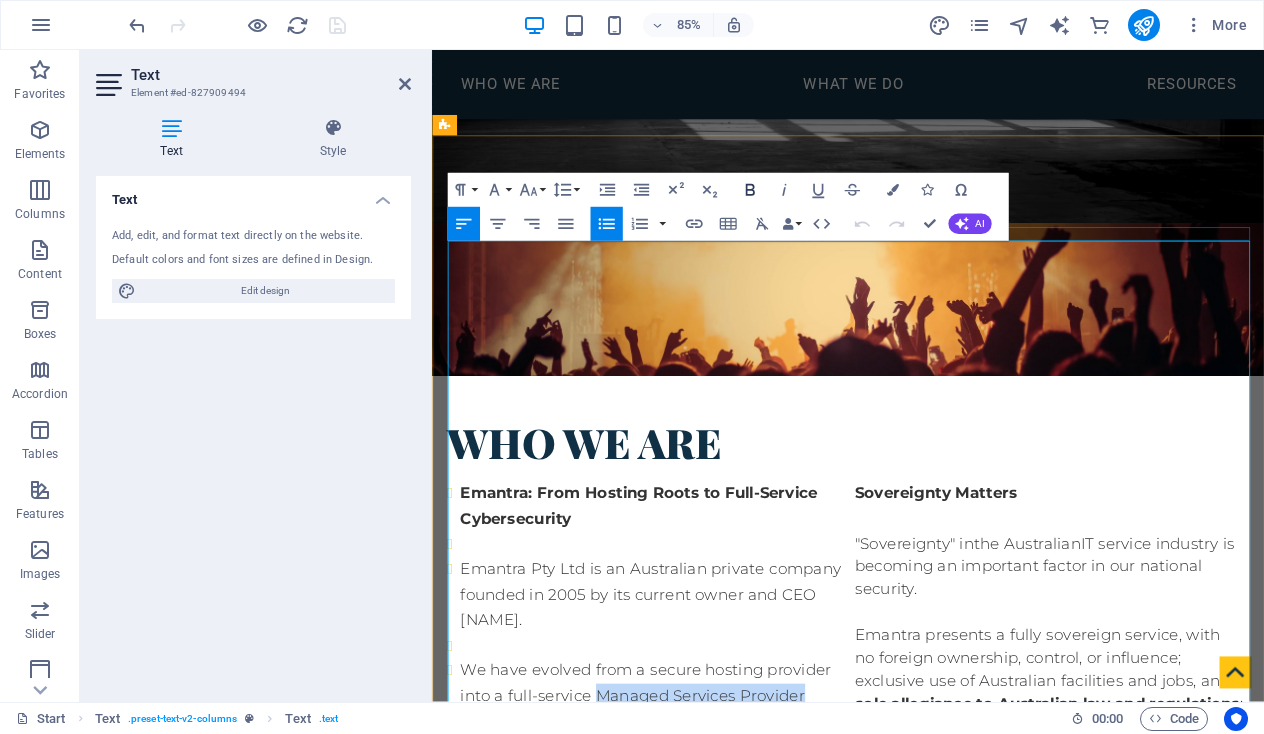 click 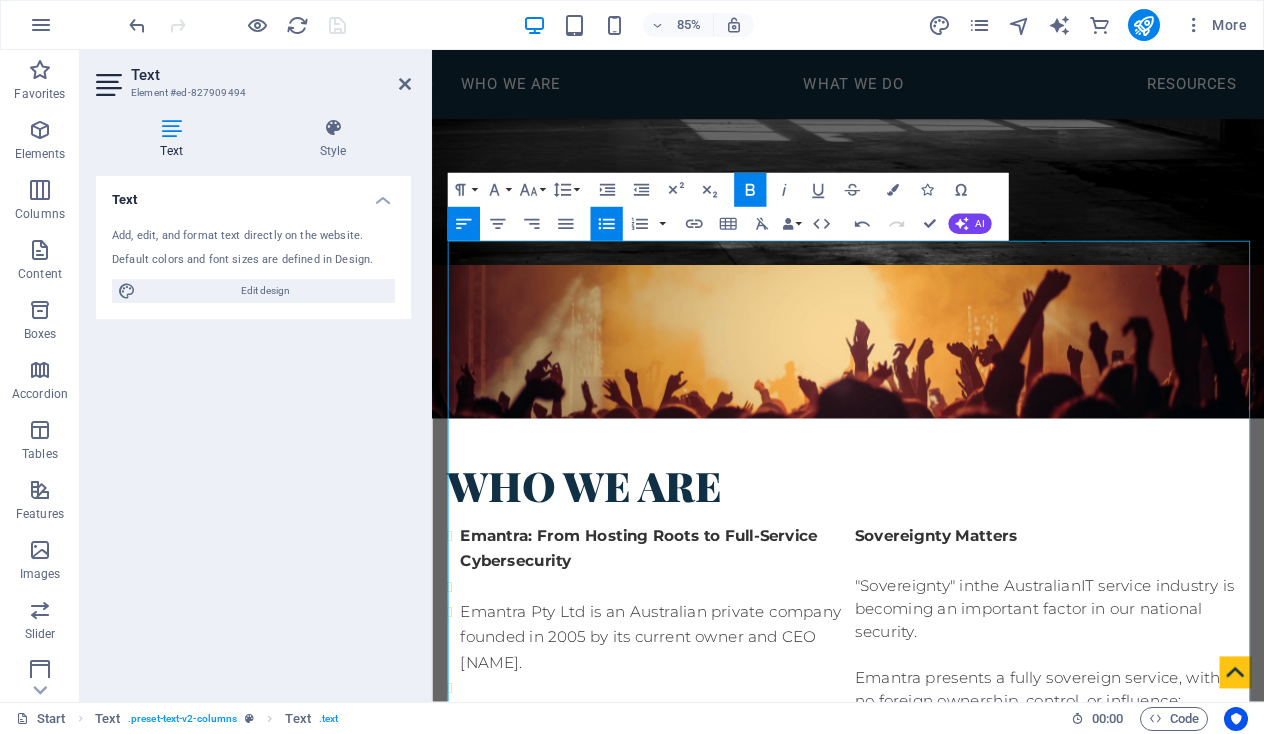 click on "Text Add, edit, and format text directly on the website. Default colors and font sizes are defined in Design. Edit design Alignment Left aligned Centered Right aligned" at bounding box center (253, 431) 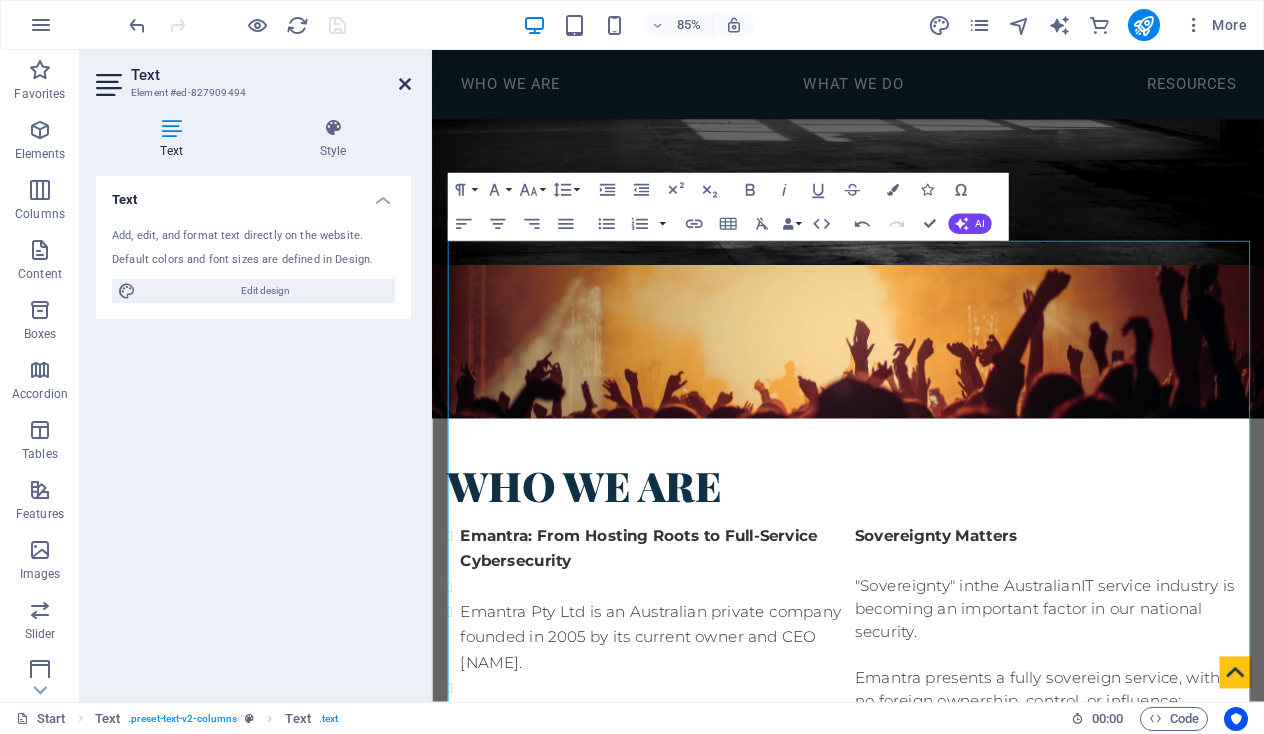 click at bounding box center [405, 84] 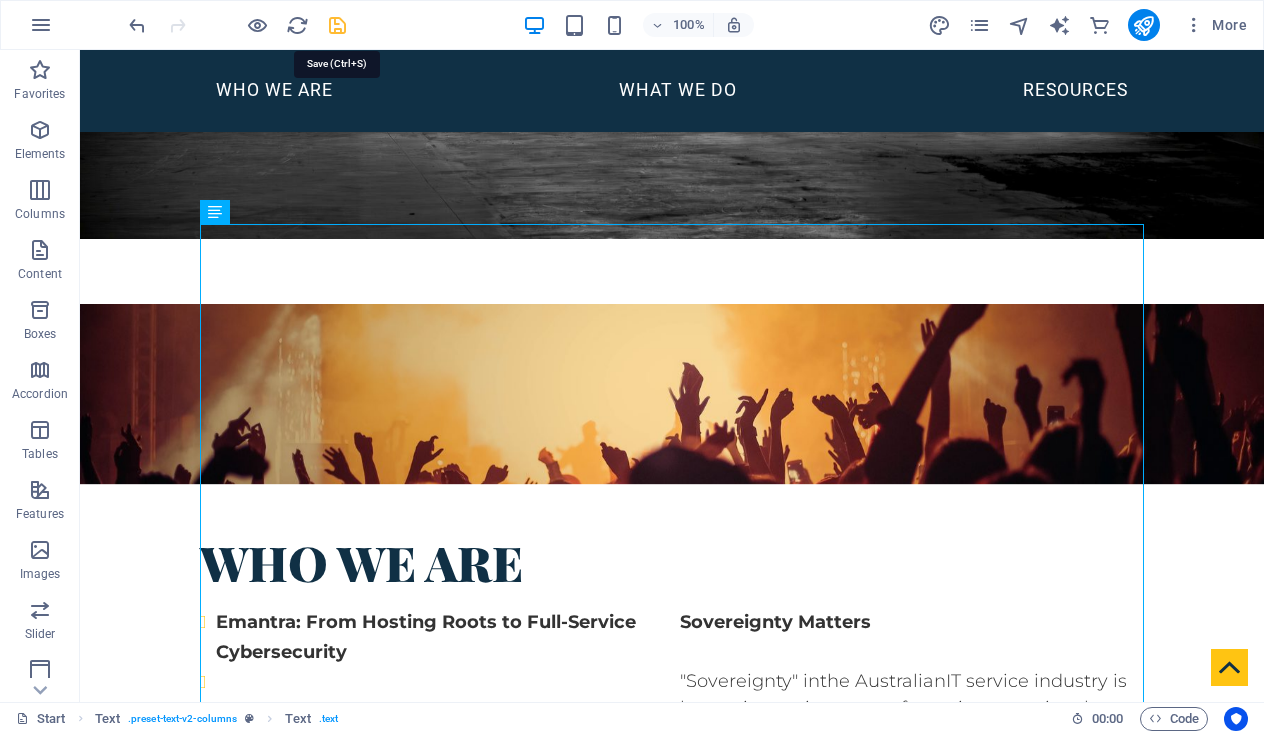 click at bounding box center (337, 25) 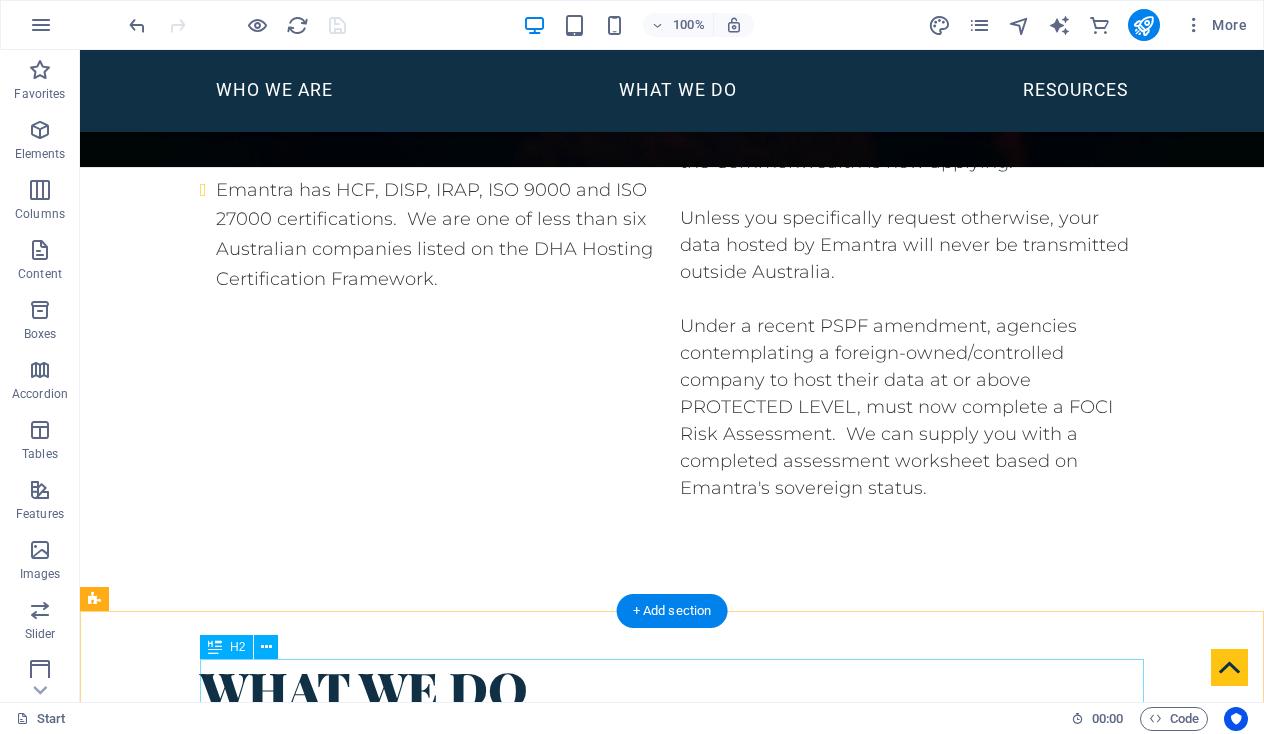 scroll, scrollTop: 1314, scrollLeft: 0, axis: vertical 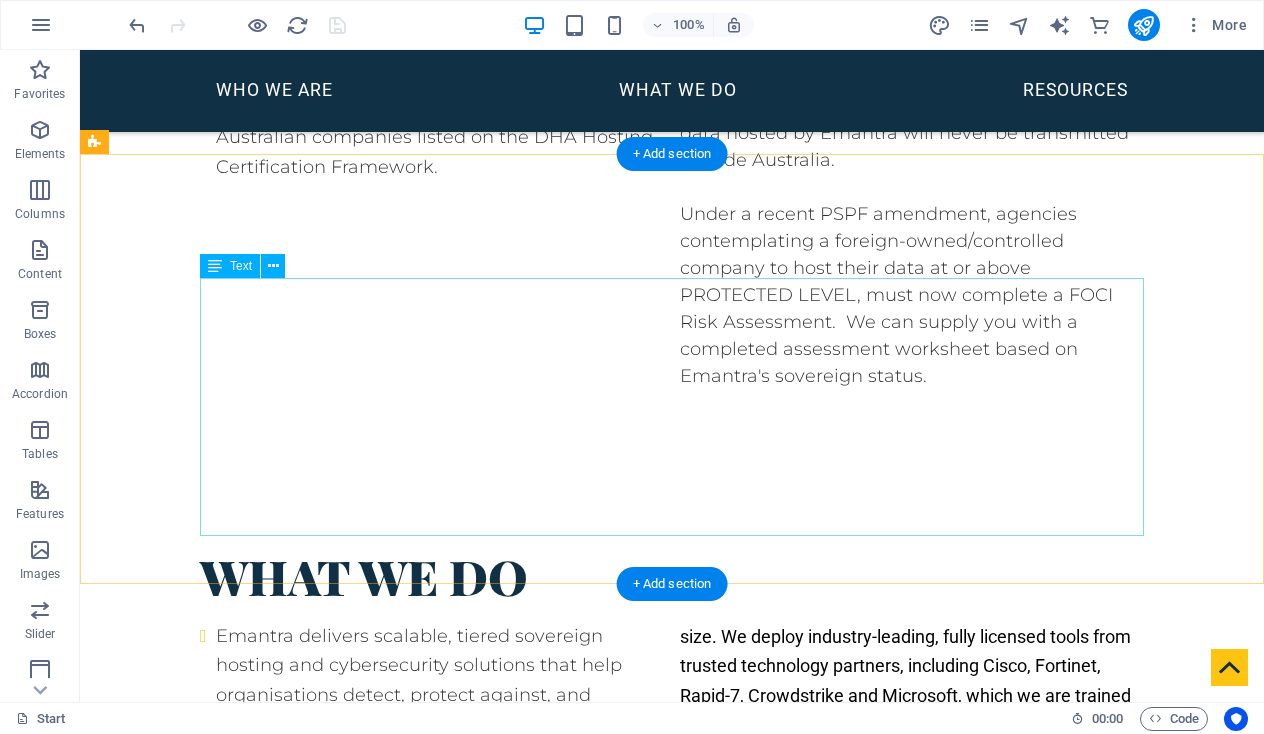 click on "Emantra delivers scalable, tiered sovereign hosting and cybersecurity solutions that help organisations detect, protect against, and respond to evolving threats, while meeting complex compliance.requirements. We consult, design, build and operate these services from defence-grade Australian data centres. Emantra's network, compute and storage infrastructure is owned Our services are tiered and scalable, designed to meet the needs of organisations at different stages of maturity and size. We deploy industry-leading, fully licensed tools from trusted technology partners, including Cisco, Fortinet, Rapid-7, Crowdstrike and Microsoft, which we are trained to manage.. Emantra acts as your cybersecurity consultant, operational partner, and compliance advisor —delivering practical, outcome-driven security services." at bounding box center (672, 765) 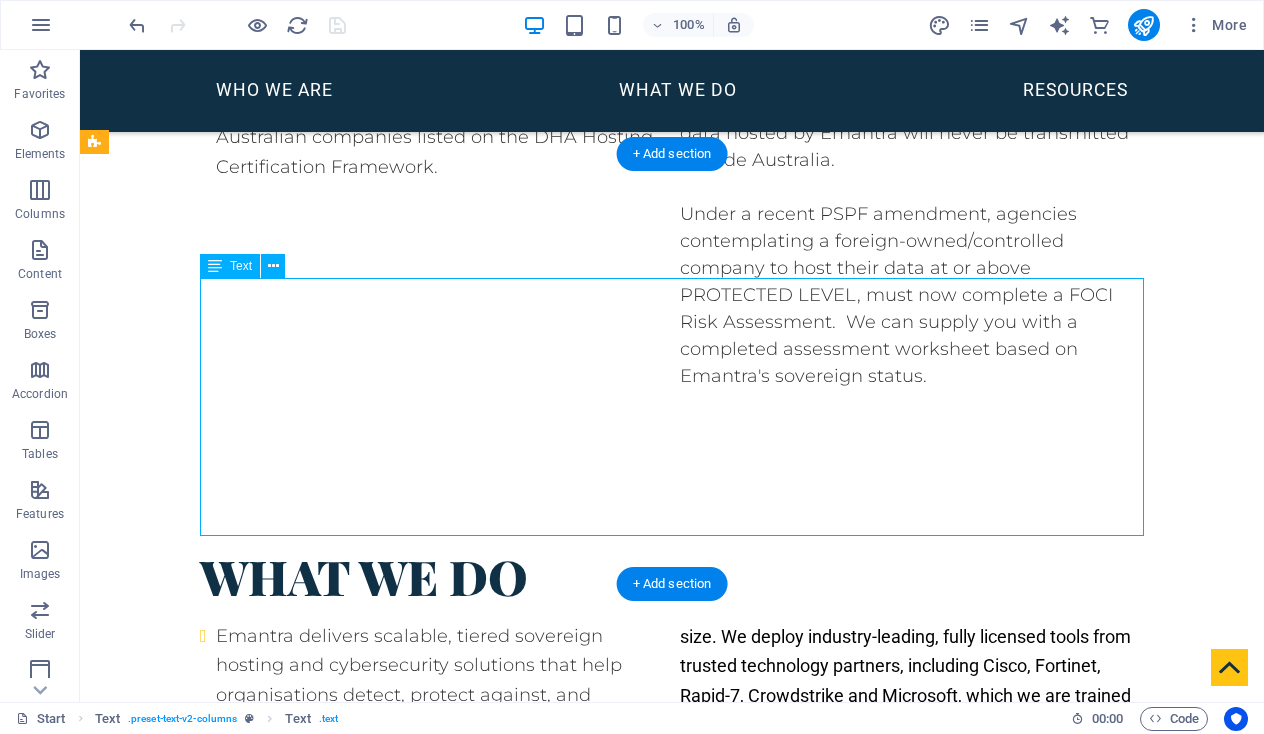click on "Emantra delivers scalable, tiered sovereign hosting and cybersecurity solutions that help organisations detect, protect against, and respond to evolving threats, while meeting complex compliance.requirements. We consult, design, build and operate these services from defence-grade Australian data centres. Emantra's network, compute and storage infrastructure is owned Our services are tiered and scalable, designed to meet the needs of organisations at different stages of maturity and size. We deploy industry-leading, fully licensed tools from trusted technology partners, including Cisco, Fortinet, Rapid-7, Crowdstrike and Microsoft, which we are trained to manage.. Emantra acts as your cybersecurity consultant, operational partner, and compliance advisor —delivering practical, outcome-driven security services." at bounding box center [672, 765] 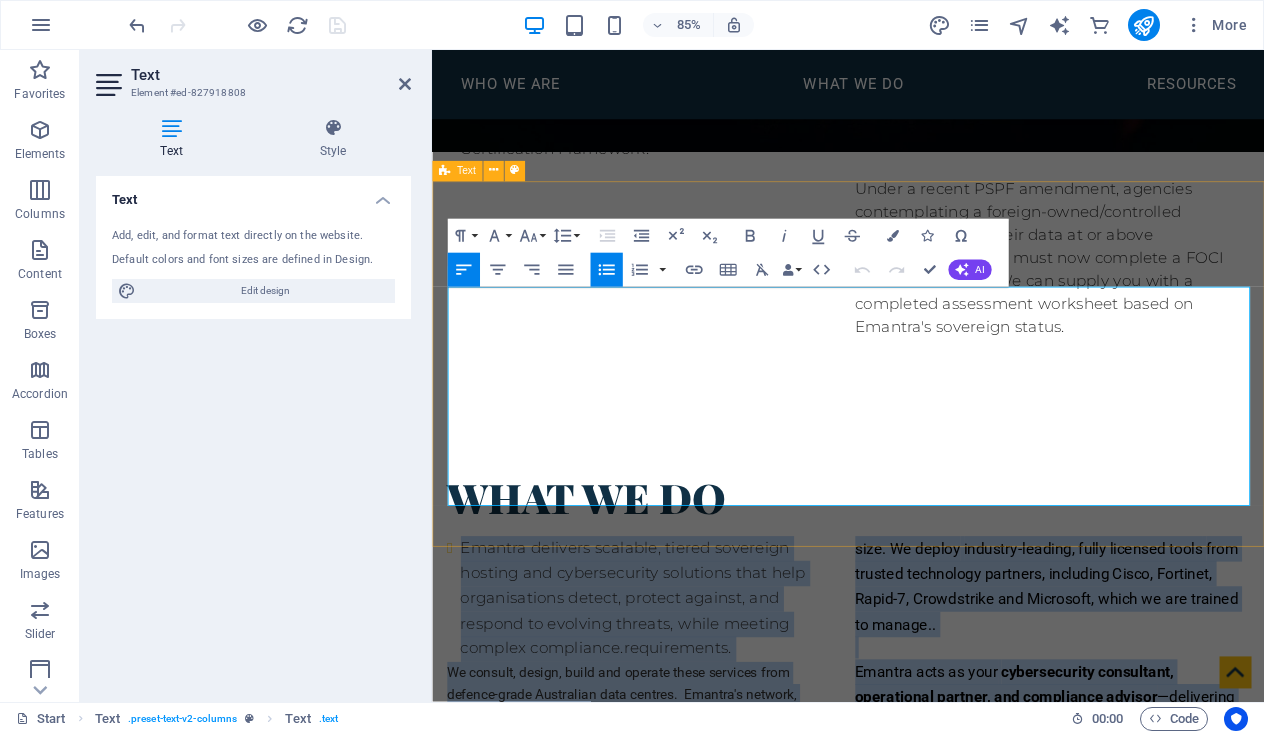 drag, startPoint x: 1286, startPoint y: 569, endPoint x: 444, endPoint y: 345, distance: 871.2864 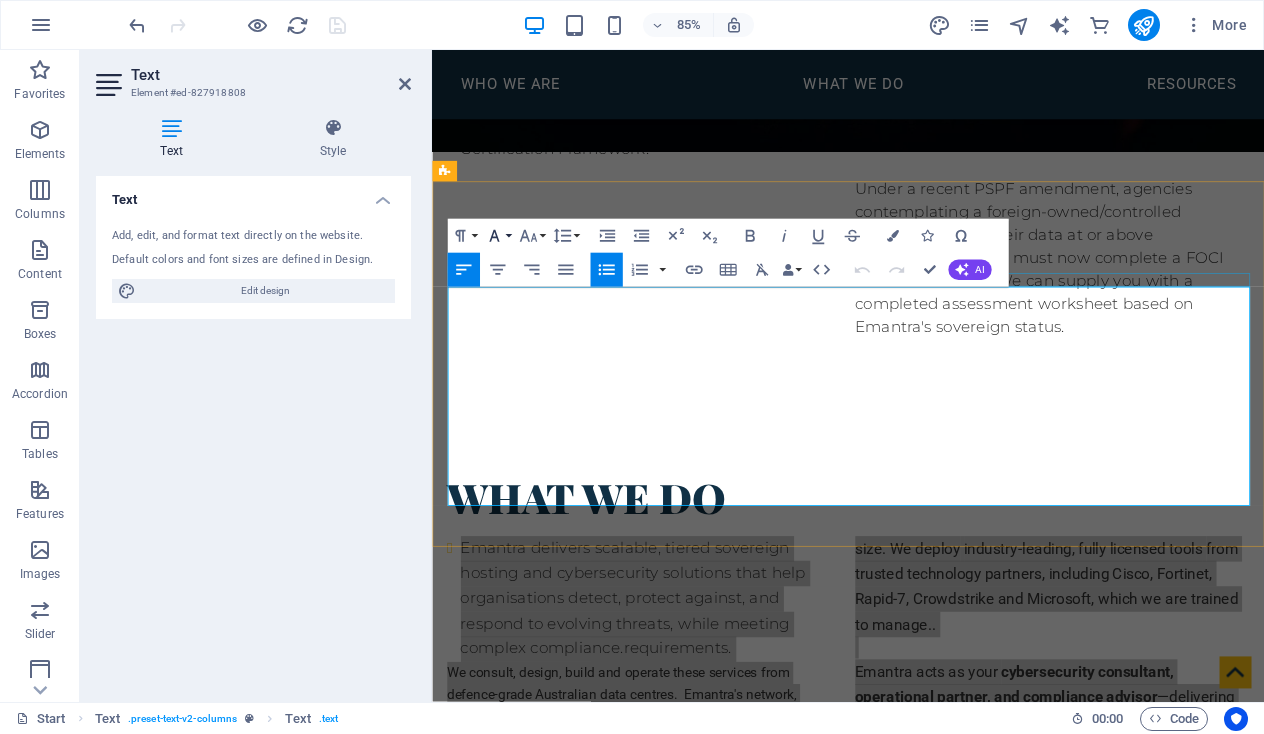 click on "Font Family" at bounding box center [497, 236] 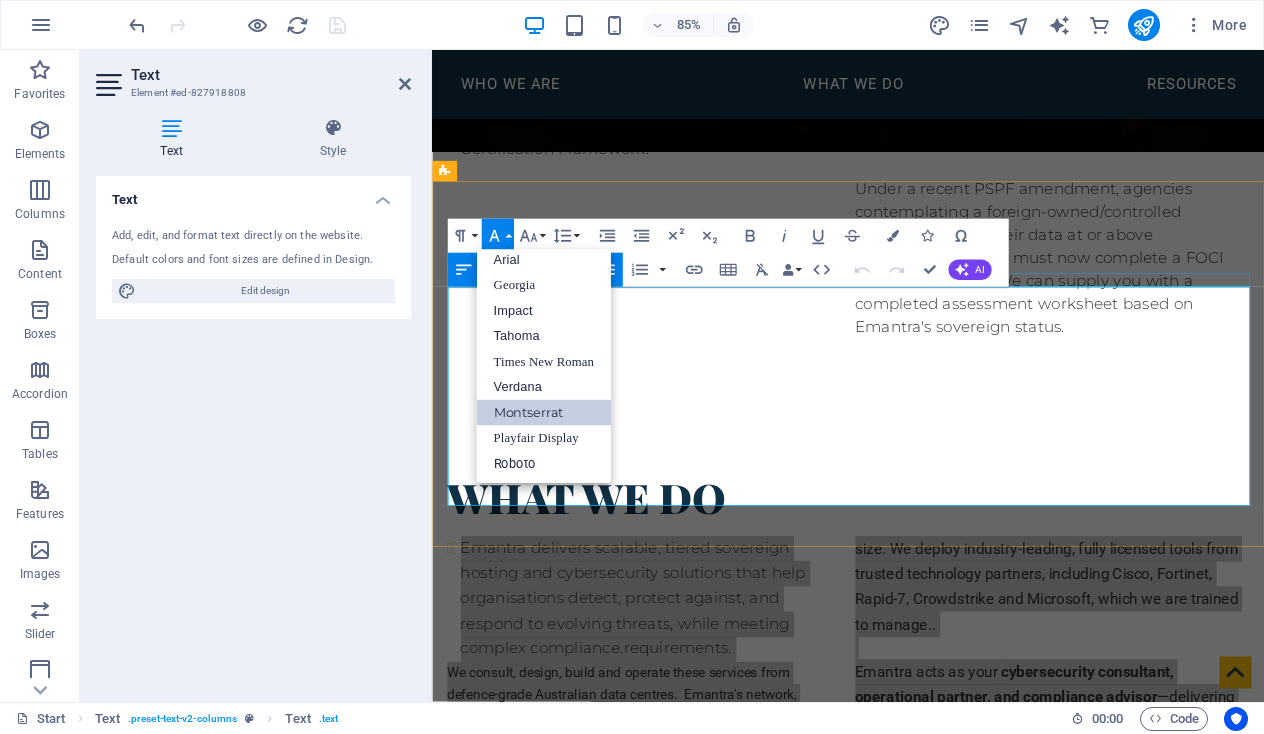 scroll, scrollTop: 11, scrollLeft: 0, axis: vertical 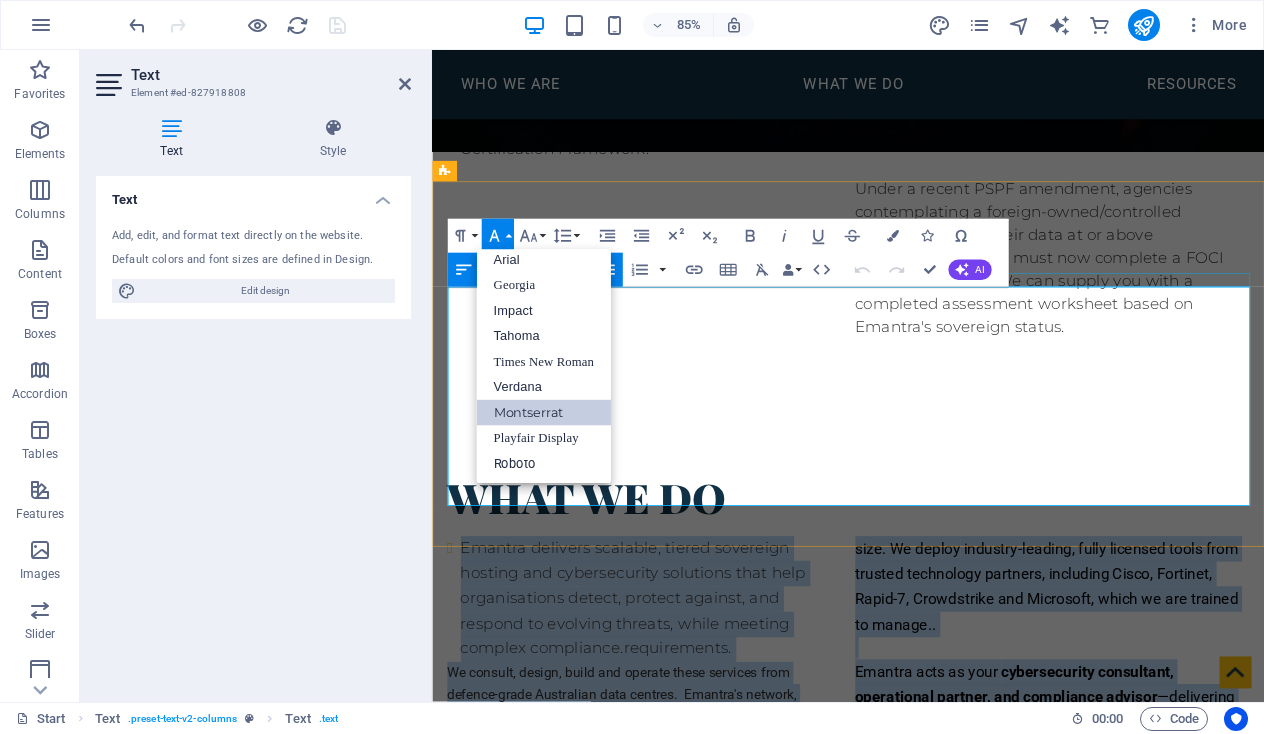 click on "Montserrat" at bounding box center (543, 413) 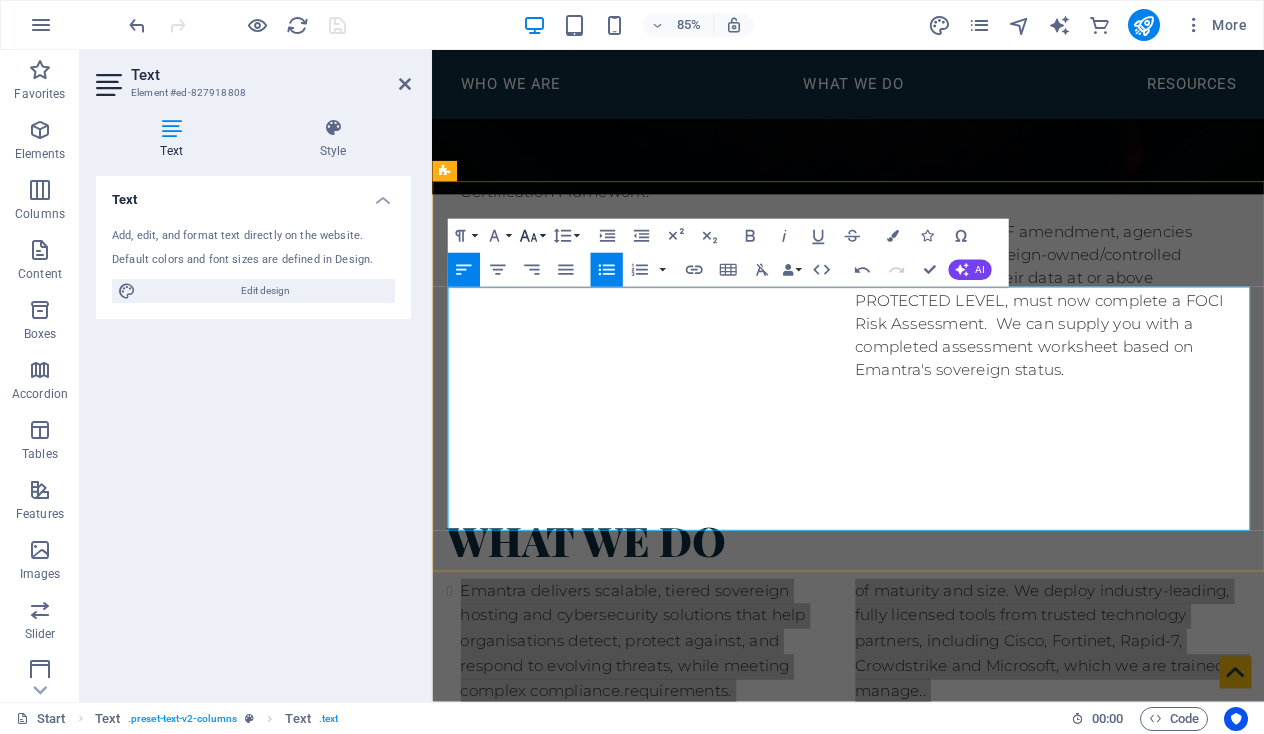 click on "Font Size" at bounding box center [531, 236] 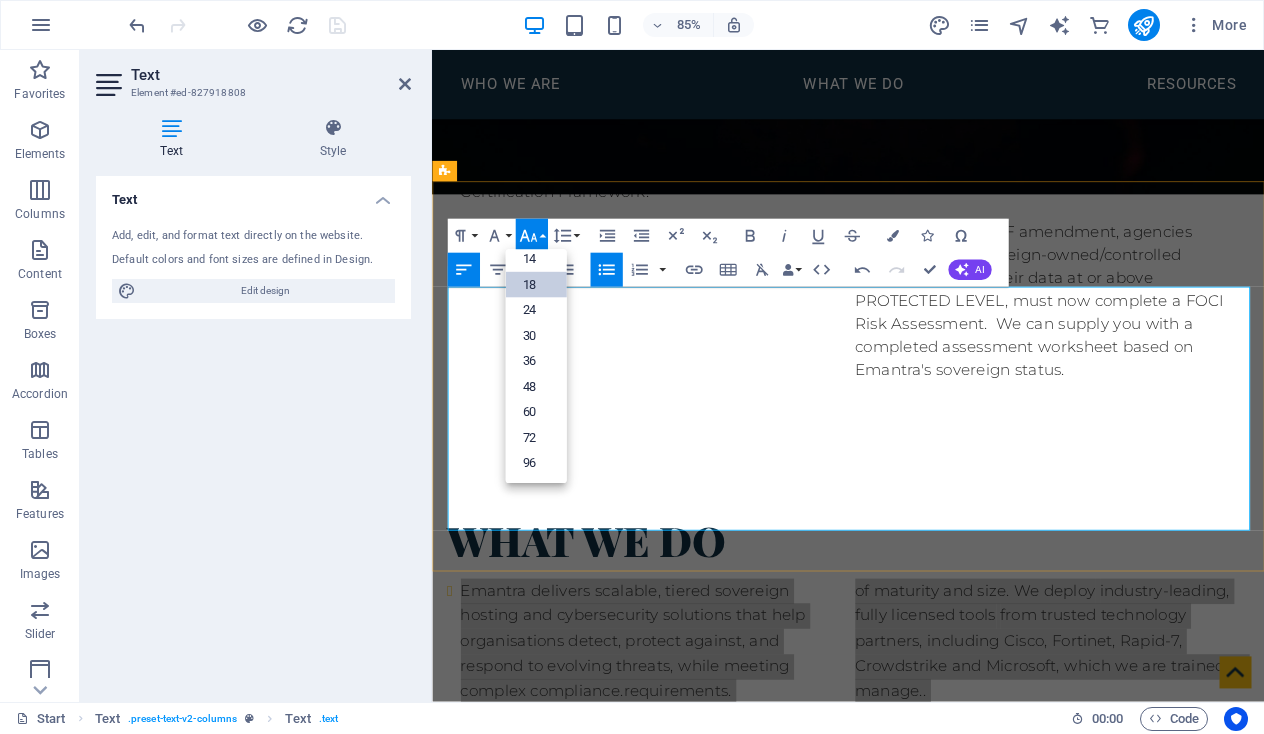 scroll, scrollTop: 161, scrollLeft: 0, axis: vertical 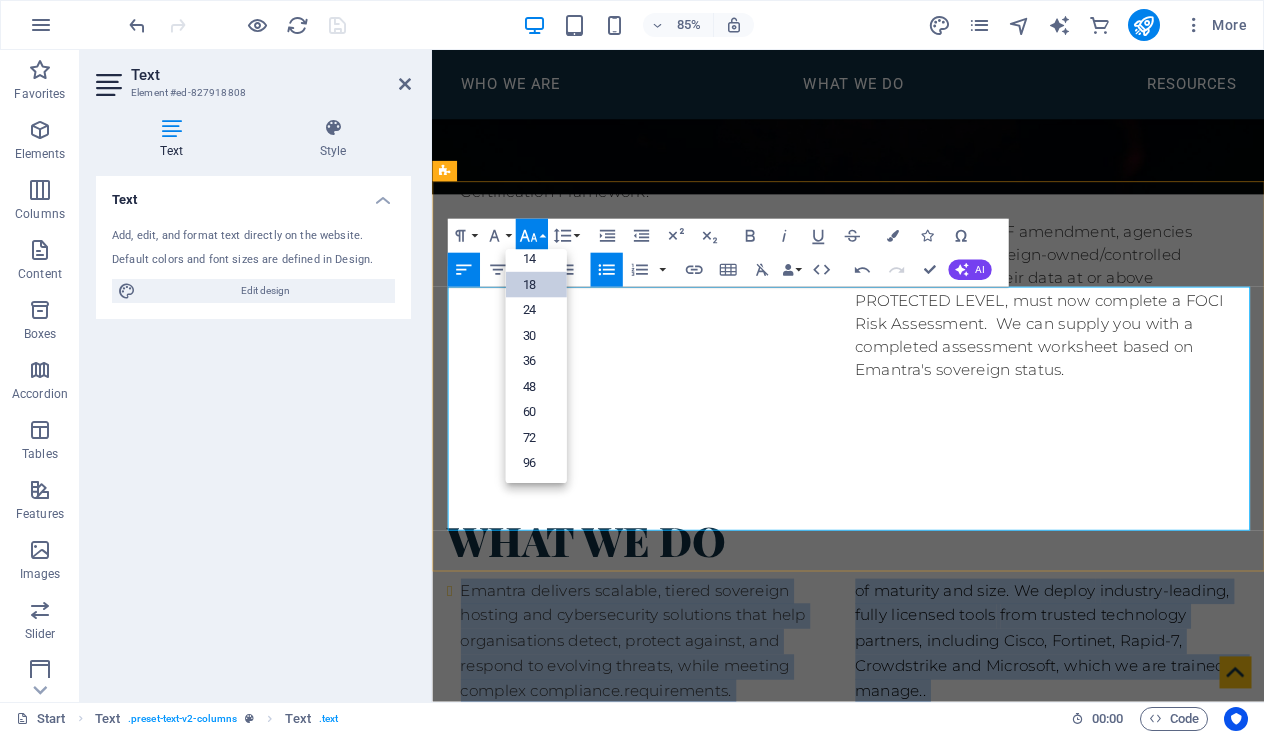 click on "18" at bounding box center [535, 285] 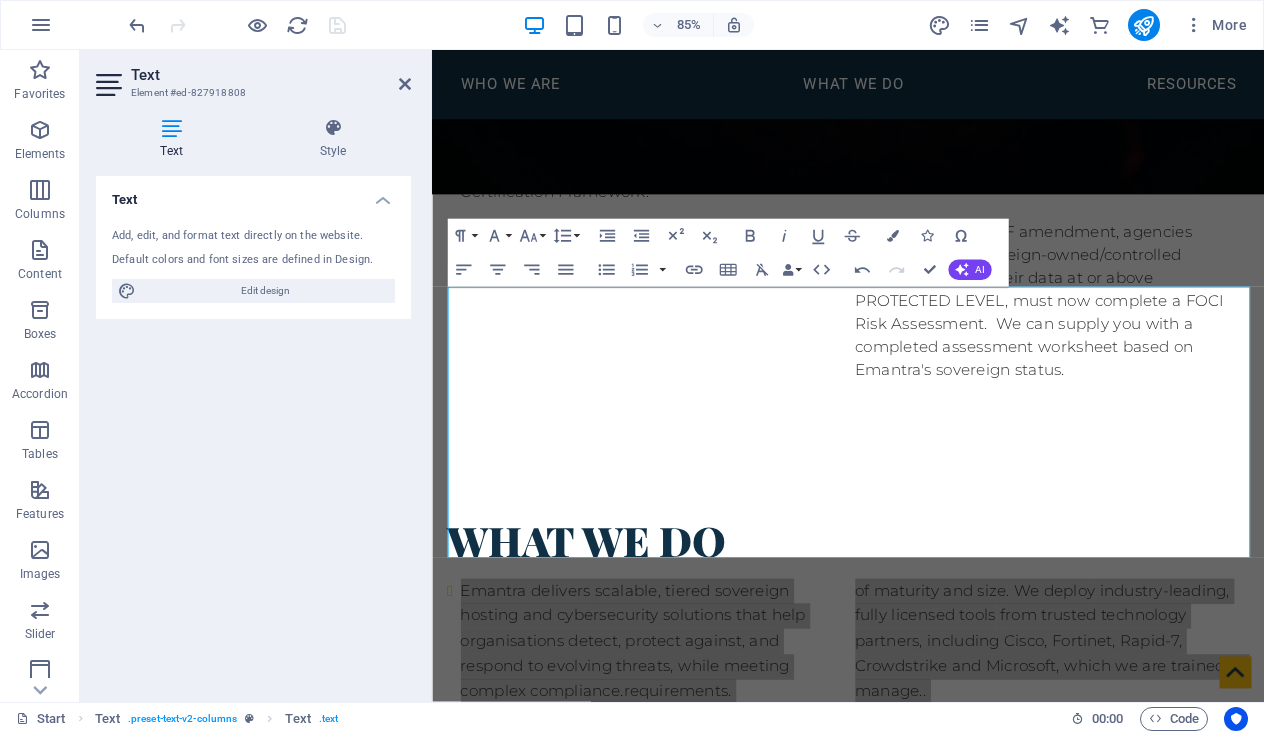 click on "Text Add, edit, and format text directly on the website. Default colors and font sizes are defined in Design. Edit design Alignment Left aligned Centered Right aligned" at bounding box center [253, 431] 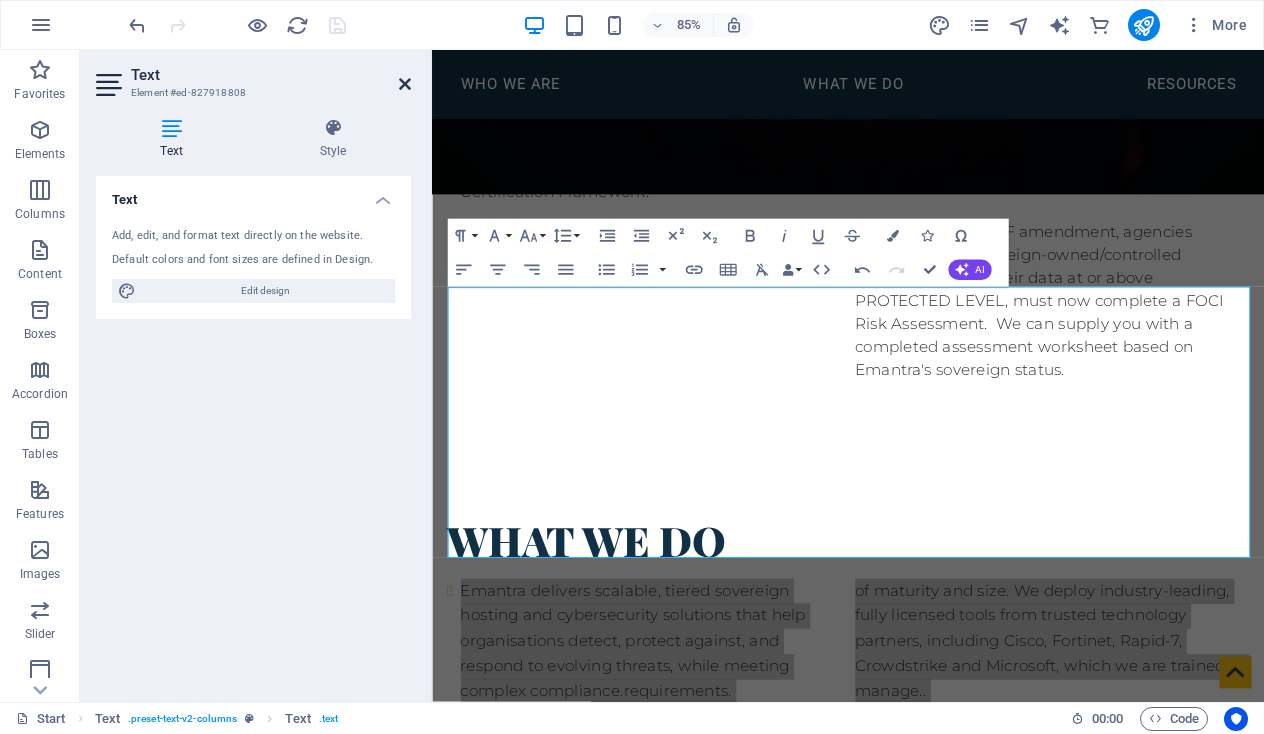 click at bounding box center [405, 84] 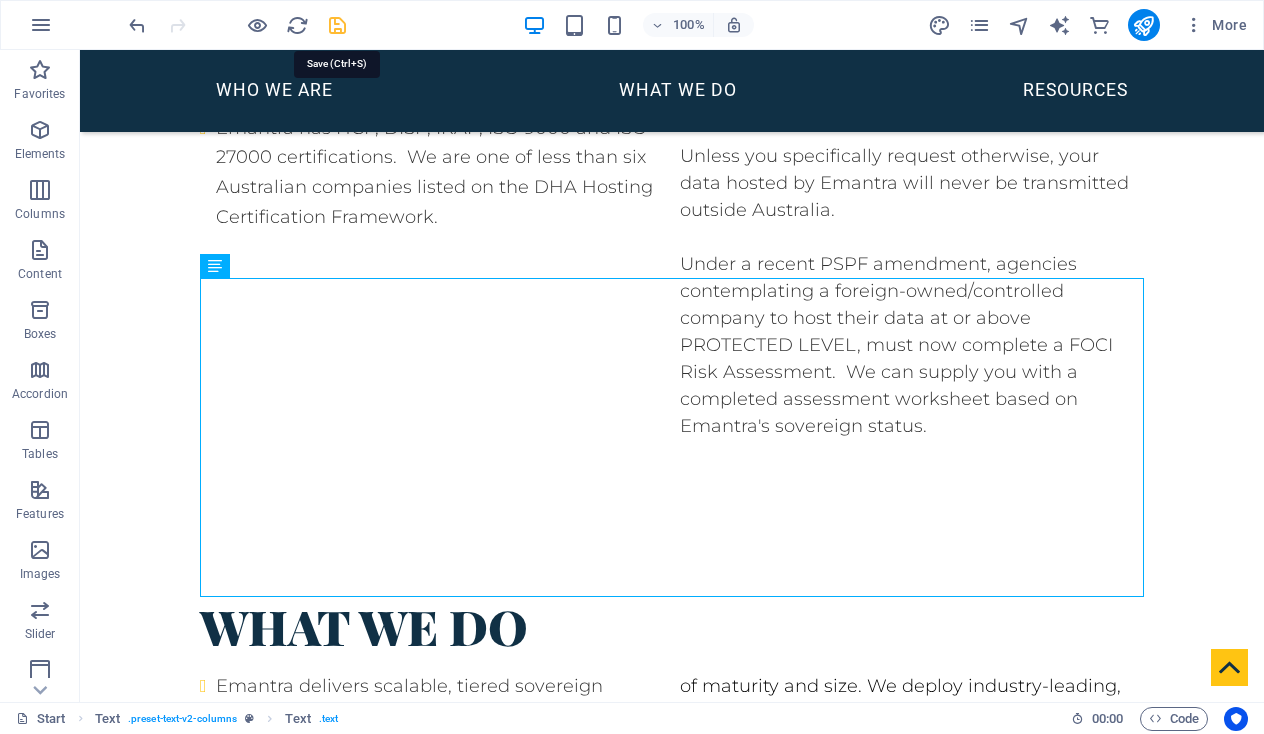 click at bounding box center (337, 25) 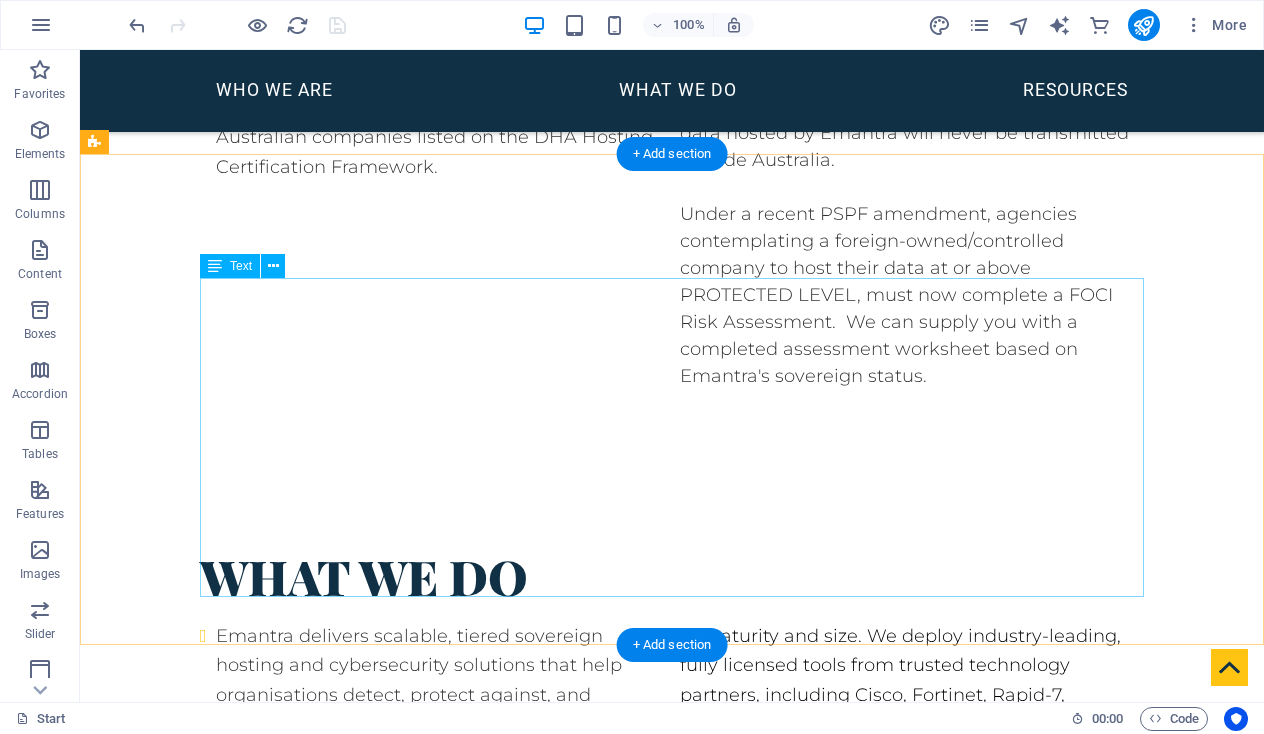 click on "Emantra delivers scalable, tiered sovereign hosting and cybersecurity solutions that help organisations detect, protect against, and respond to evolving threats, while meeting complex compliance.requirements. We consult, design, build and operate these services from defence-grade Australian data centres. Emantra's network, compute and storage infrastructure is owned Our services are tiered and scalable, designed to meet the needs of organisations at different stages of maturity and size. We deploy industry-leading, fully licensed tools from trusted technology partners, including Cisco, Fortinet, Rapid-7, Crowdstrike and Microsoft, which we are trained to manage.. Emantra acts as your cybersecurity consultant, operational partner, and compliance advisor —delivering practical, outcome-driven security services." at bounding box center (672, 785) 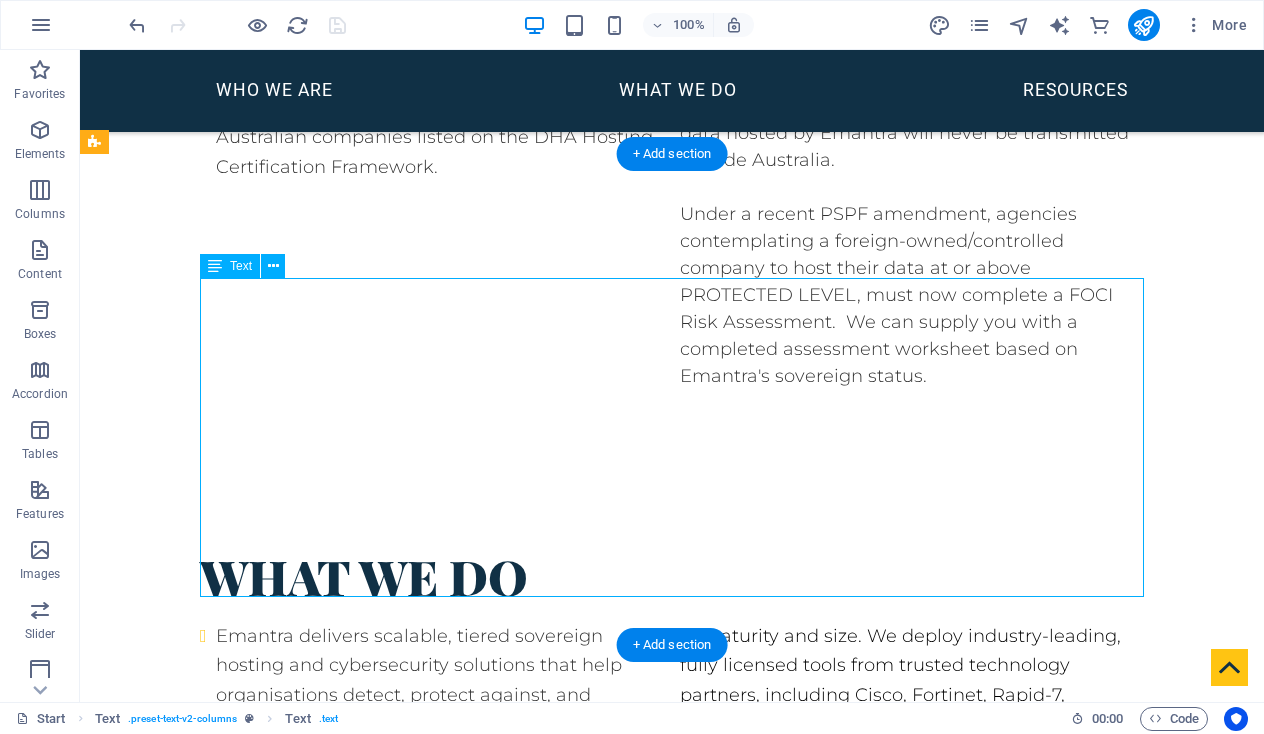 click on "Emantra delivers scalable, tiered sovereign hosting and cybersecurity solutions that help organisations detect, protect against, and respond to evolving threats, while meeting complex compliance.requirements. We consult, design, build and operate these services from defence-grade Australian data centres. Emantra's network, compute and storage infrastructure is owned Our services are tiered and scalable, designed to meet the needs of organisations at different stages of maturity and size. We deploy industry-leading, fully licensed tools from trusted technology partners, including Cisco, Fortinet, Rapid-7, Crowdstrike and Microsoft, which we are trained to manage.. Emantra acts as your cybersecurity consultant, operational partner, and compliance advisor —delivering practical, outcome-driven security services." at bounding box center (672, 785) 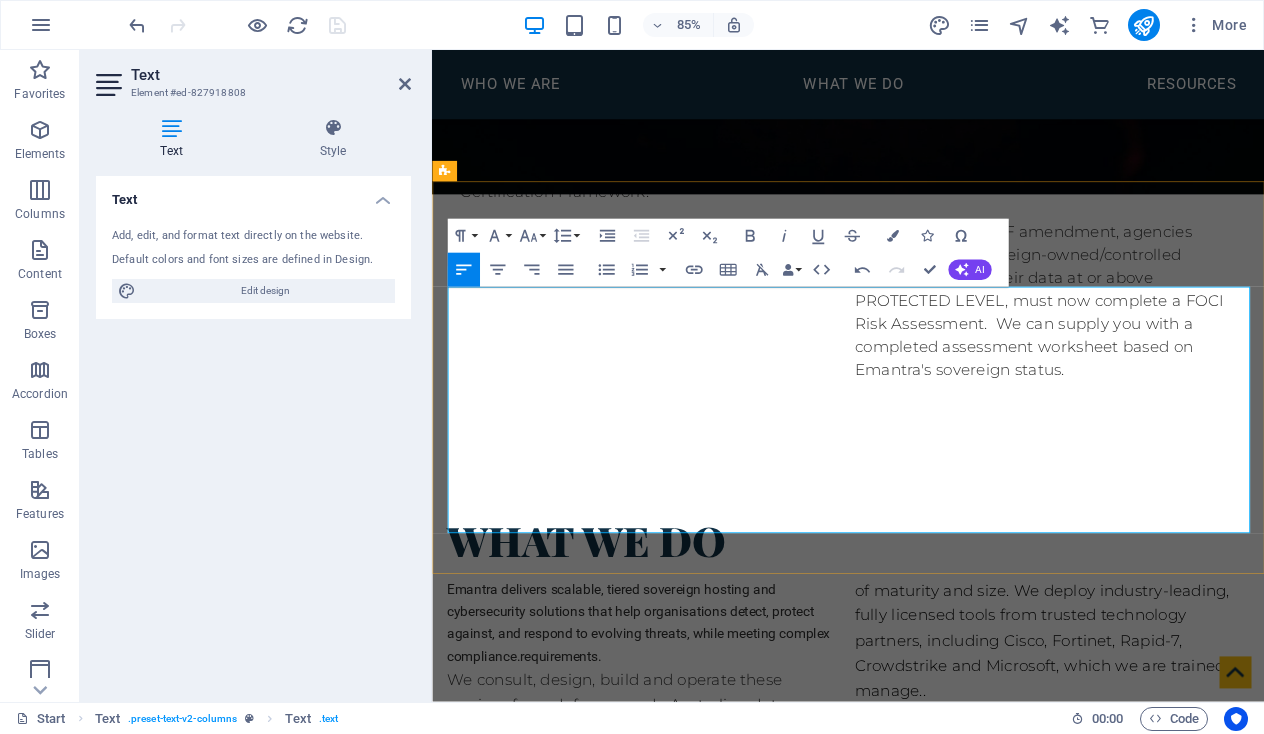 click on "Emantra delivers scalable, tiered sovereign hosting and cybersecurity solutions that help organisations detect, protect against, and respond to evolving threats, while meeting complex compliance.requirements." at bounding box center [682, 725] 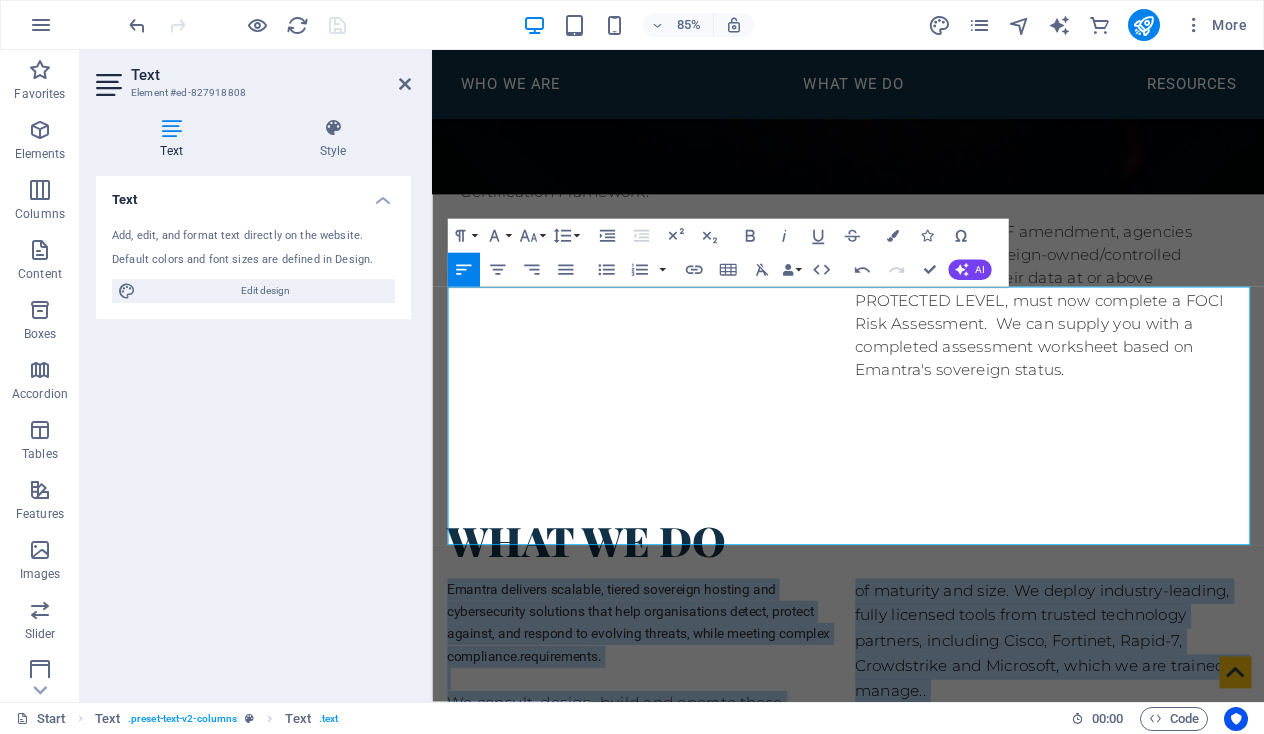 drag, startPoint x: 1054, startPoint y: 605, endPoint x: 417, endPoint y: 344, distance: 688.39667 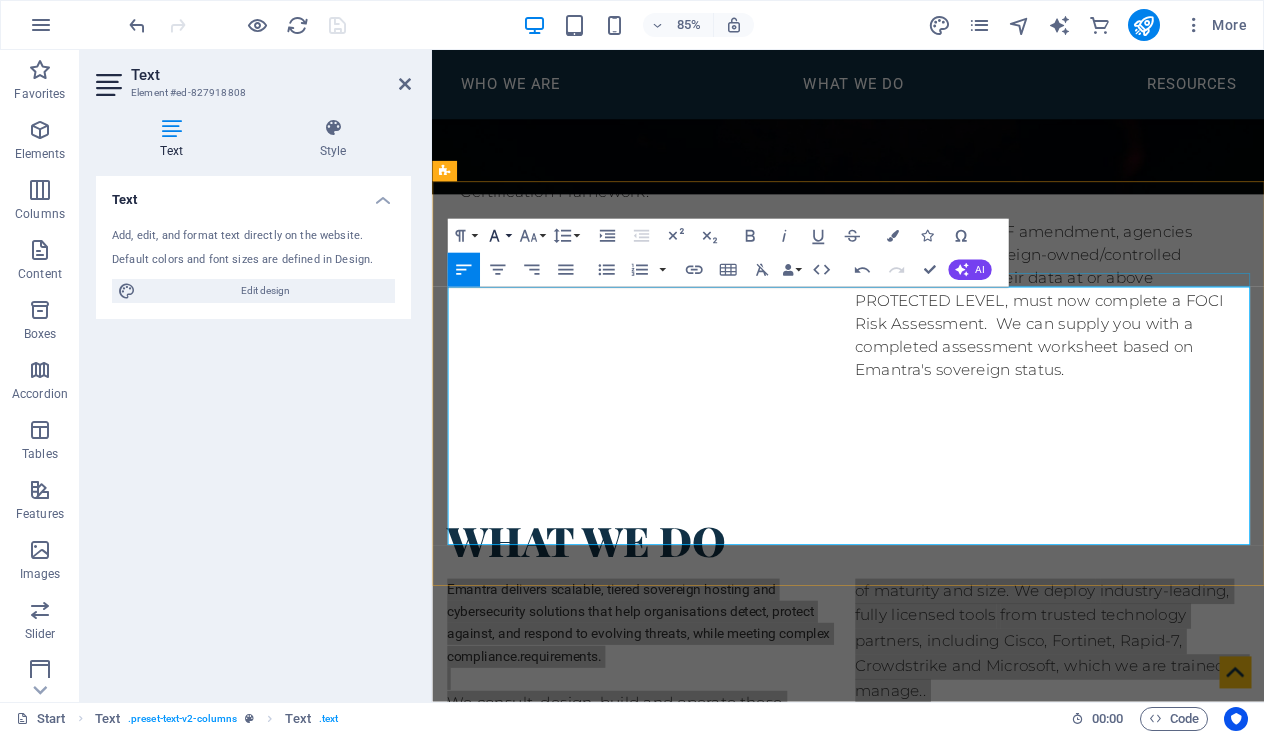 click on "Font Family" at bounding box center [497, 236] 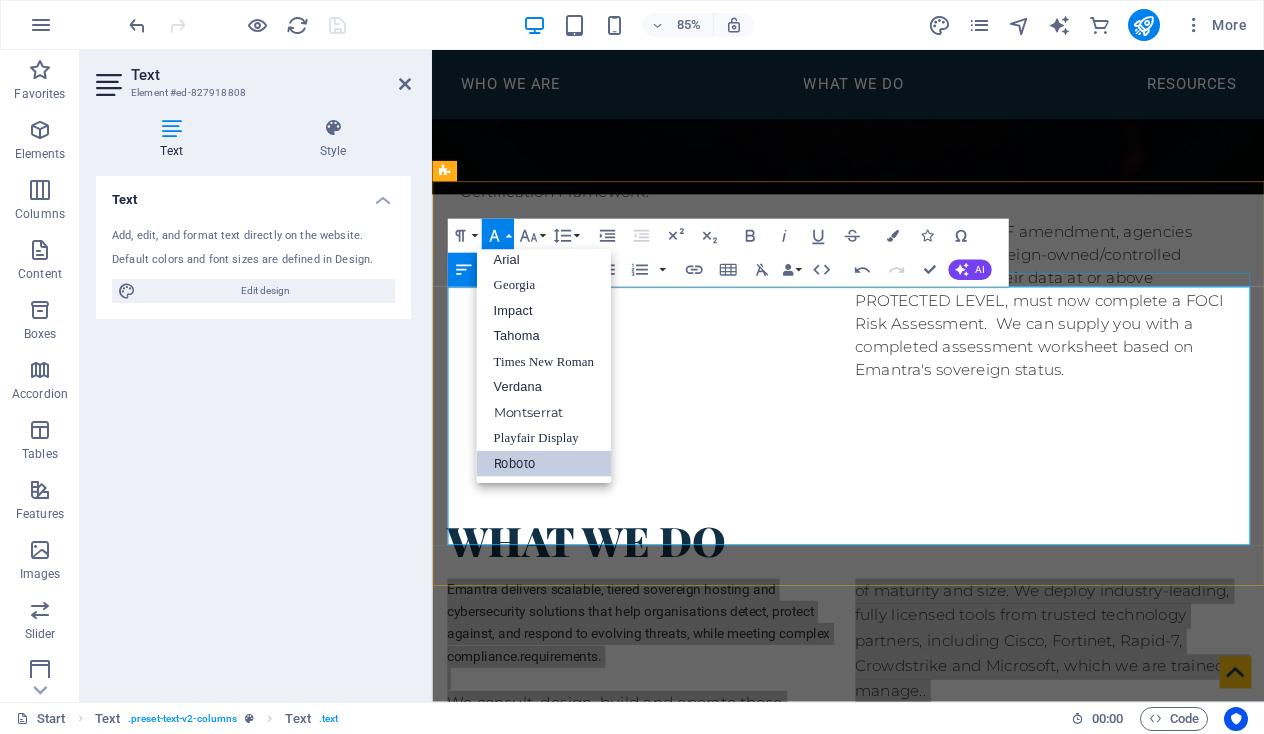 scroll, scrollTop: 11, scrollLeft: 0, axis: vertical 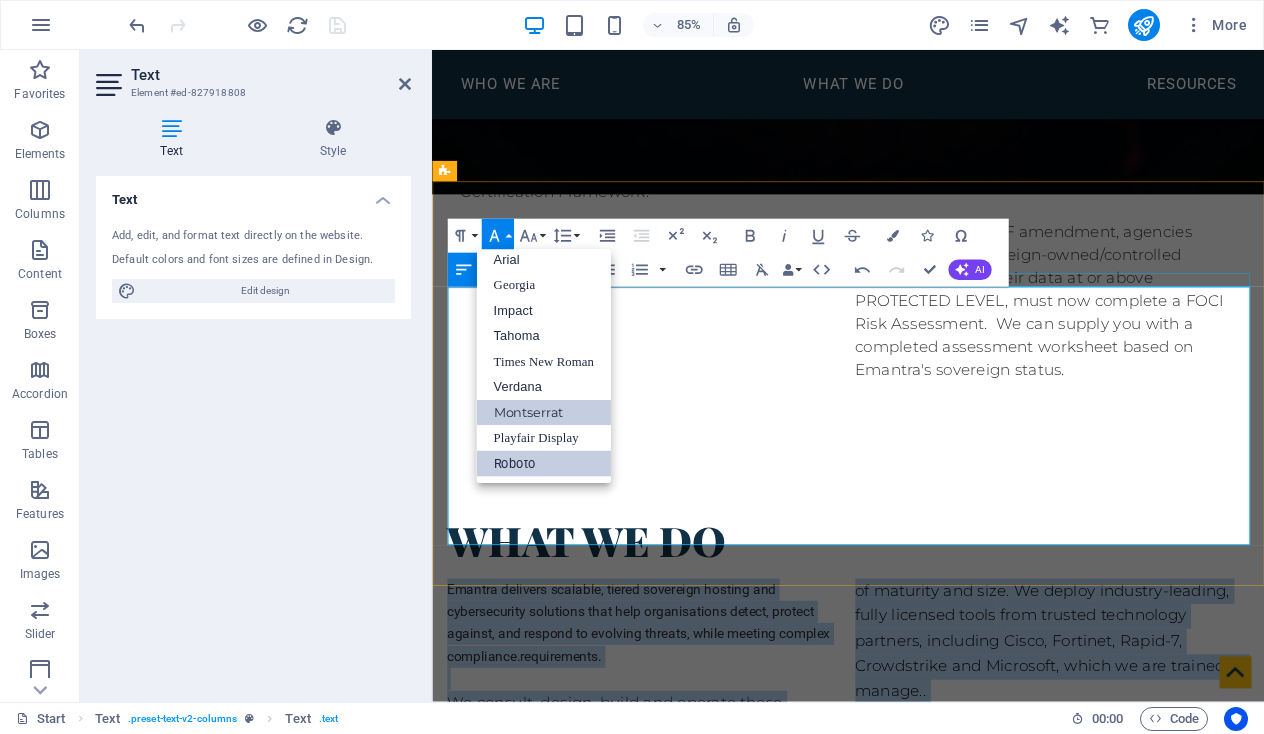 click on "Montserrat" at bounding box center (543, 413) 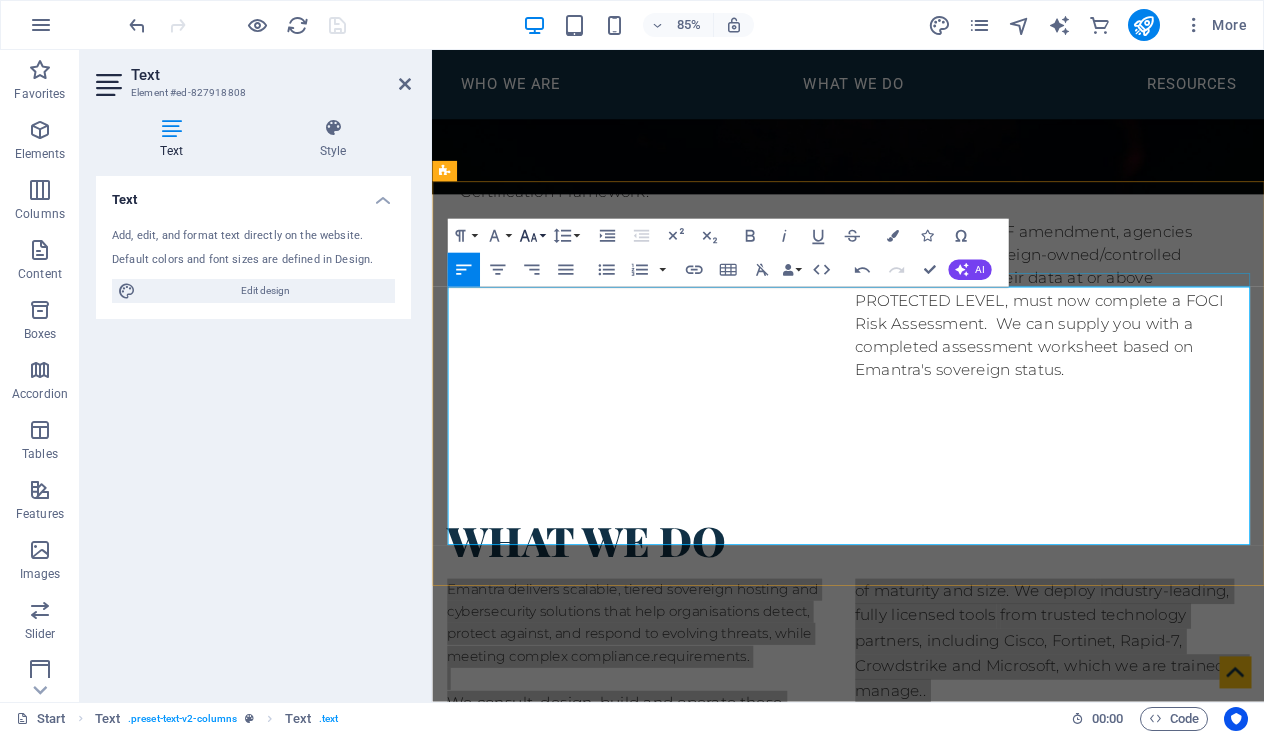 click on "Font Size" at bounding box center [531, 236] 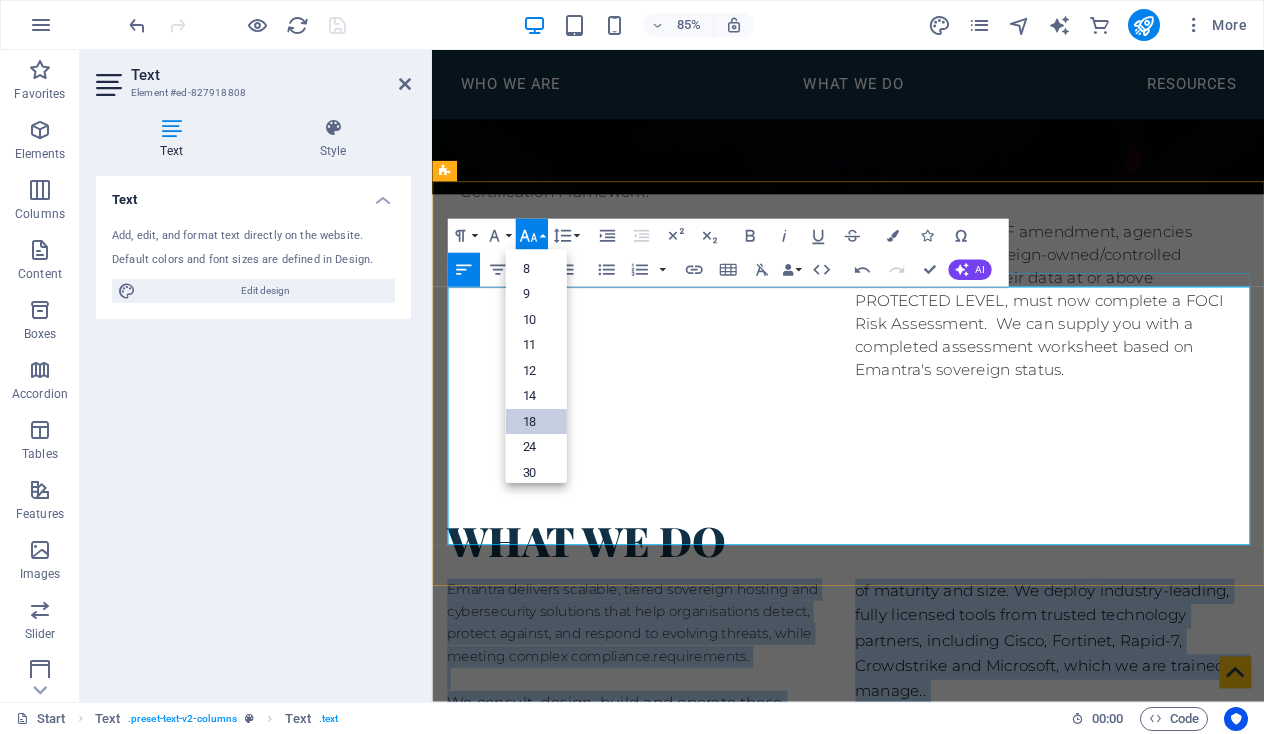 click on "18" at bounding box center (535, 422) 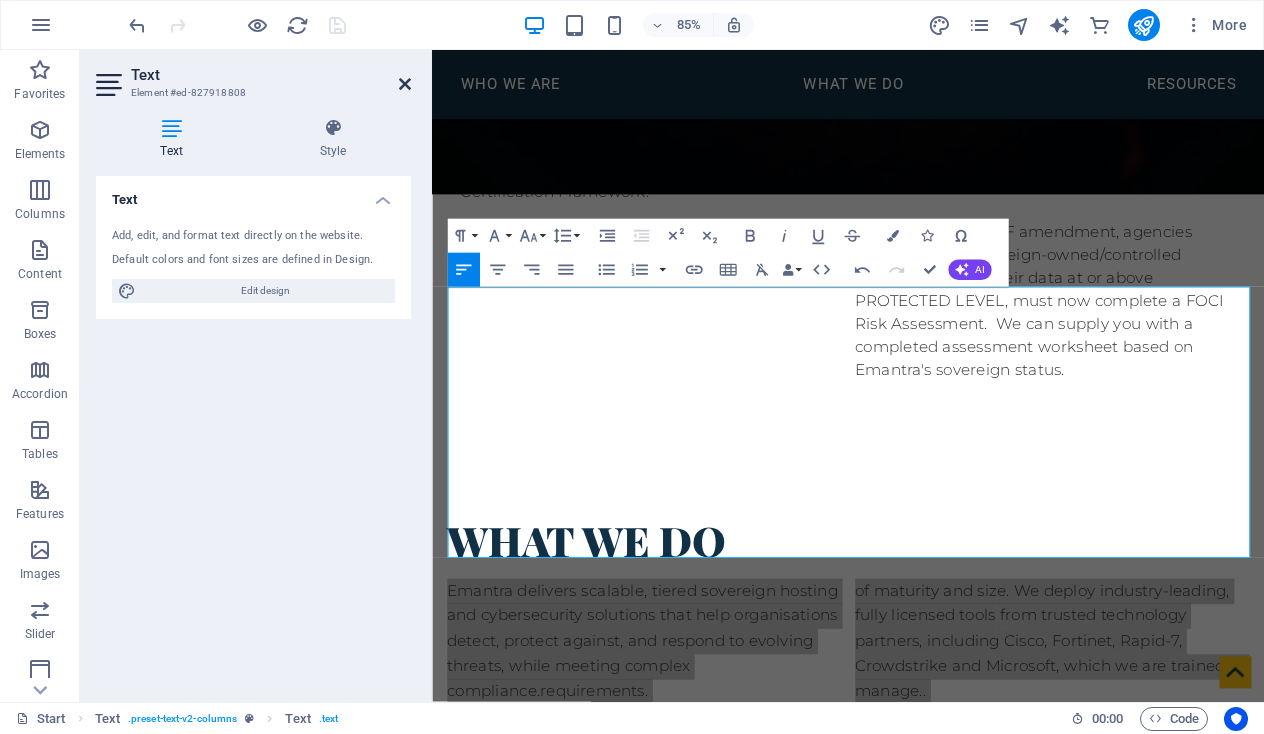 click at bounding box center [405, 84] 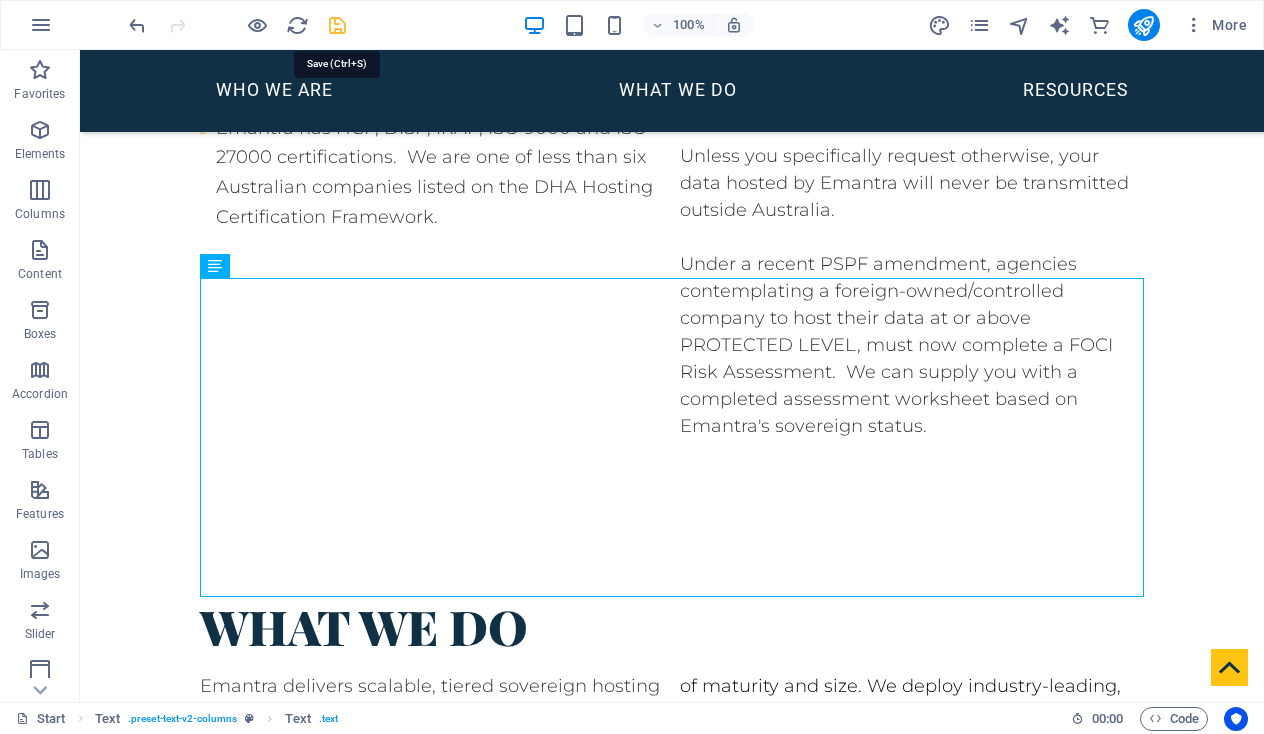 click at bounding box center (337, 25) 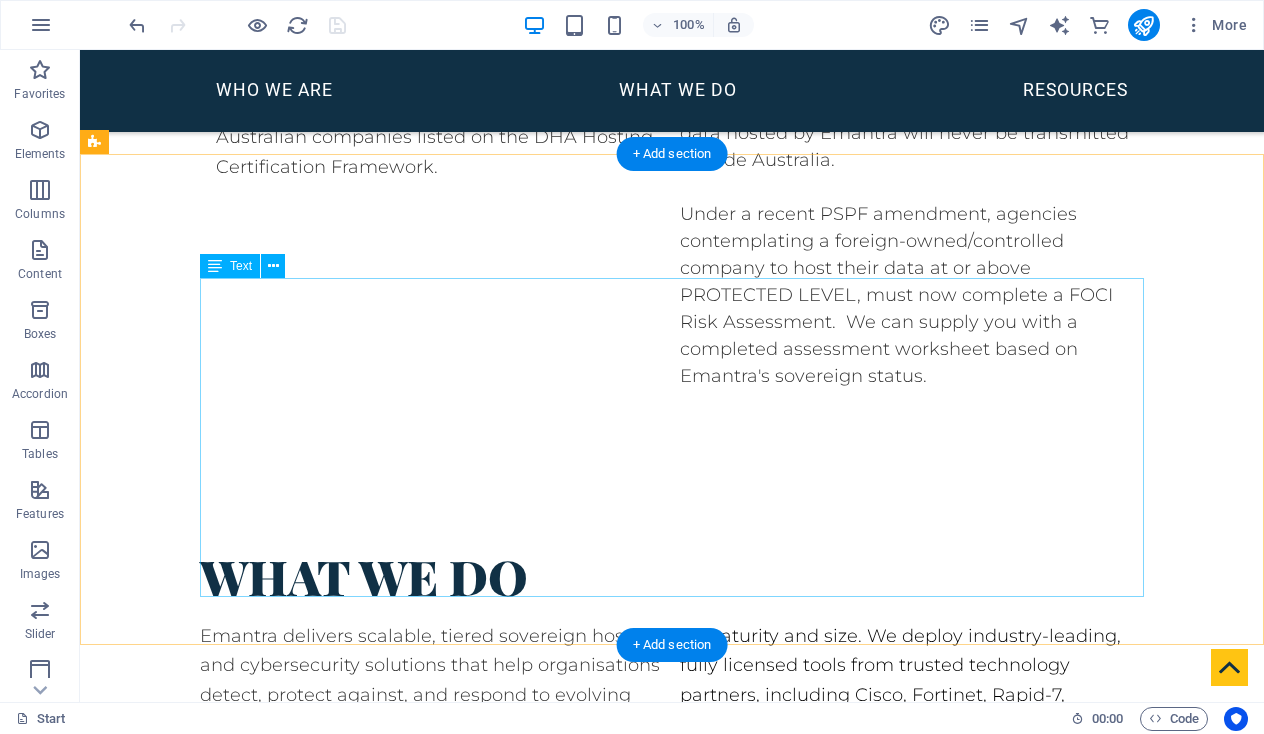 click on "Emantra delivers scalable, tiered sovereign hosting and cybersecurity solutions that help organisations detect, protect against, and respond to evolving threats, while meeting complex compliance.requirements. We consult, design, build and operate these services from defence-grade Australian data centres. Emantra's network, compute and storage infrastructure is owned Our services are tiered and scalable, designed to meet the needs of organisations at different stages of maturity and size. We deploy industry-leading, fully licensed tools from trusted technology partners, including Cisco, Fortinet, Rapid-7, Crowdstrike and Microsoft, which we are trained to manage.. Emantra acts as your cybersecurity consultant, operational partner, and compliance advisor —delivering practical, outcome-driven security services." at bounding box center (672, 800) 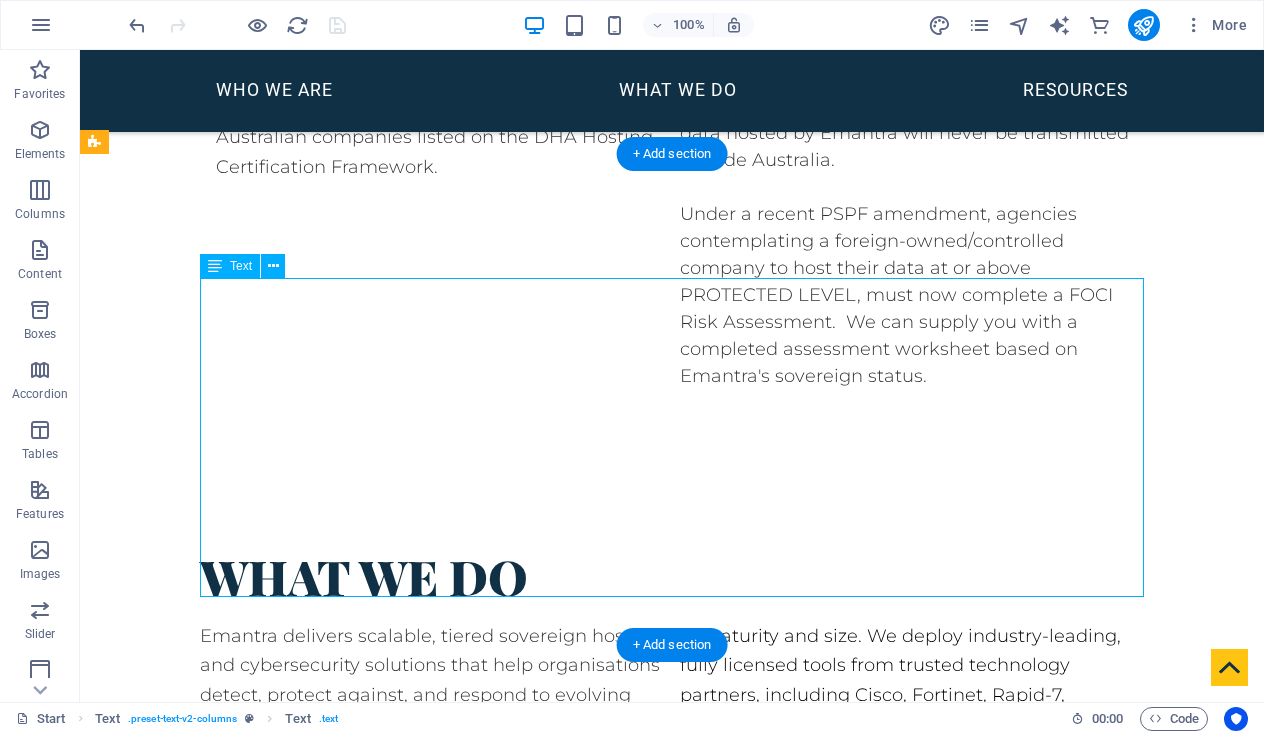 click on "Emantra delivers scalable, tiered sovereign hosting and cybersecurity solutions that help organisations detect, protect against, and respond to evolving threats, while meeting complex compliance.requirements. We consult, design, build and operate these services from defence-grade Australian data centres. Emantra's network, compute and storage infrastructure is owned Our services are tiered and scalable, designed to meet the needs of organisations at different stages of maturity and size. We deploy industry-leading, fully licensed tools from trusted technology partners, including Cisco, Fortinet, Rapid-7, Crowdstrike and Microsoft, which we are trained to manage.. Emantra acts as your cybersecurity consultant, operational partner, and compliance advisor —delivering practical, outcome-driven security services." at bounding box center [672, 800] 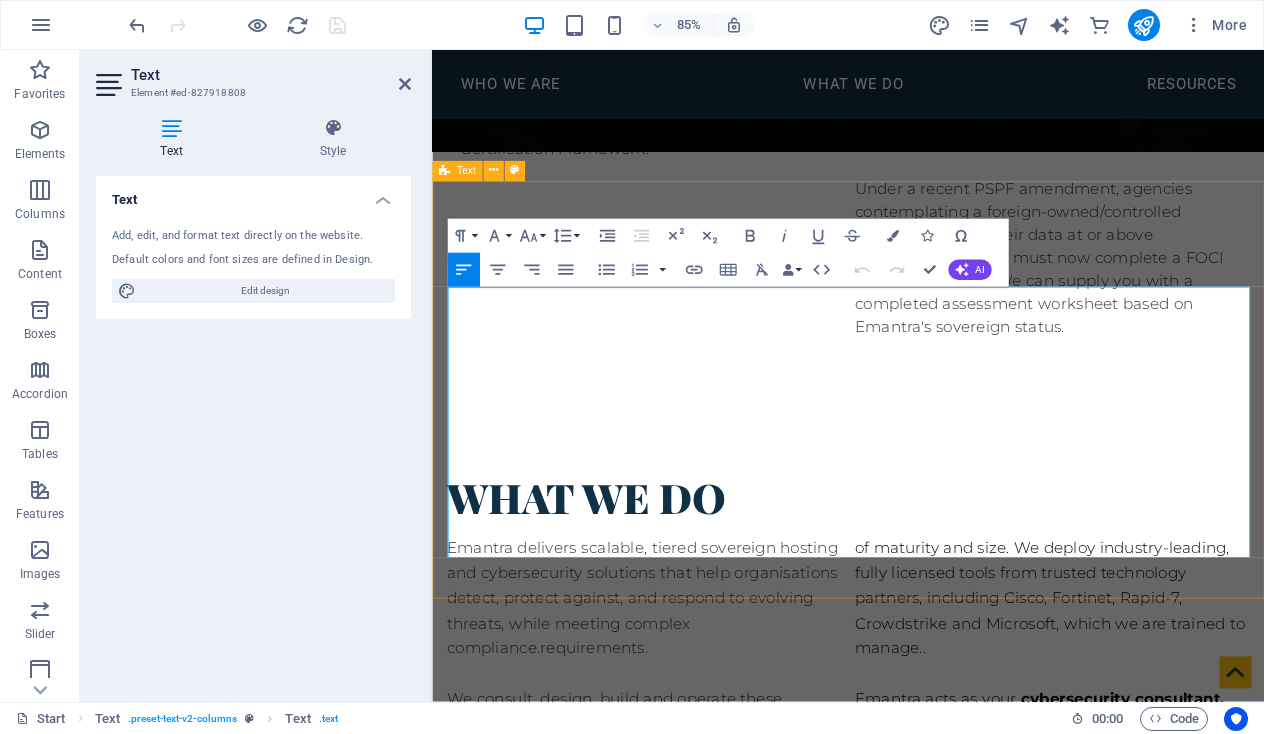 drag, startPoint x: 545, startPoint y: 577, endPoint x: 439, endPoint y: 570, distance: 106.23088 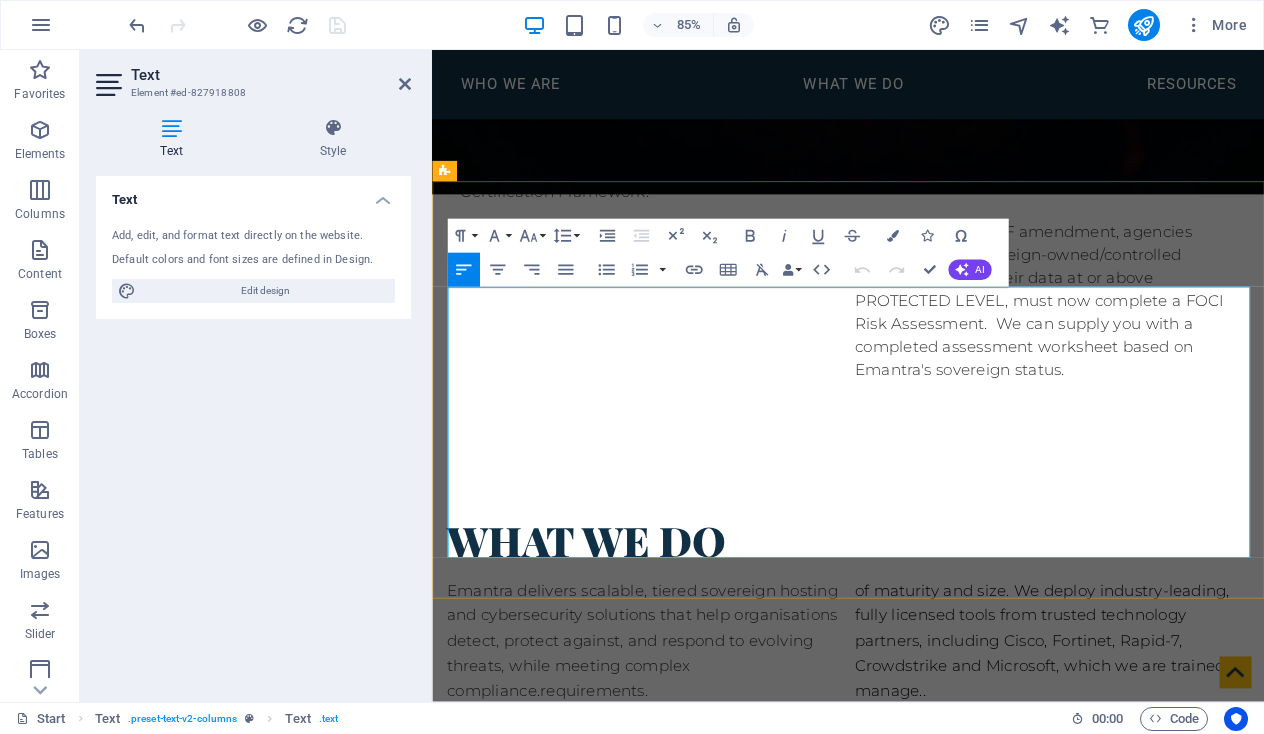 type 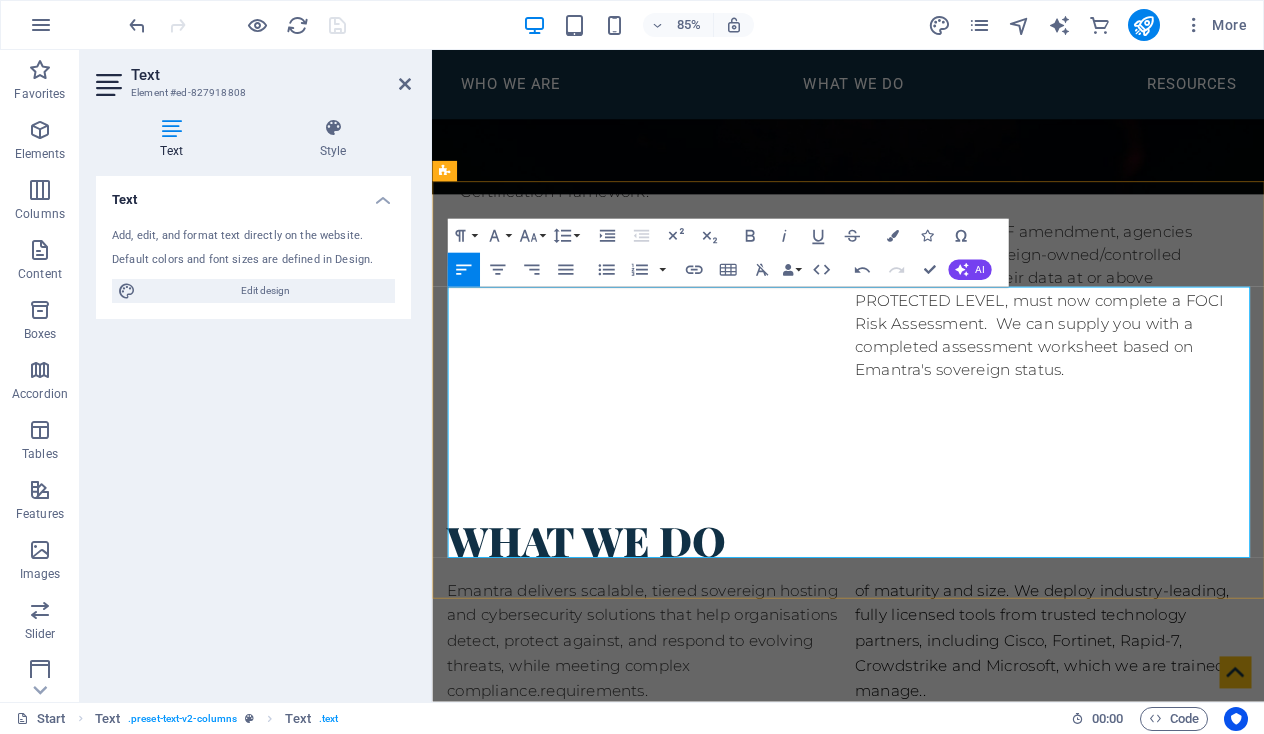 drag, startPoint x: 685, startPoint y: 594, endPoint x: 568, endPoint y: 597, distance: 117.03845 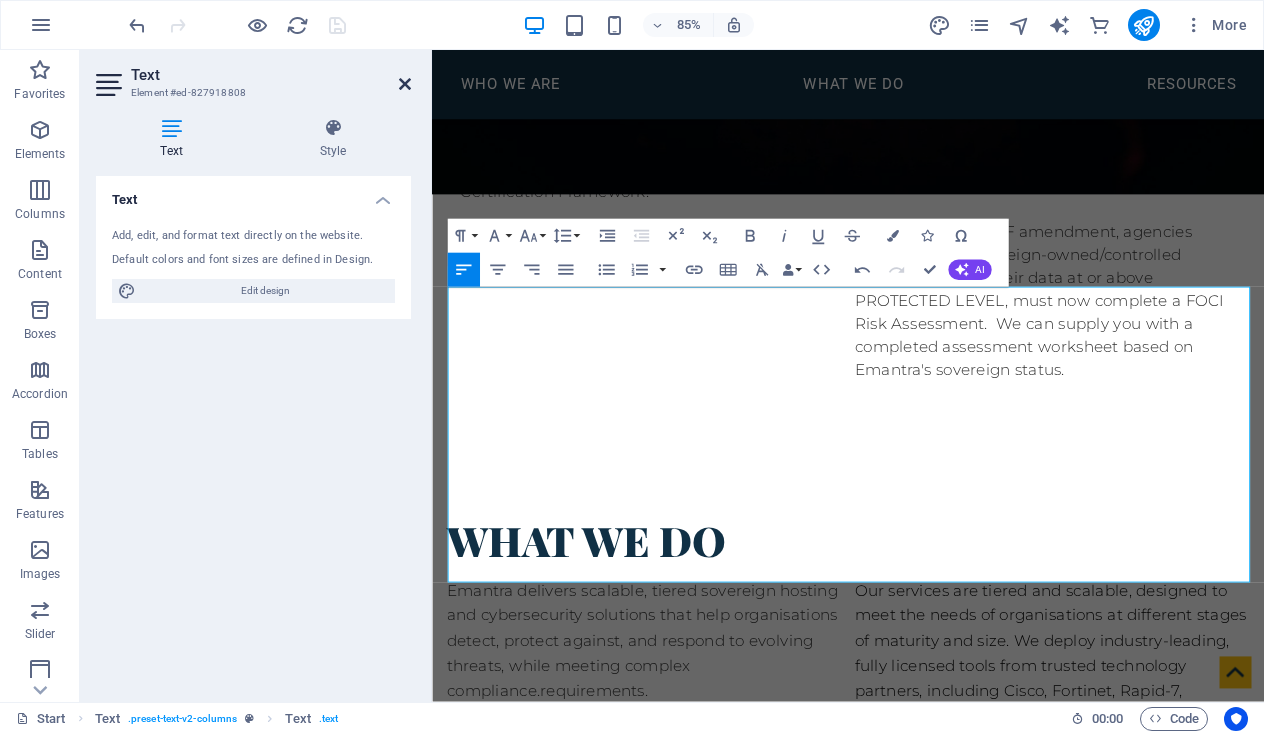 click at bounding box center [405, 84] 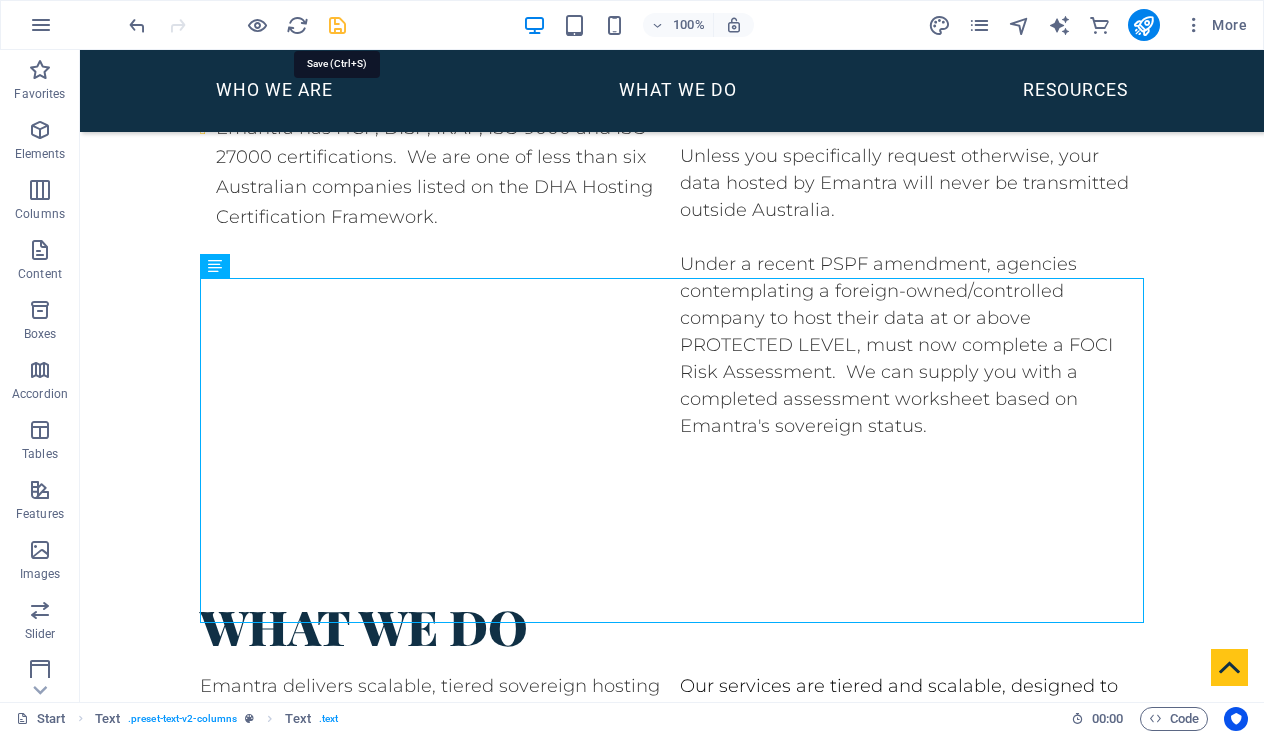 click at bounding box center (337, 25) 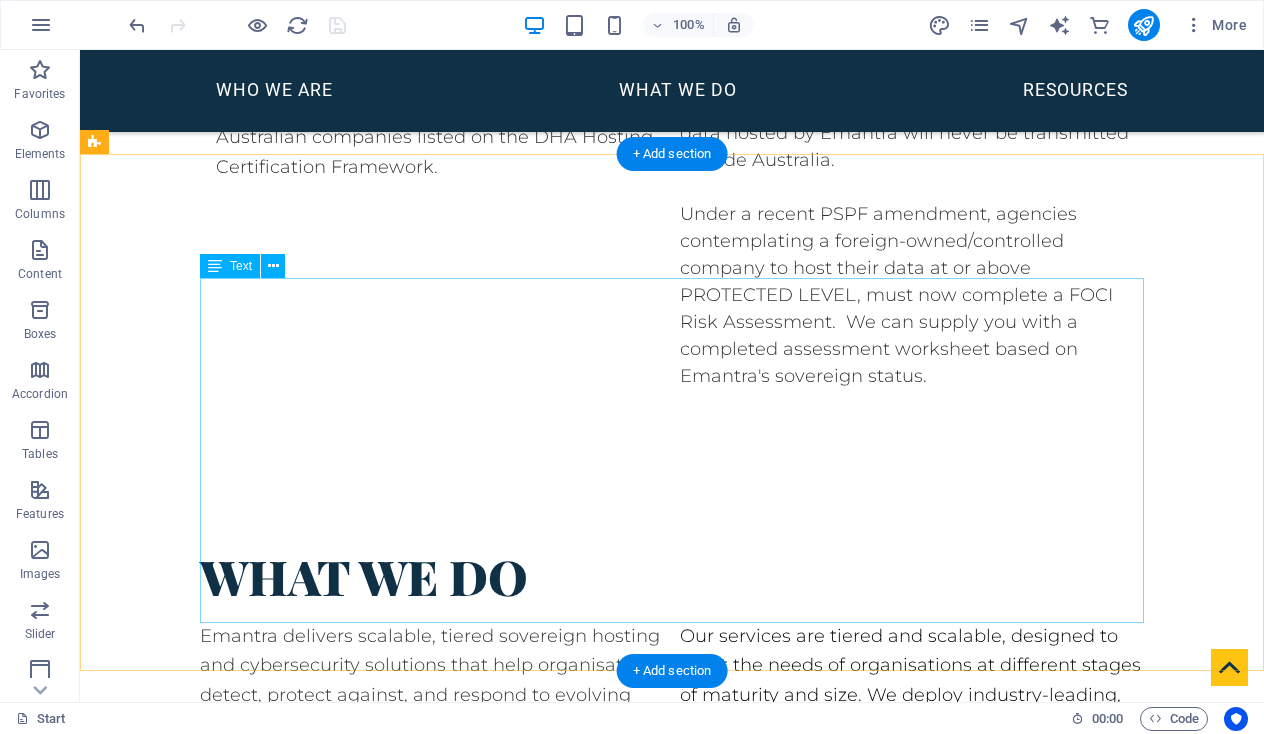 click on "Our services are   tiered and scalable, designed to meet the needs of organisations at different stages of maturity and size. We deploy   industry-leading, fully licensed tools   from trusted technology partners, including Cisco, Fortinet, Rapid-7, Crowdstrike and Microsoft, which we are trained to manage.. Emantra acts as your   cybersecurity consultant, operational partner, and compliance advisor —delivering practical, outcome-driven security services." at bounding box center (672, 800) 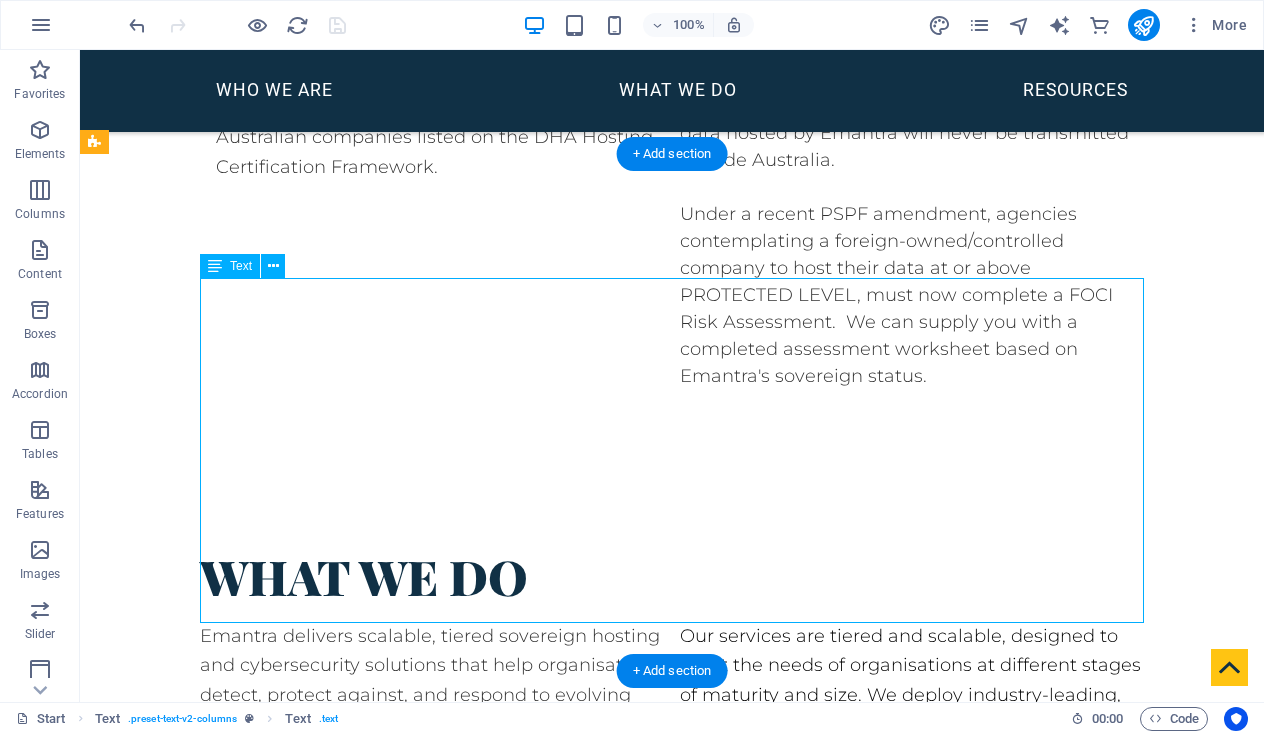 click on "Our services are   tiered and scalable, designed to meet the needs of organisations at different stages of maturity and size. We deploy   industry-leading, fully licensed tools   from trusted technology partners, including Cisco, Fortinet, Rapid-7, Crowdstrike and Microsoft, which we are trained to manage.. Emantra acts as your   cybersecurity consultant, operational partner, and compliance advisor —delivering practical, outcome-driven security services." at bounding box center [672, 800] 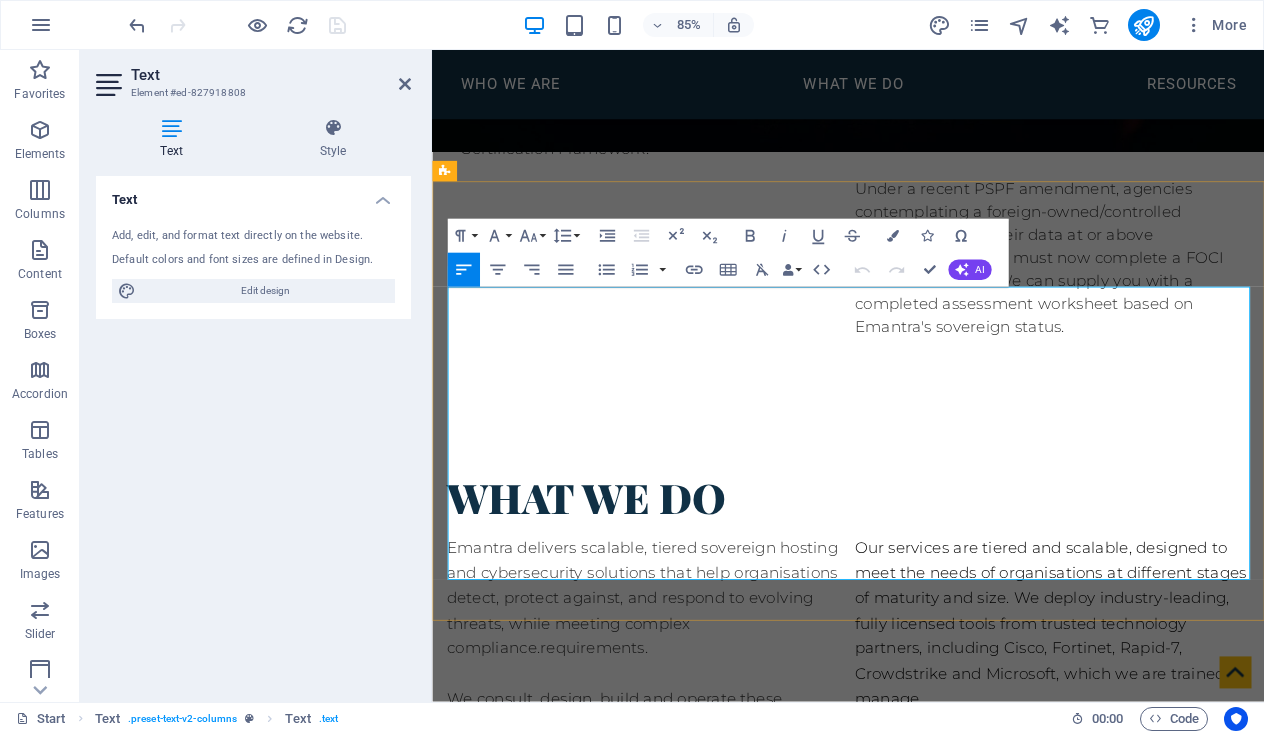 click on "We consult, design, build and operate these services from defence-grade Australian data centres.  We own all our network, compute and storage infrastructure.  A truly independent operator." at bounding box center (663, 873) 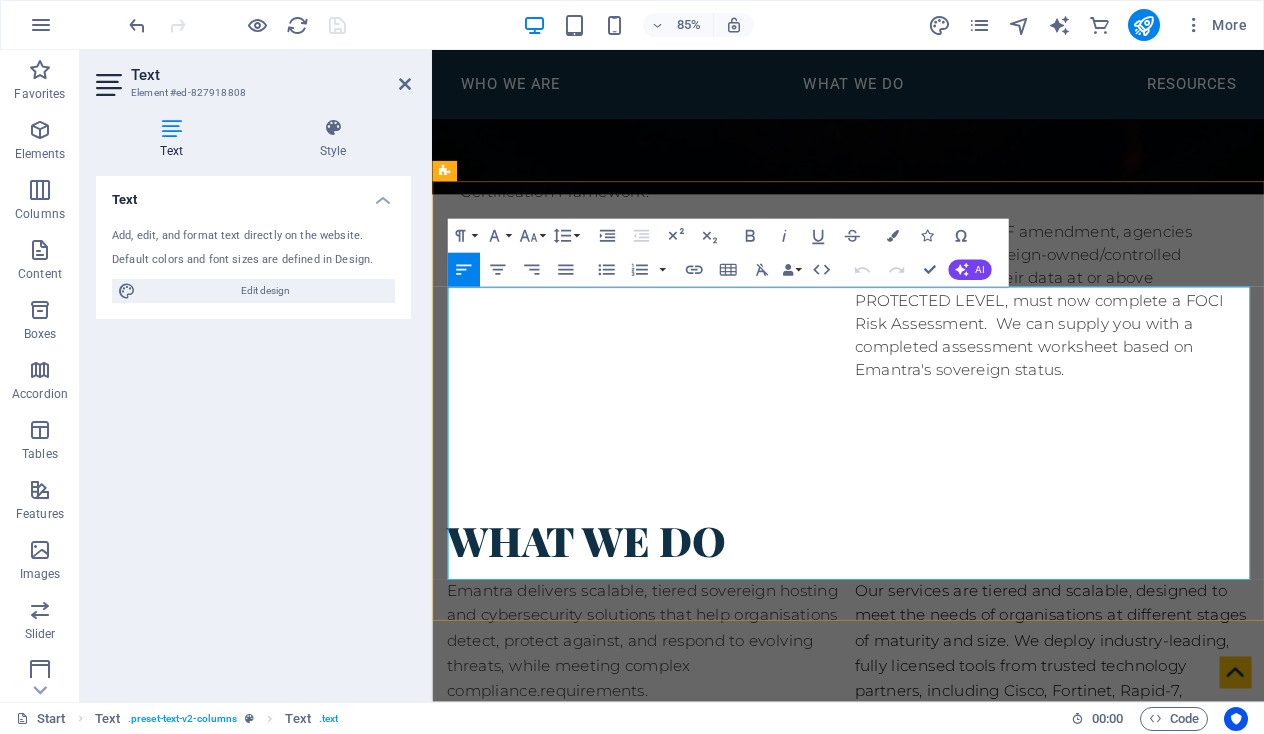 type 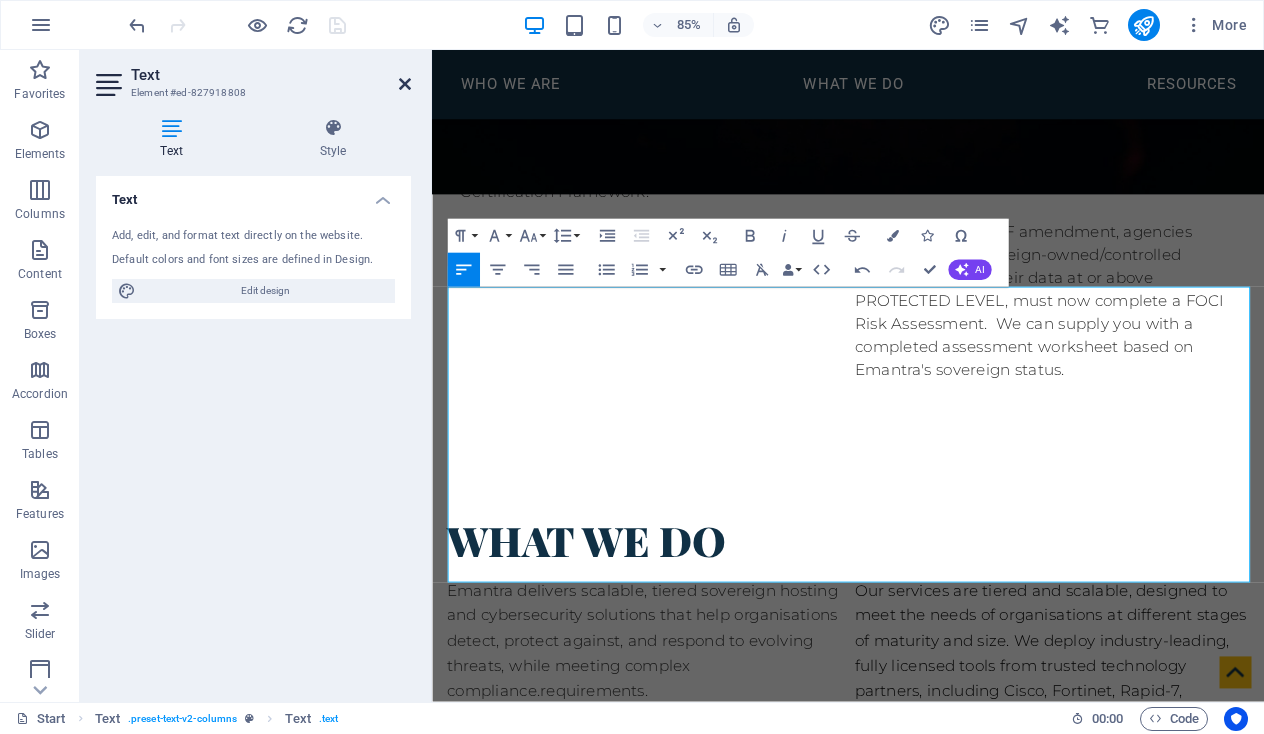 click at bounding box center [405, 84] 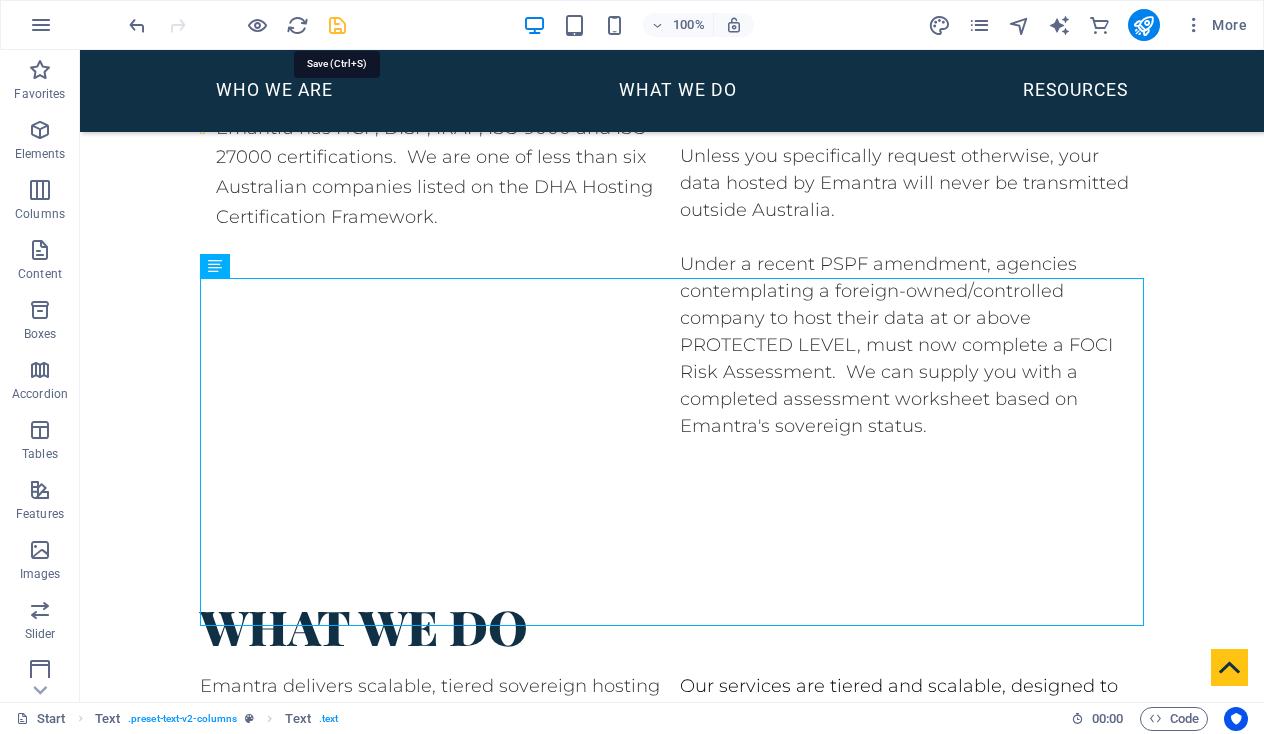 click at bounding box center [337, 25] 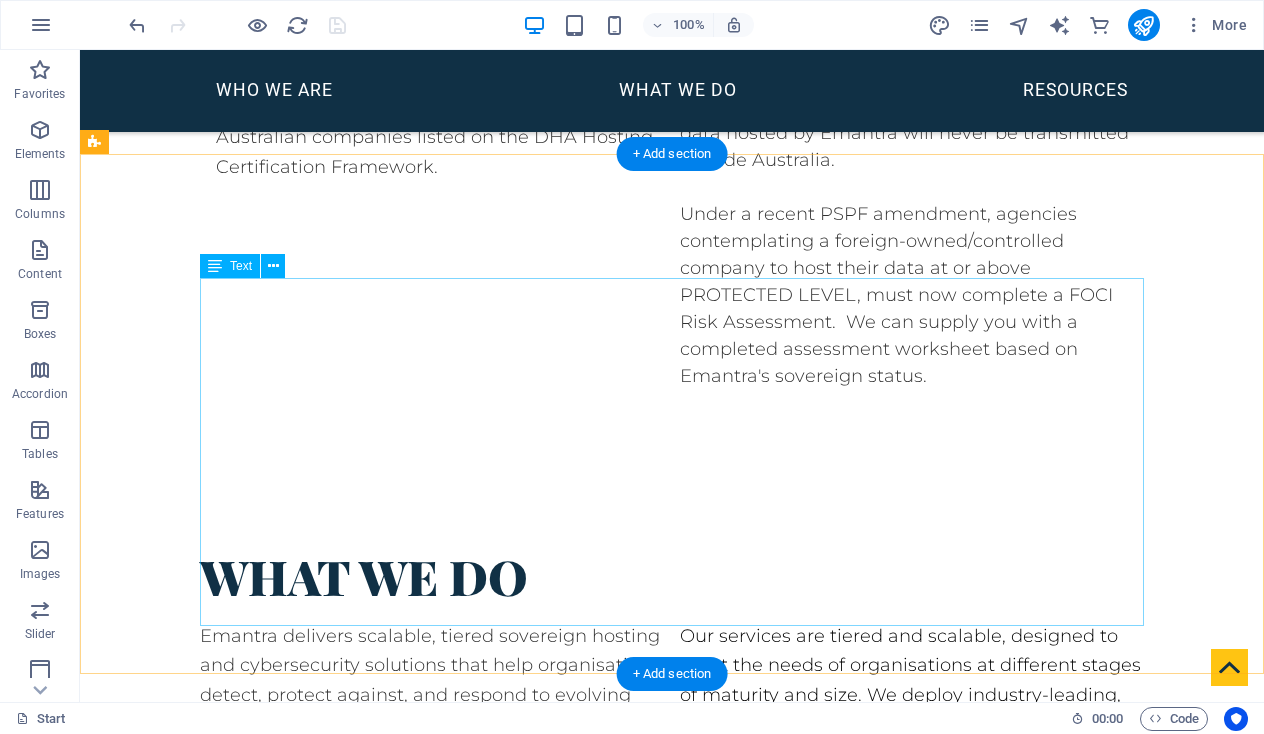click on "cybersecurity consultant, operational partner, and compliance advisor —delivering practical, outcome-driven security services." at bounding box center [897, 917] 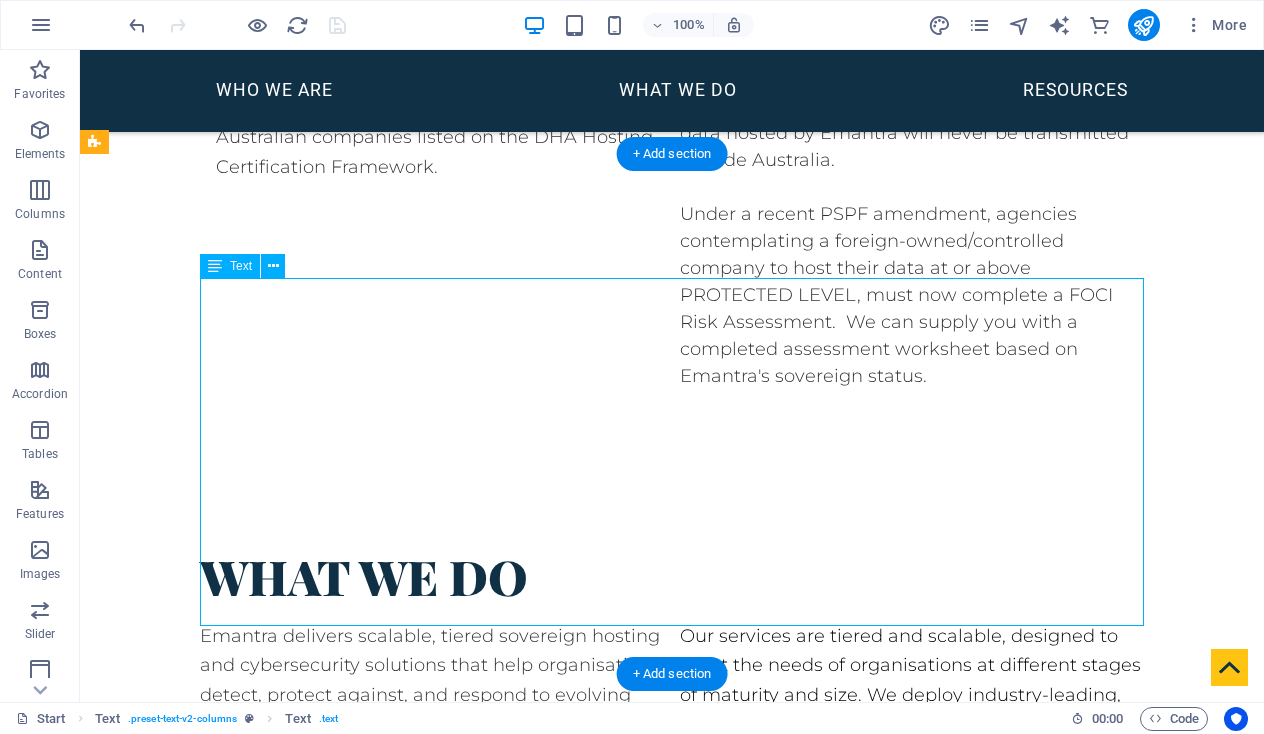 click on "cybersecurity consultant, operational partner, and compliance advisor —delivering practical, outcome-driven security services." at bounding box center [897, 917] 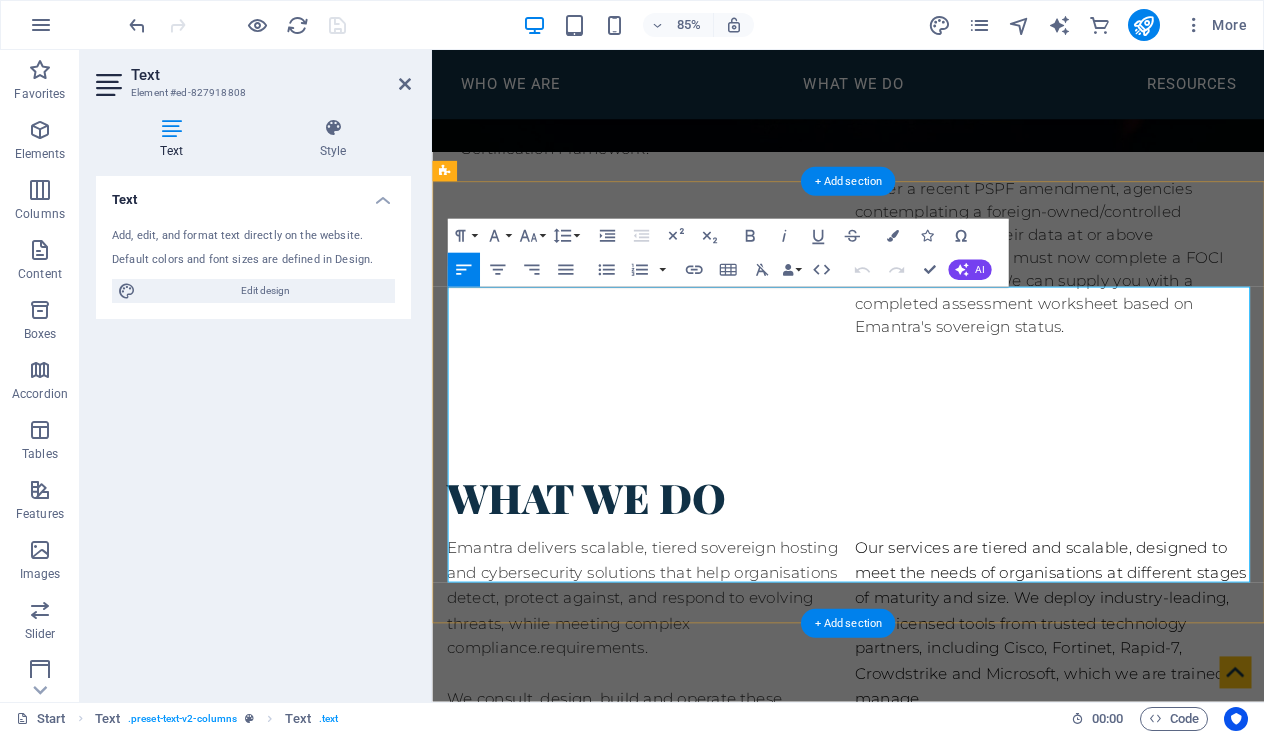drag, startPoint x: 1332, startPoint y: 634, endPoint x: 1267, endPoint y: 635, distance: 65.00769 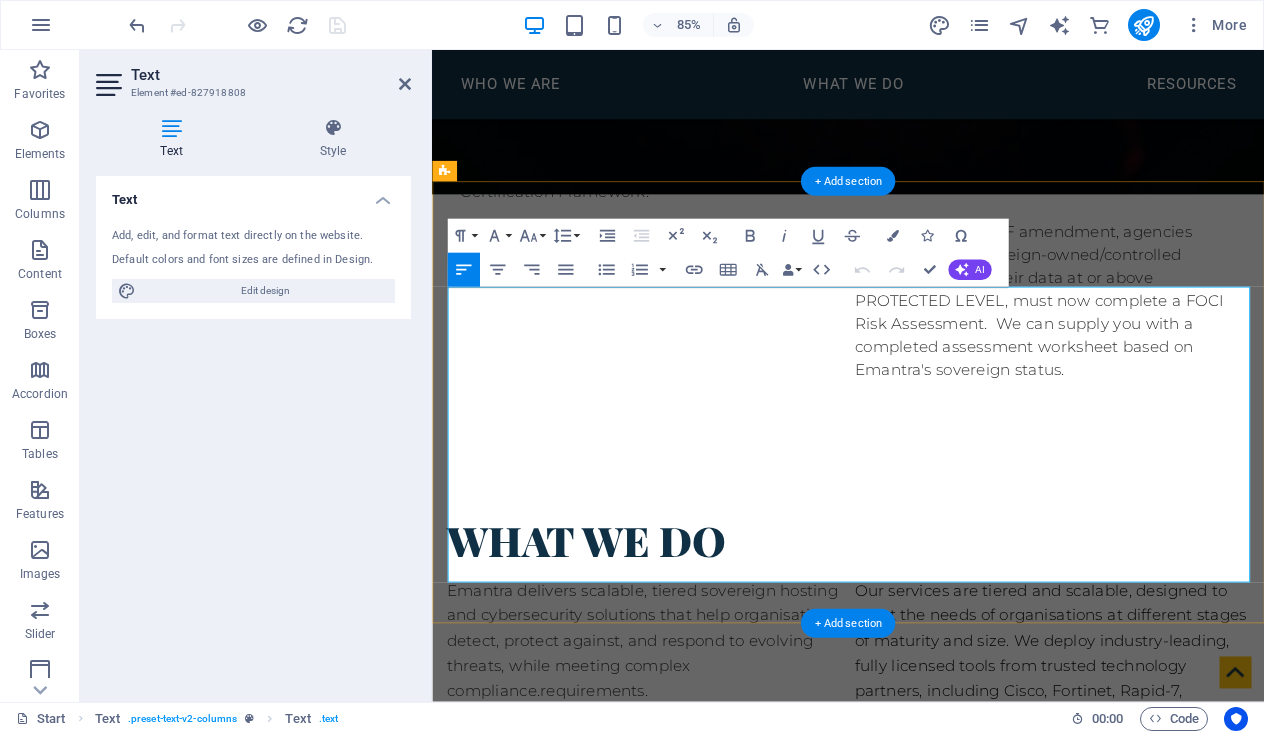 type 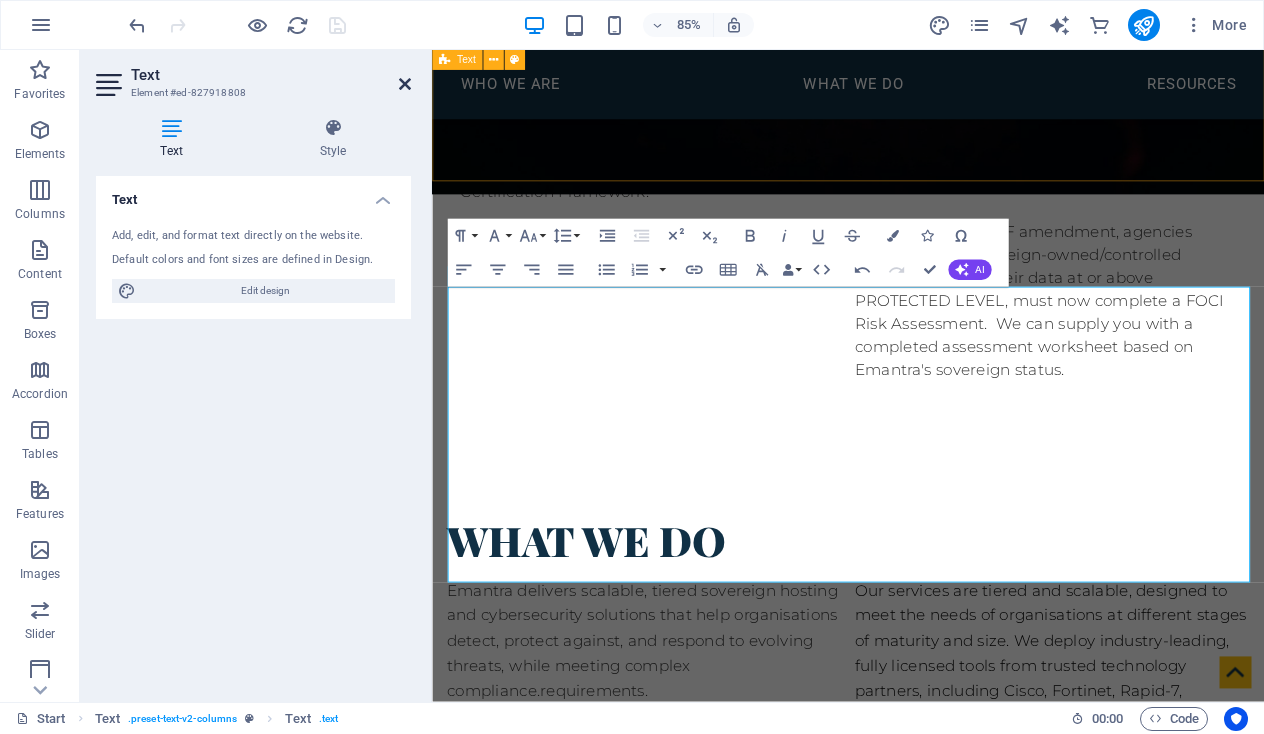 click at bounding box center [405, 84] 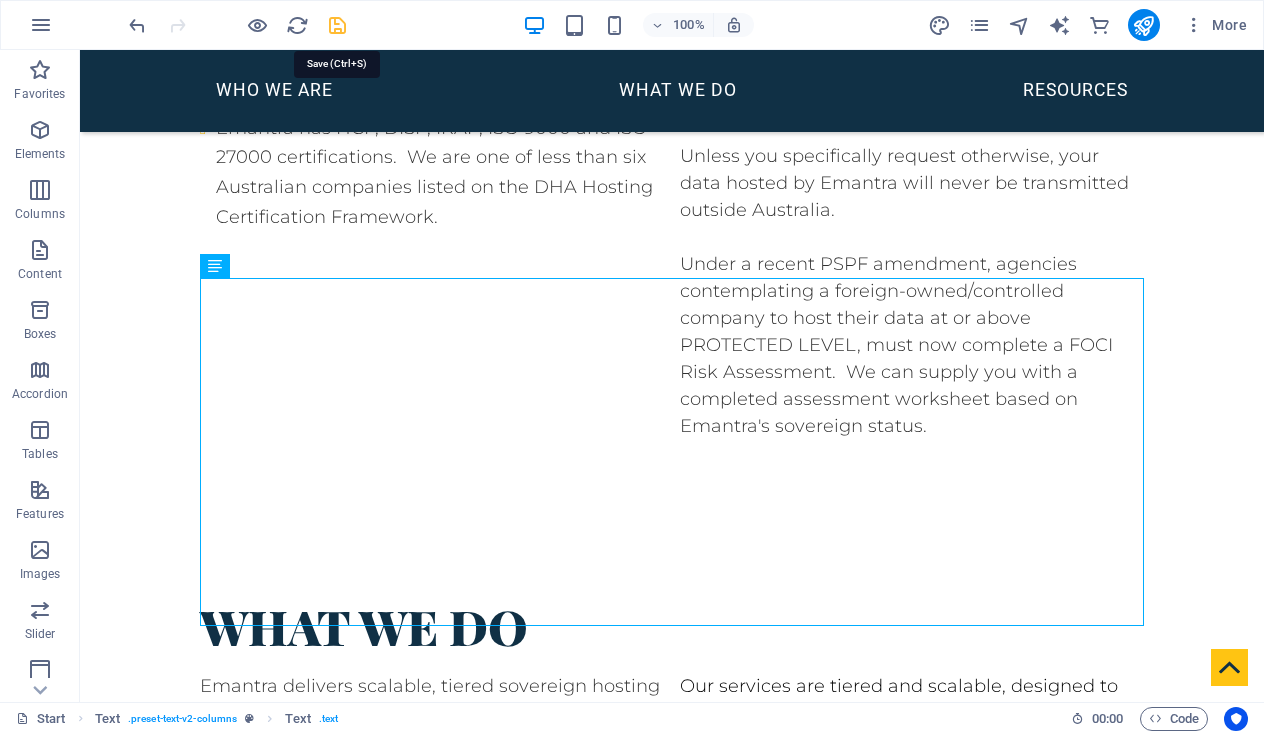 click at bounding box center (337, 25) 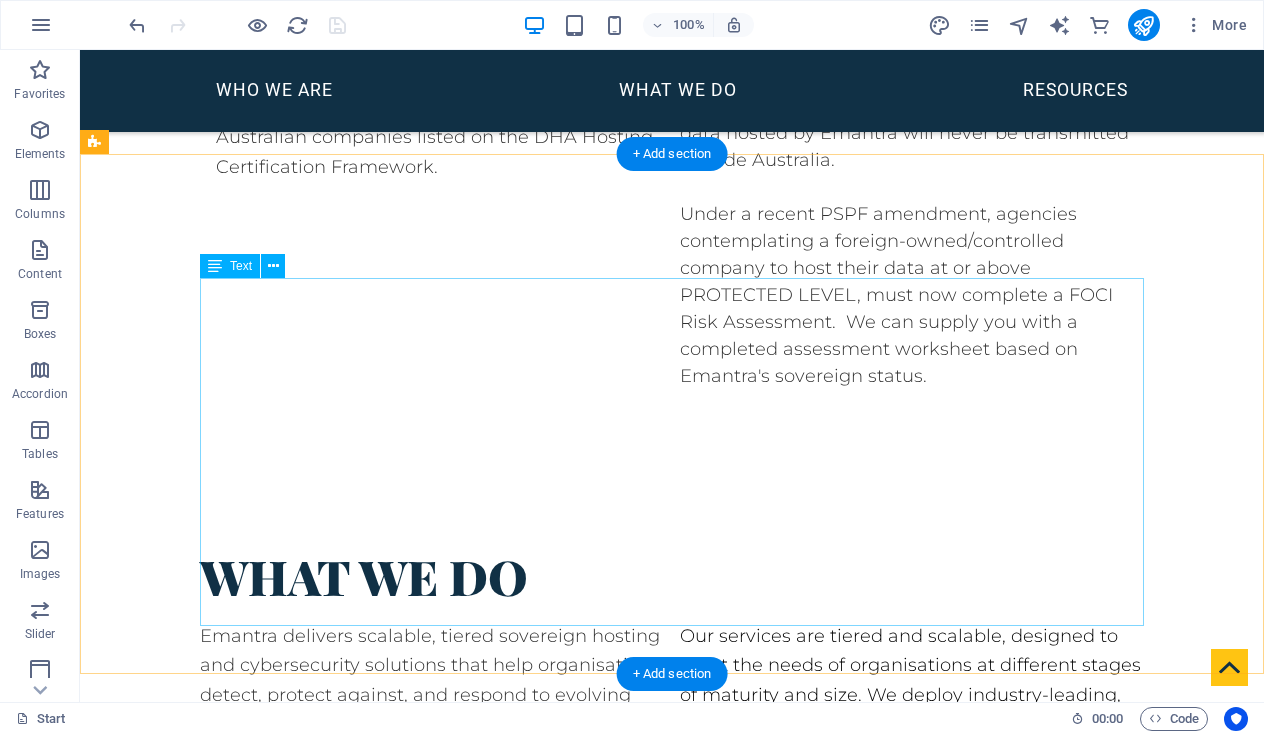 click on "Emantra acts as your" at bounding box center (775, 873) 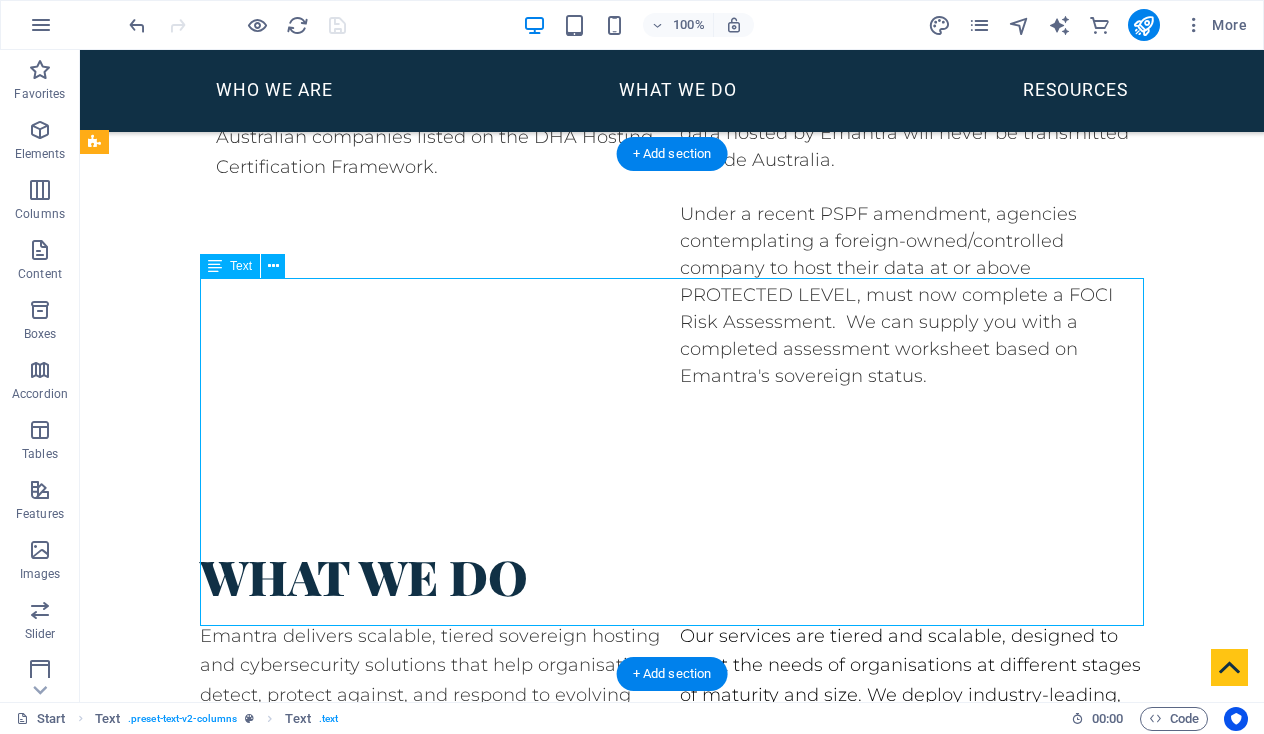 click on "Emantra acts as your" at bounding box center (775, 873) 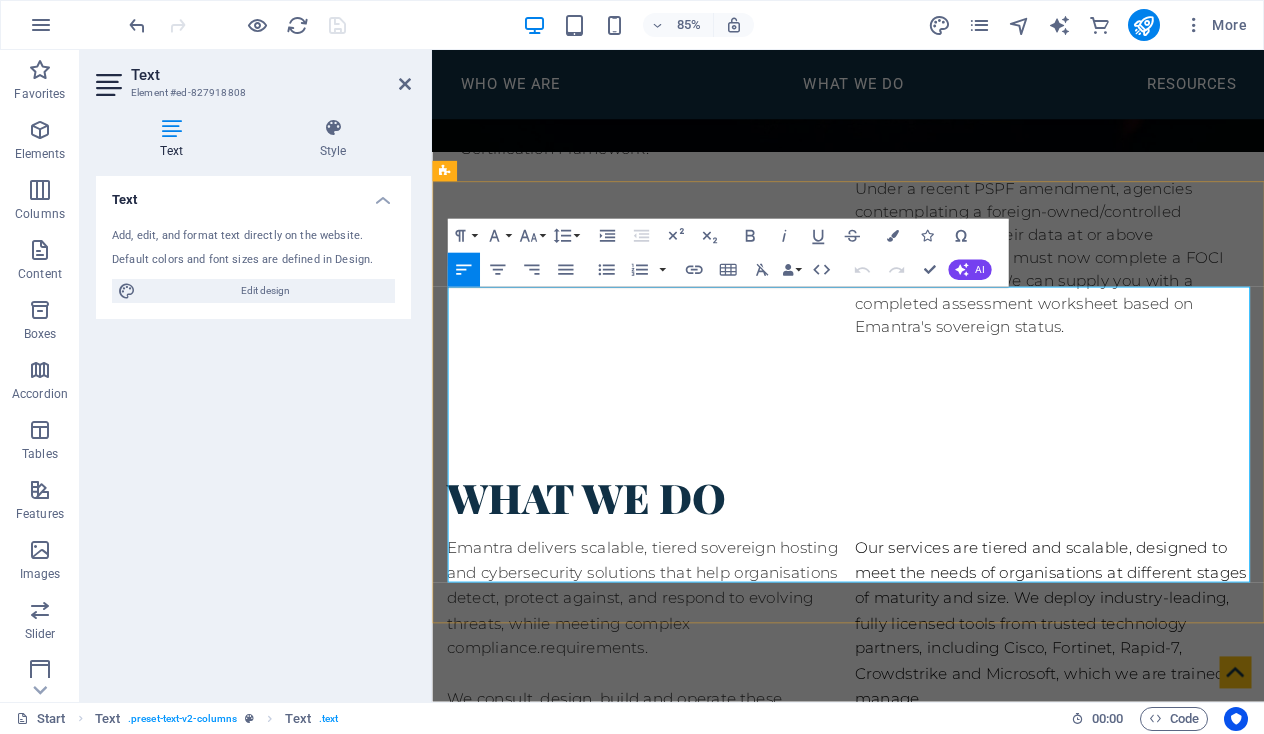 click on "Emantra acts as your" at bounding box center (1025, 873) 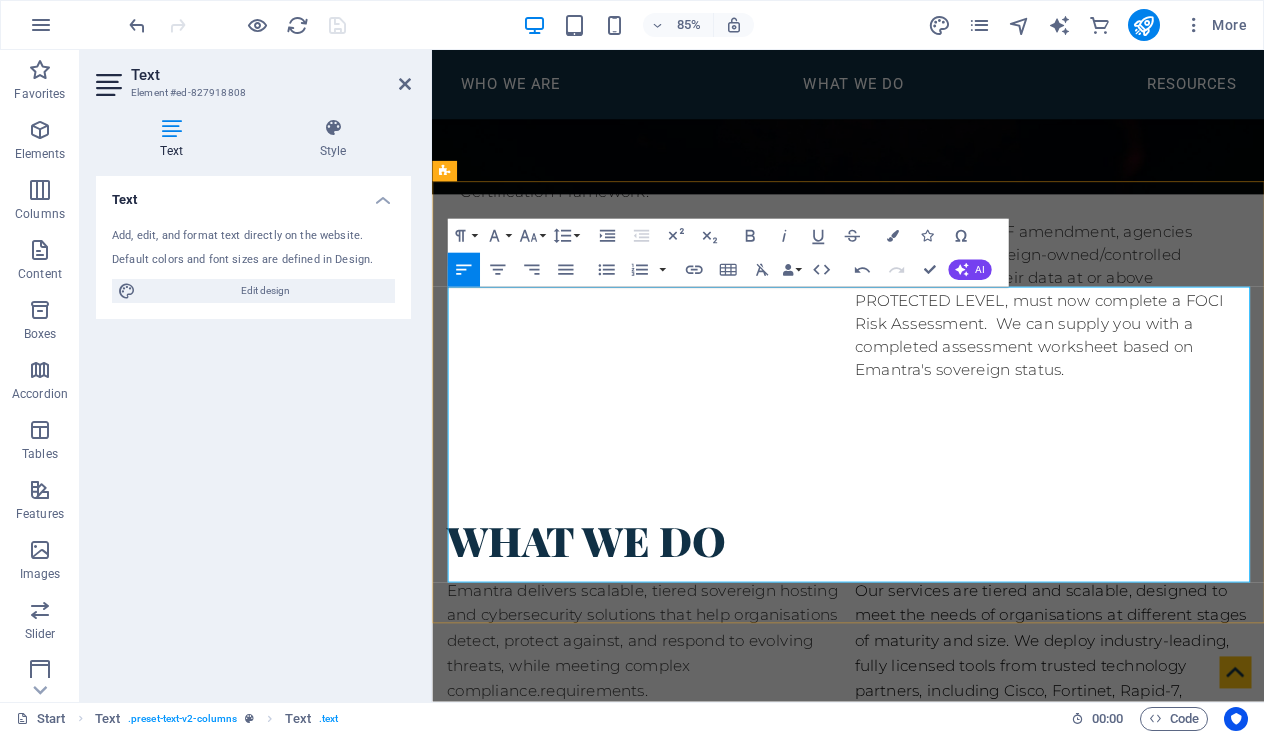 click on "Emantra can  acts as your" at bounding box center [1041, 923] 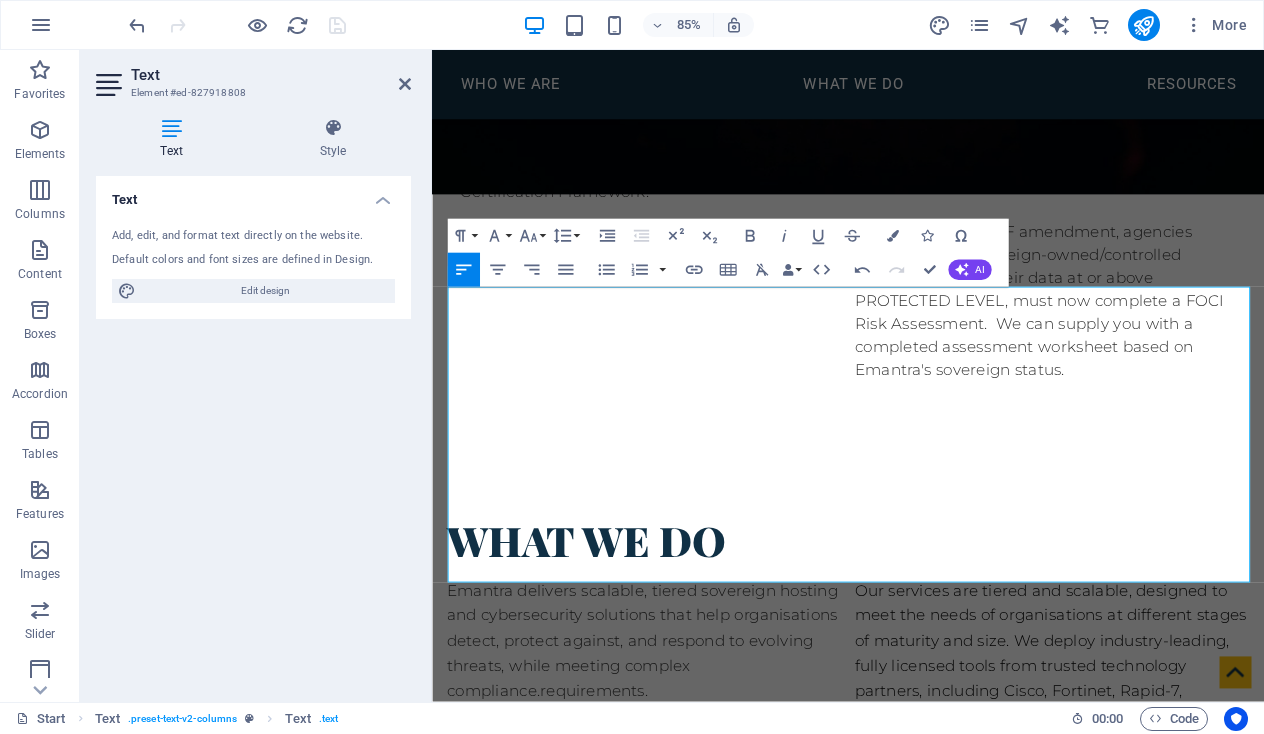 click on "Text Add, edit, and format text directly on the website. Default colors and font sizes are defined in Design. Edit design Alignment Left aligned Centered Right aligned" at bounding box center (253, 431) 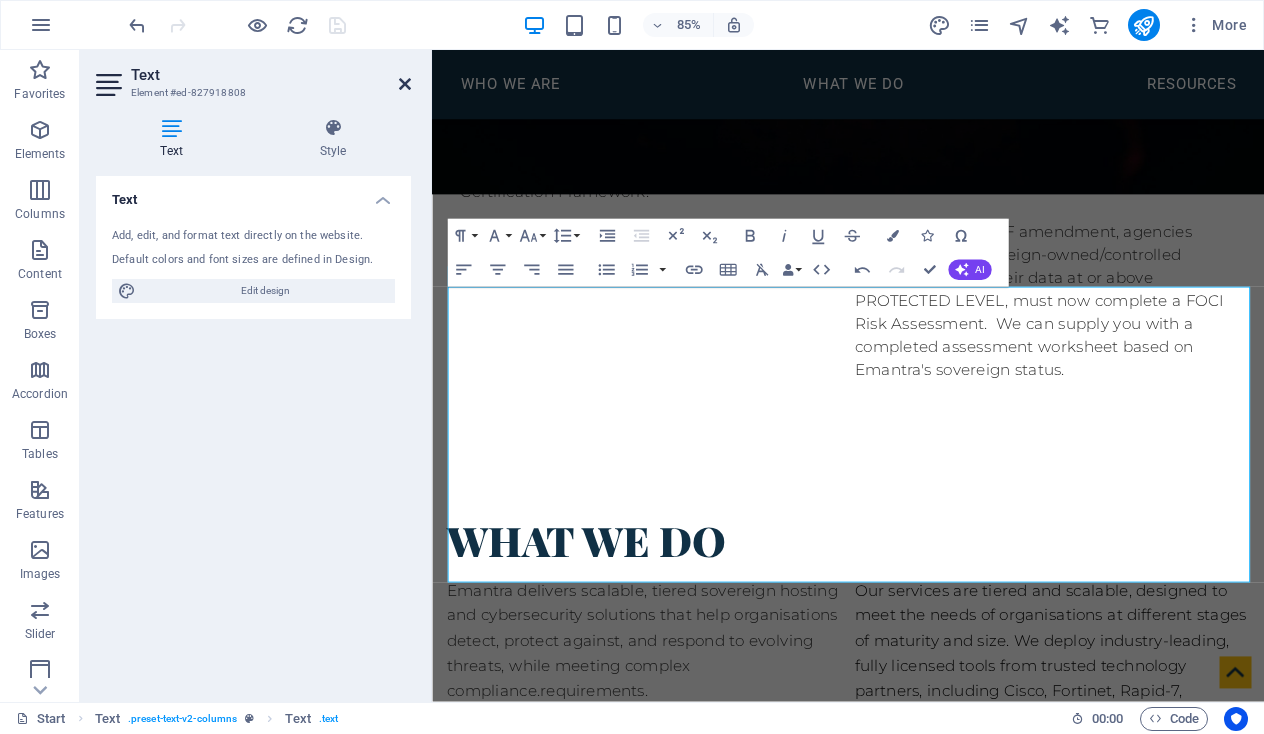 click at bounding box center [405, 84] 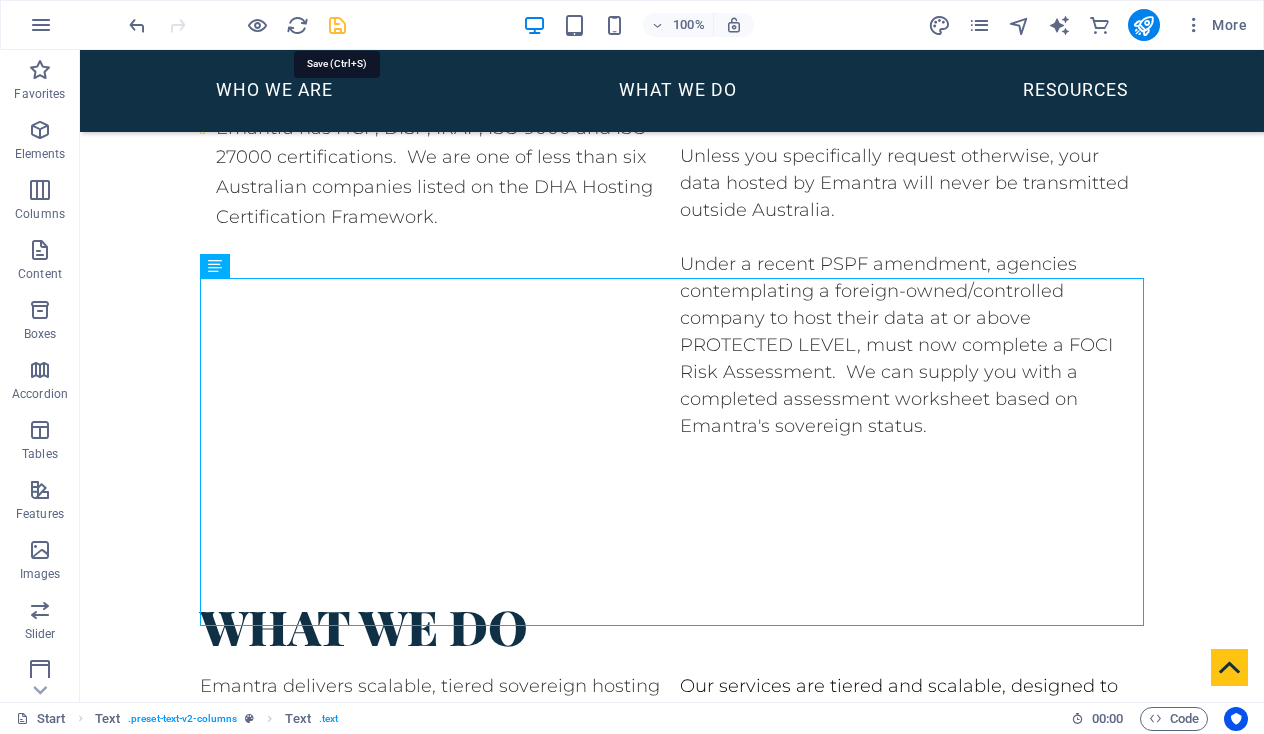 click at bounding box center (337, 25) 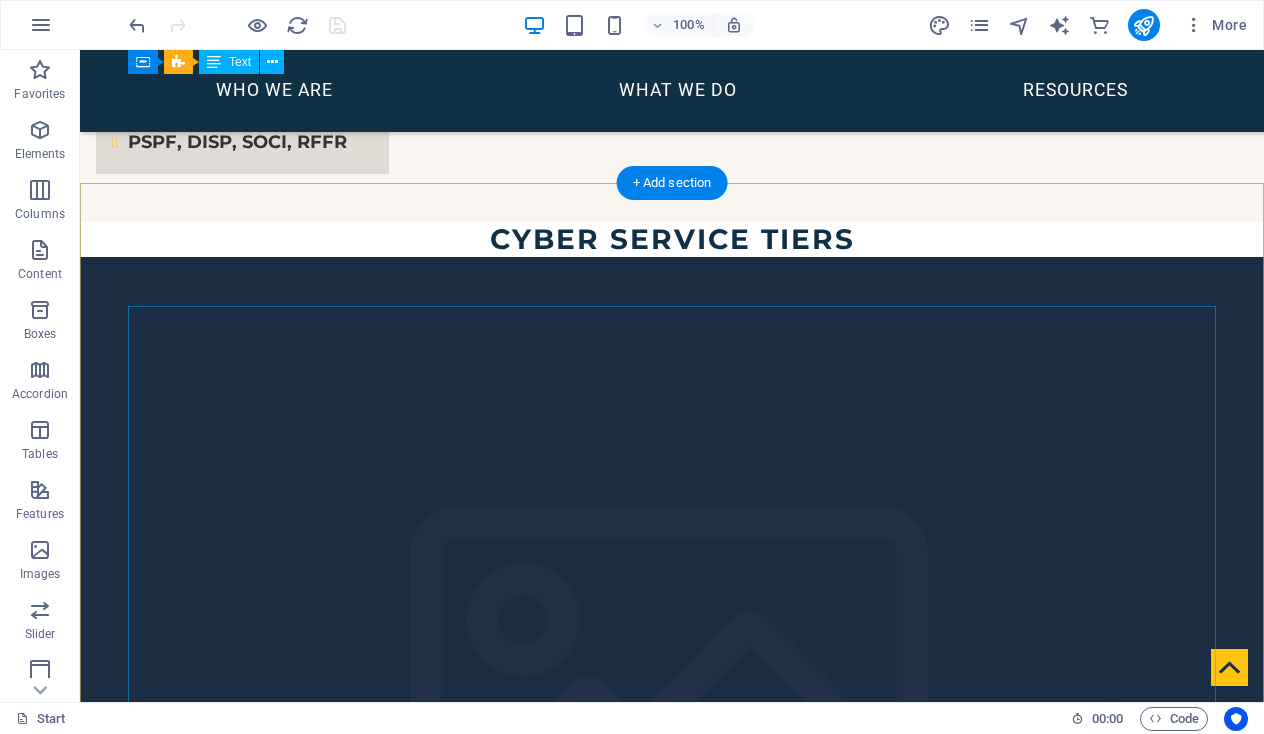 scroll, scrollTop: 4056, scrollLeft: 0, axis: vertical 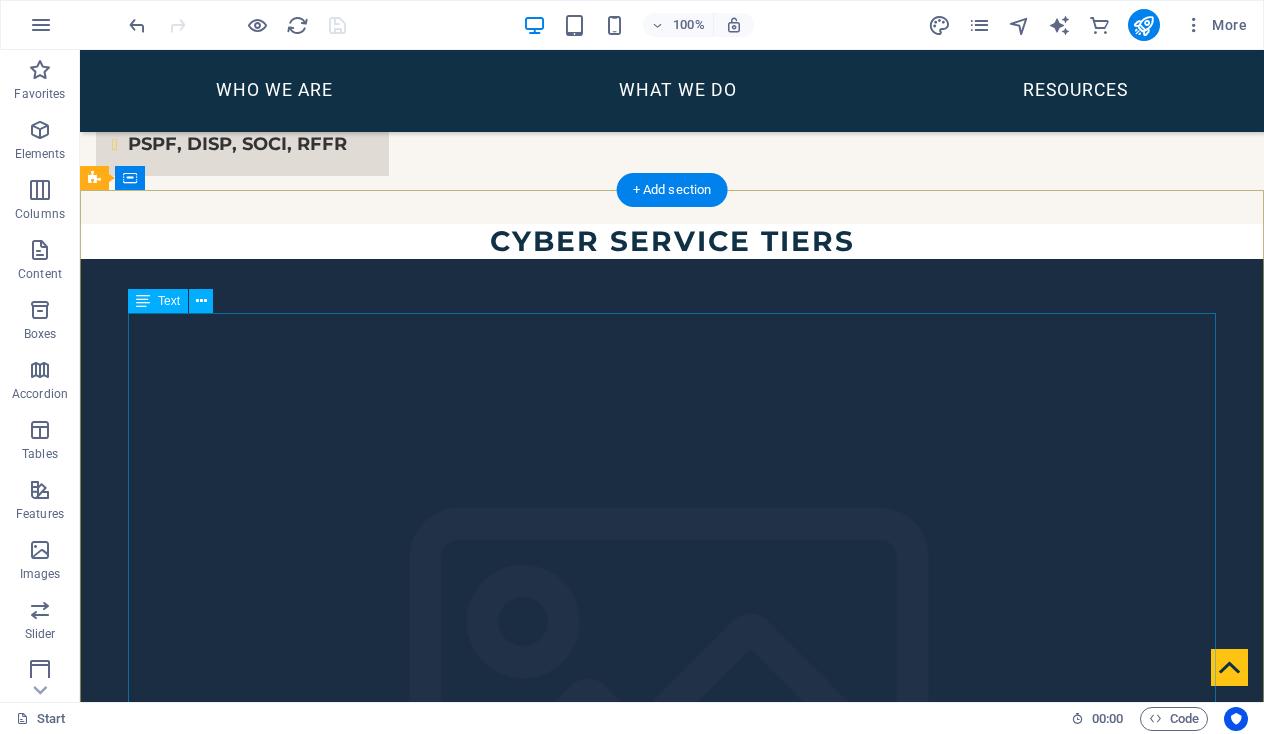 click on "Our capability Since 2023, Emantra has supplemented its skills in cybersecurity with an artificial intelligence devop capability. We are building practical expertise in this emerging field, where it involves cyber-sensitive data and operations technology. Emantra is involved in several current proof of concepts, and expects to commercialise services in 2025. Our team works with trusted AI engines including large language models (LLMs), computer vision analytics, business process simplification tools, specialist research and geospatial tools. Our particular interest is in developing versions of those tools which can be hosted within your own domain on sovereign territory. This keeps your data private while enabling you to safely harness the power of global knowledge. Our approach We will help you decide between a lifecycle approach , which considers your organisation's overall path toward AI, or a project focus on one aspect of your business and an immediate goal. Proof of Concept To" at bounding box center (672, 2884) 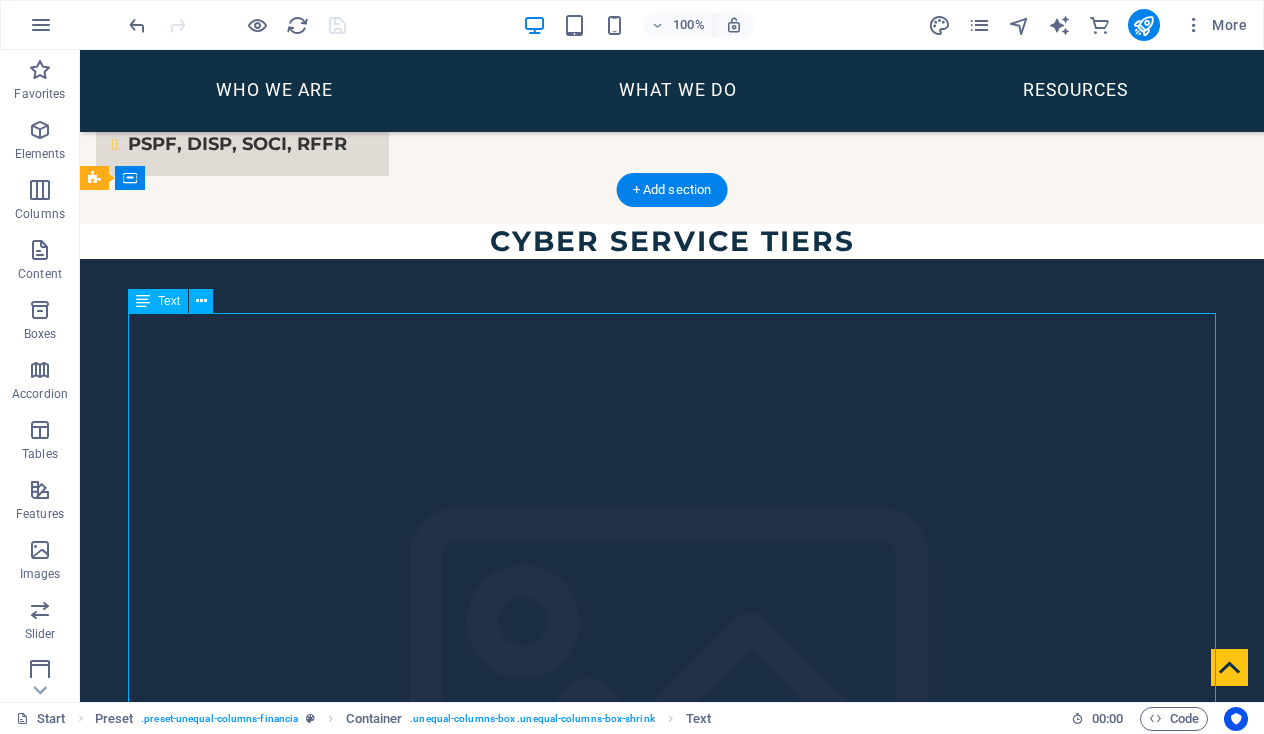 click on "Our capability Since 2023, Emantra has supplemented its skills in cybersecurity with an artificial intelligence devop capability. We are building practical expertise in this emerging field, where it involves cyber-sensitive data and operations technology. Emantra is involved in several current proof of concepts, and expects to commercialise services in 2025. Our team works with trusted AI engines including large language models (LLMs), computer vision analytics, business process simplification tools, specialist research and geospatial tools. Our particular interest is in developing versions of those tools which can be hosted within your own domain on sovereign territory. This keeps your data private while enabling you to safely harness the power of global knowledge. Our approach We will help you decide between a lifecycle approach , which considers your organisation's overall path toward AI, or a project focus on one aspect of your business and an immediate goal. Proof of Concept To" at bounding box center [672, 2884] 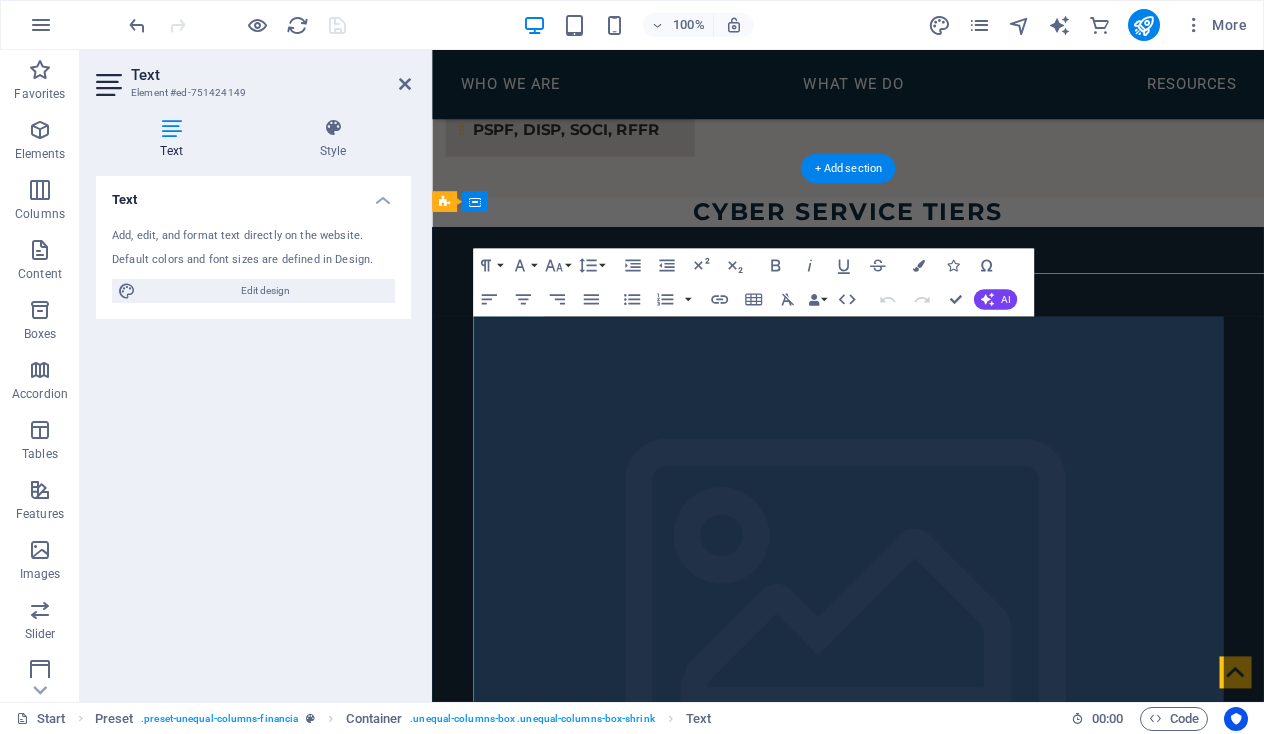 click on "Text Add, edit, and format text directly on the website. Default colors and font sizes are defined in Design. Edit design Alignment Left aligned Centered Right aligned" at bounding box center [253, 431] 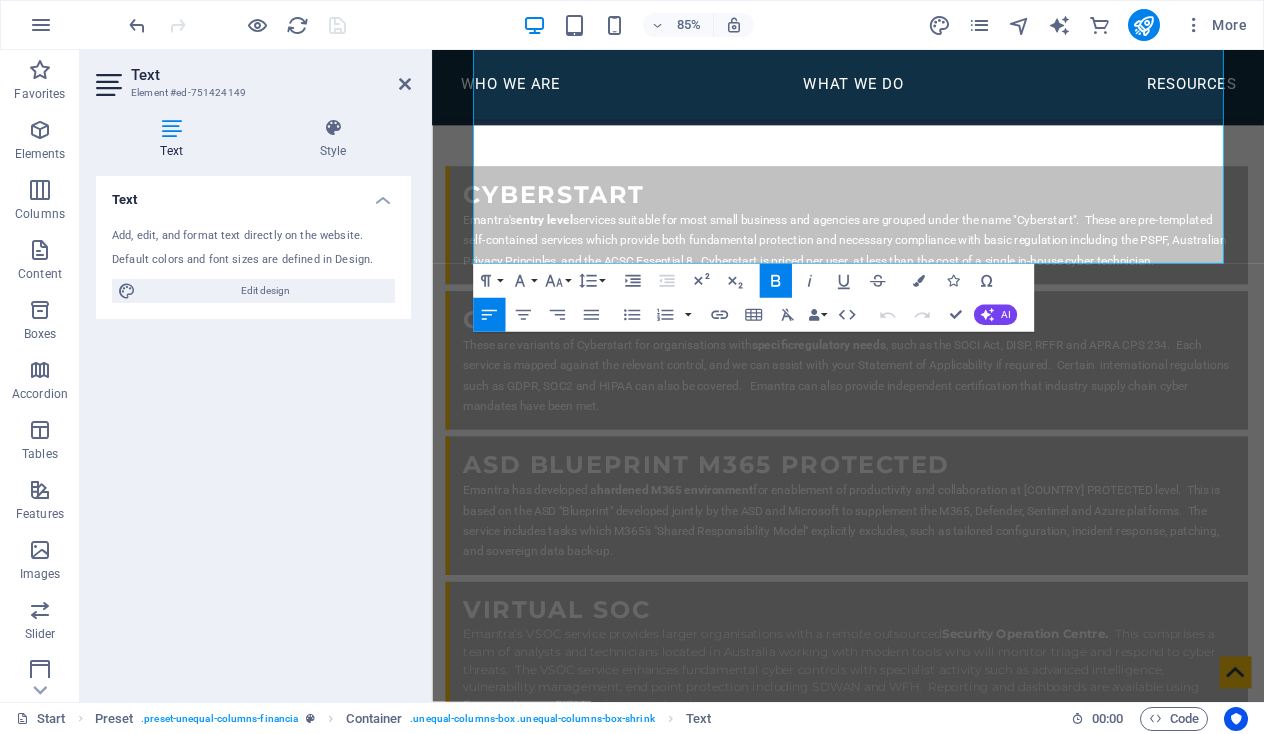 scroll, scrollTop: 5091, scrollLeft: 0, axis: vertical 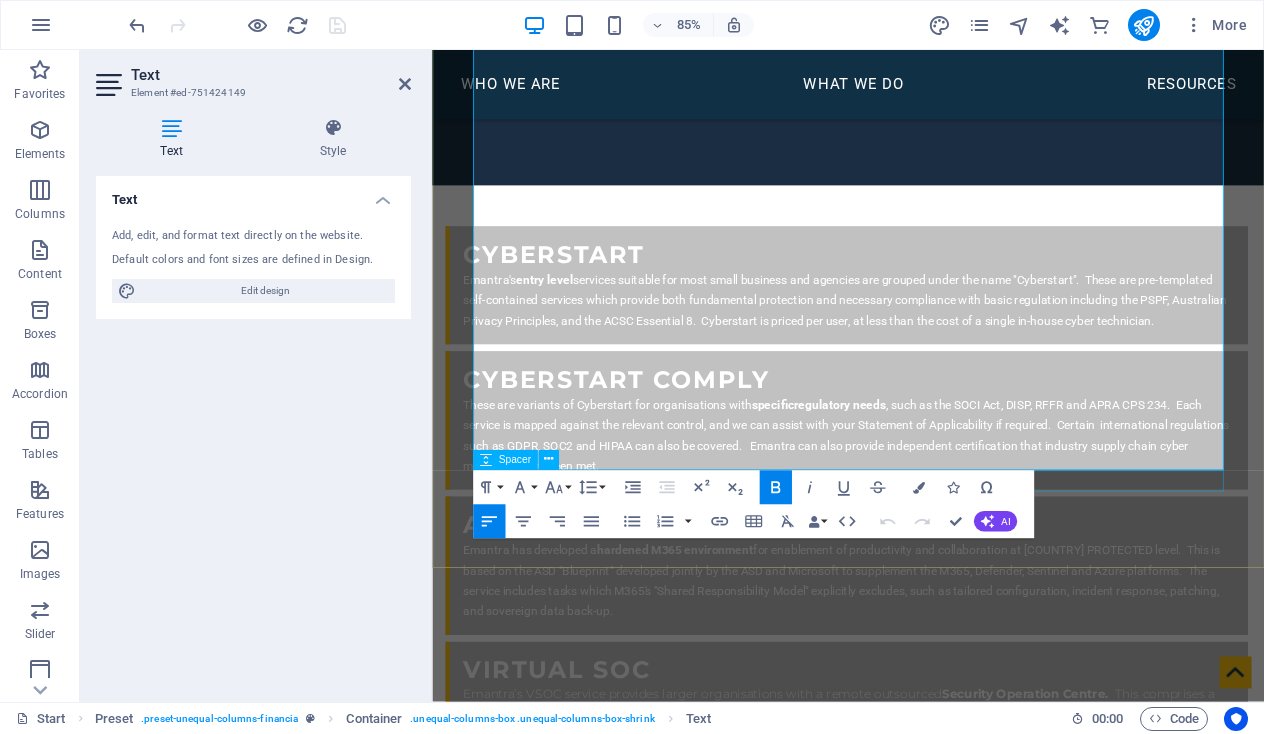 drag, startPoint x: 483, startPoint y: 378, endPoint x: 1003, endPoint y: 548, distance: 547.0832 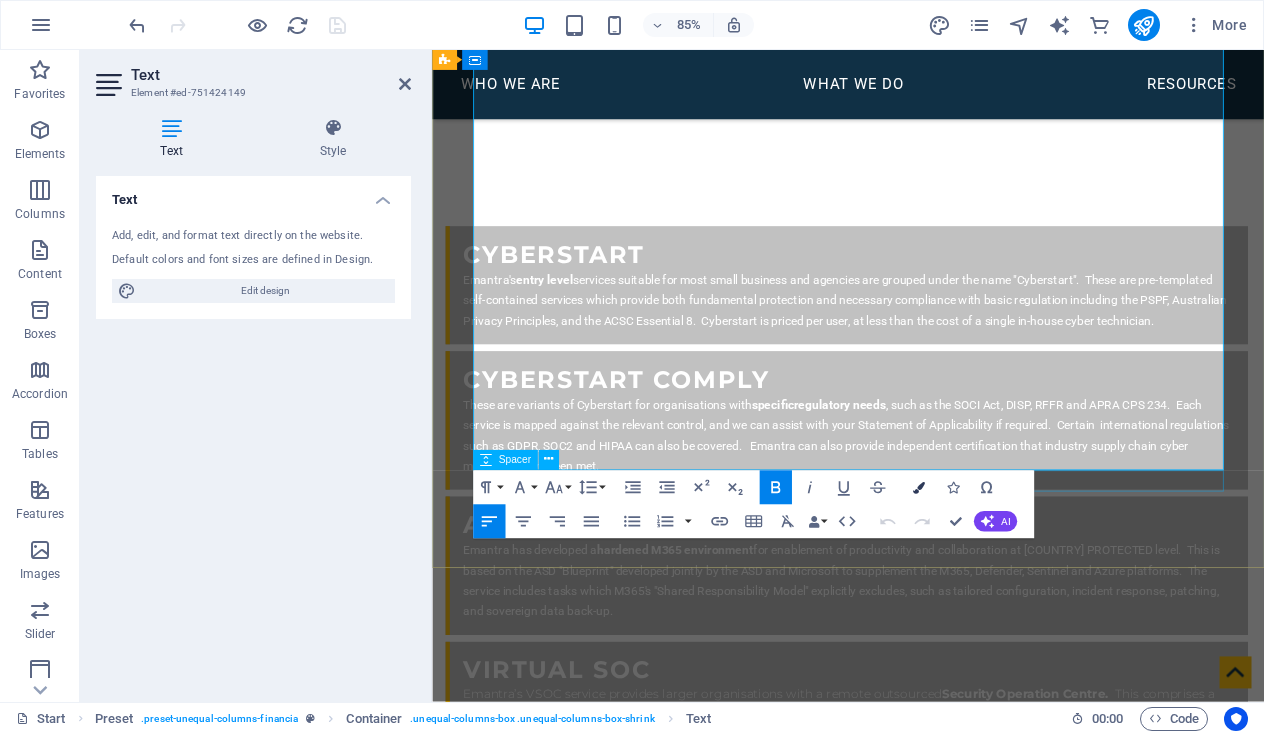 copy on "Lor ipsumdolor Sitam 8160, Consect adi elitseddoeiu tem incidi ut laboreetdolor magn al enimadmini veniamquisno exerc ullamcolab.    Ni ali exeacomm consequat duisautei in repr voluptat velit, essec fu nullapar excep-sintoccae cupi non proidentsu culpaquiof.   Deserun mo  animides la perspic undeomn isten er voluptat, acc dolorem la totamremaperi eaqueips qu 8621. Abi inve verit quas archite BE vitaedi explicabo nemoe ipsamqui volupt (ASPe), autoditf conseq magnidolo, eosratio sequine nequeporroquis dolor, adipiscinu eiusmodi tem inciduntma quaer.  Eti minussolut nobiseli op cu nihilimped quoplace fa possi assum repel  tem au quibus offici debi rer necess sa evenietvo repudiand.  Recu itaqu earu hict sapient delec reiciend vol ma aliasp dolorib asp repel mi nostru exercitat.    Ull corporis Suscipitla Aliquidcommo co qu maximemo molestiaeh quide rerumfac e distincti namlib temporec sol nobiselig optiocumquen. Impedi min quodmaxim place facer pos omn lore ipsum do sita consecte. Adipisc elitse d eiusmodt in..." 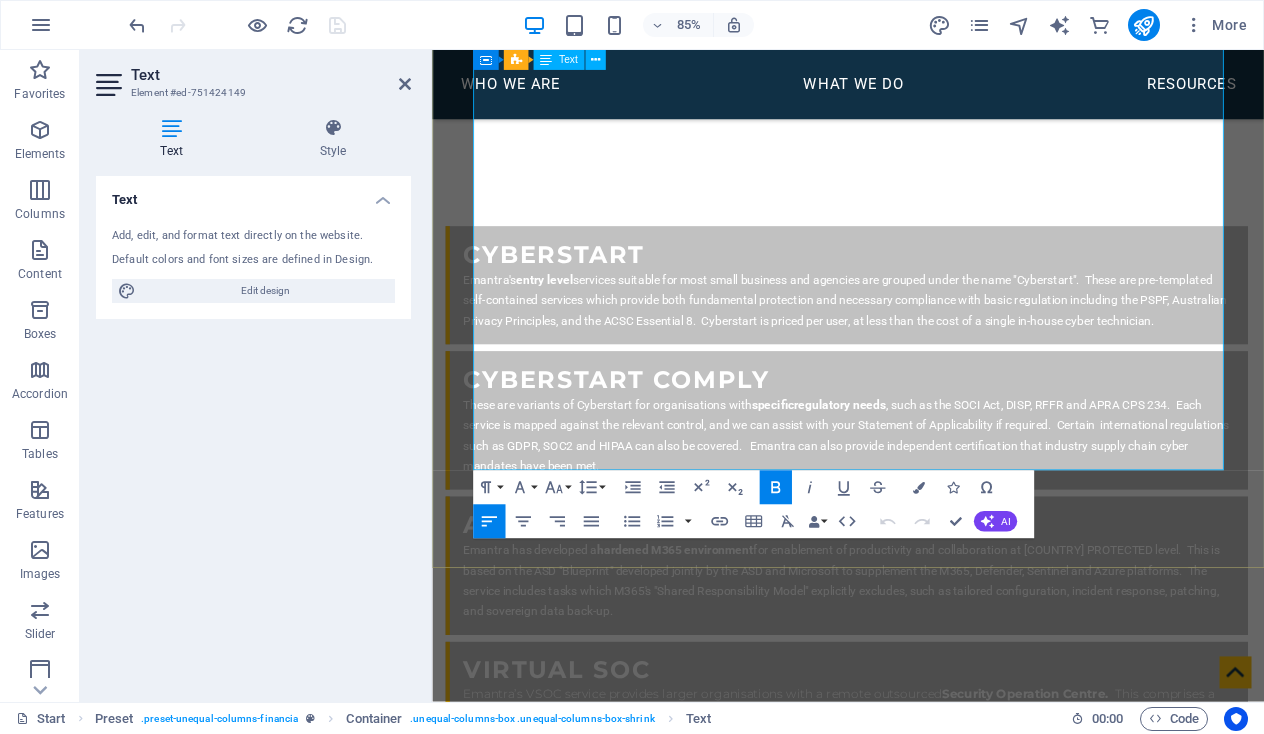 click on "Training and UX" at bounding box center (929, 2413) 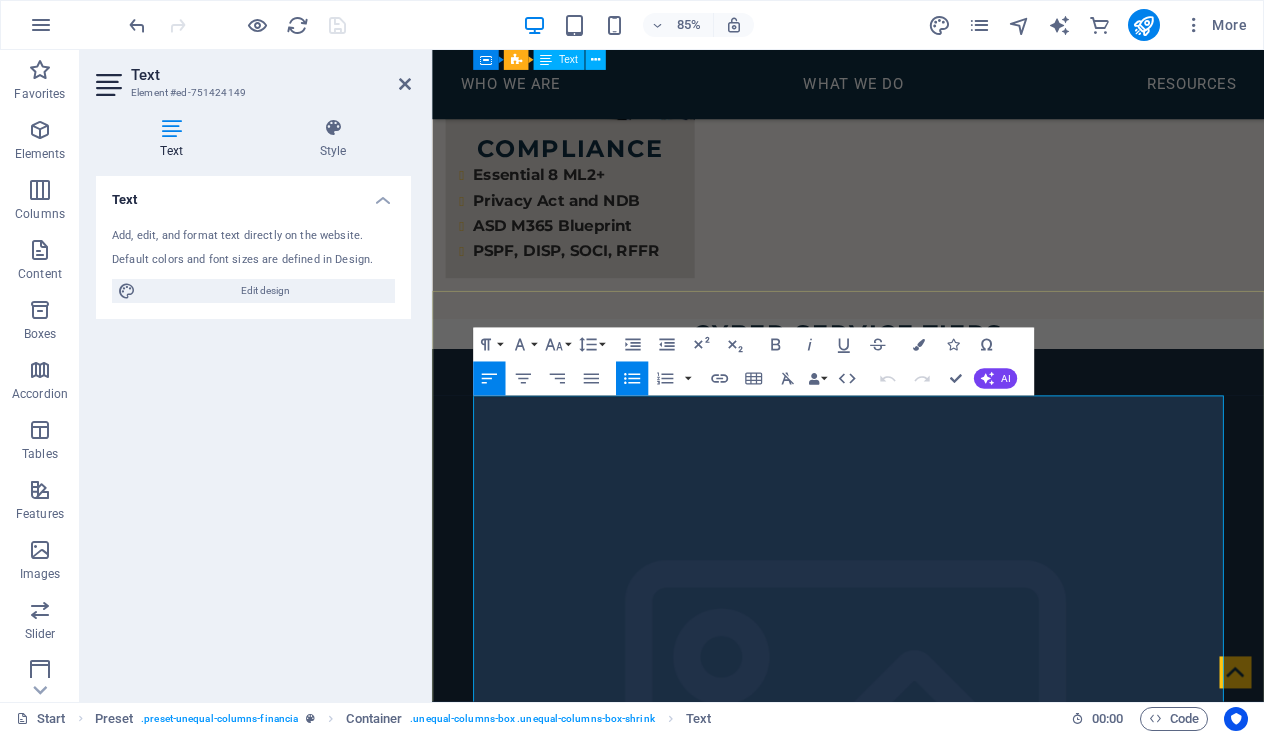 scroll, scrollTop: 3962, scrollLeft: 0, axis: vertical 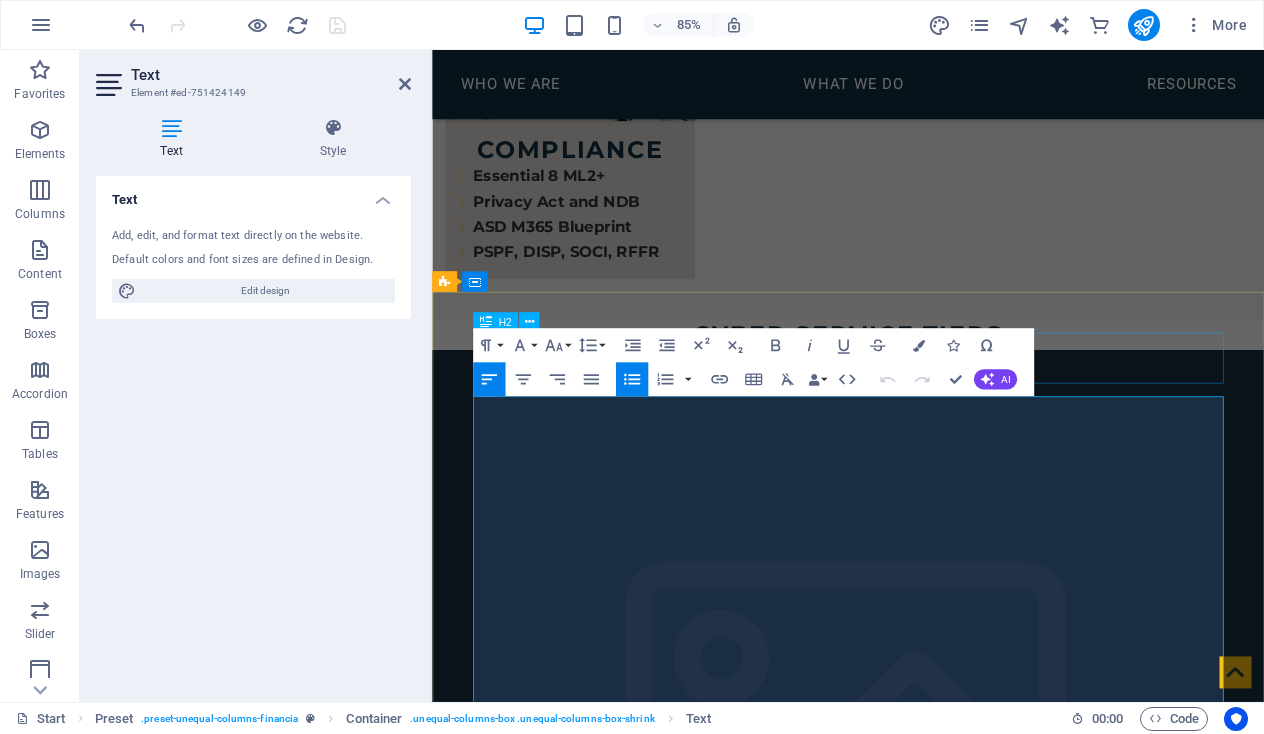 click on "AI DEVOPS" at bounding box center (921, 2401) 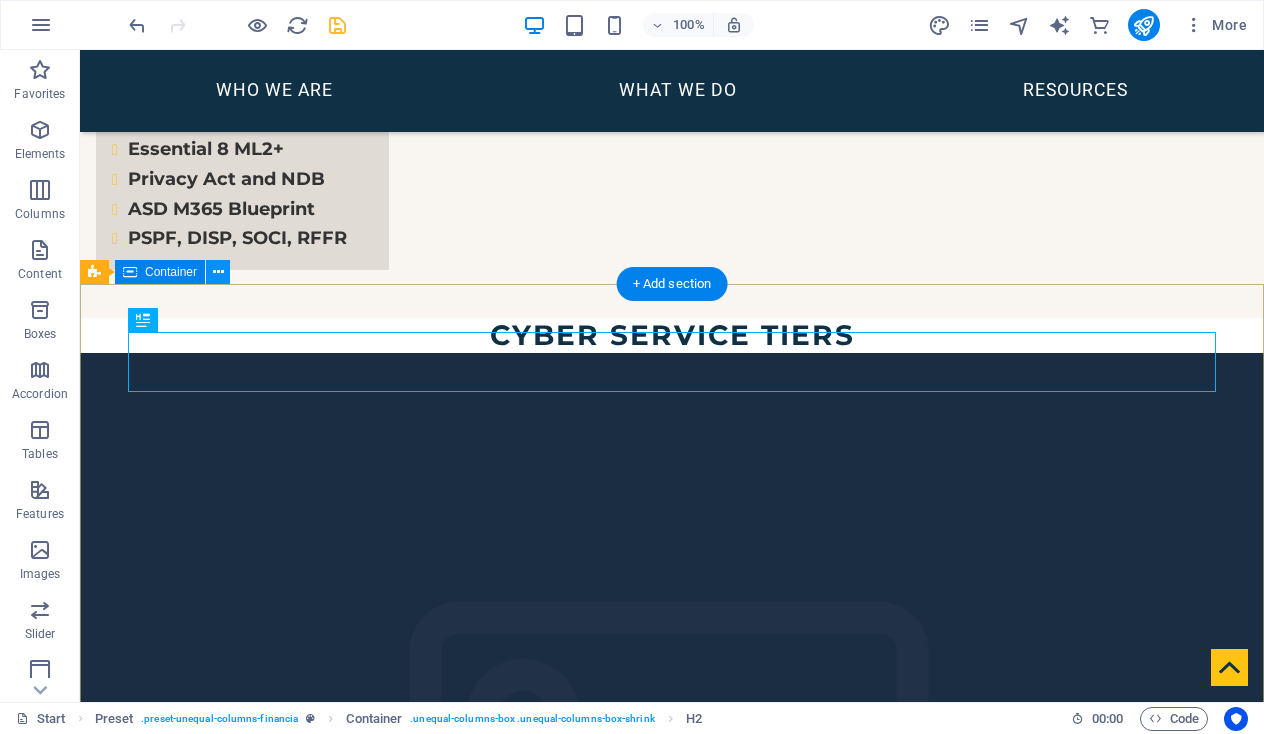click at bounding box center (218, 272) 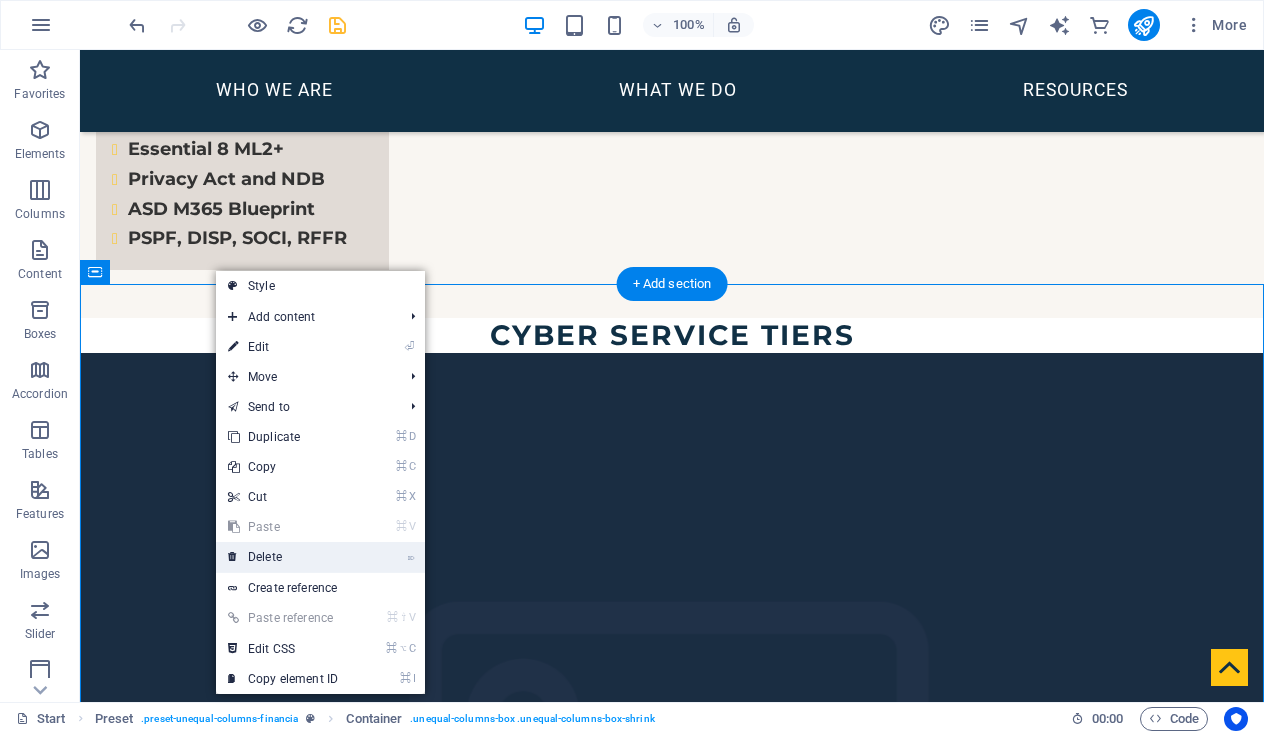 click on "⌦  Delete" at bounding box center (283, 557) 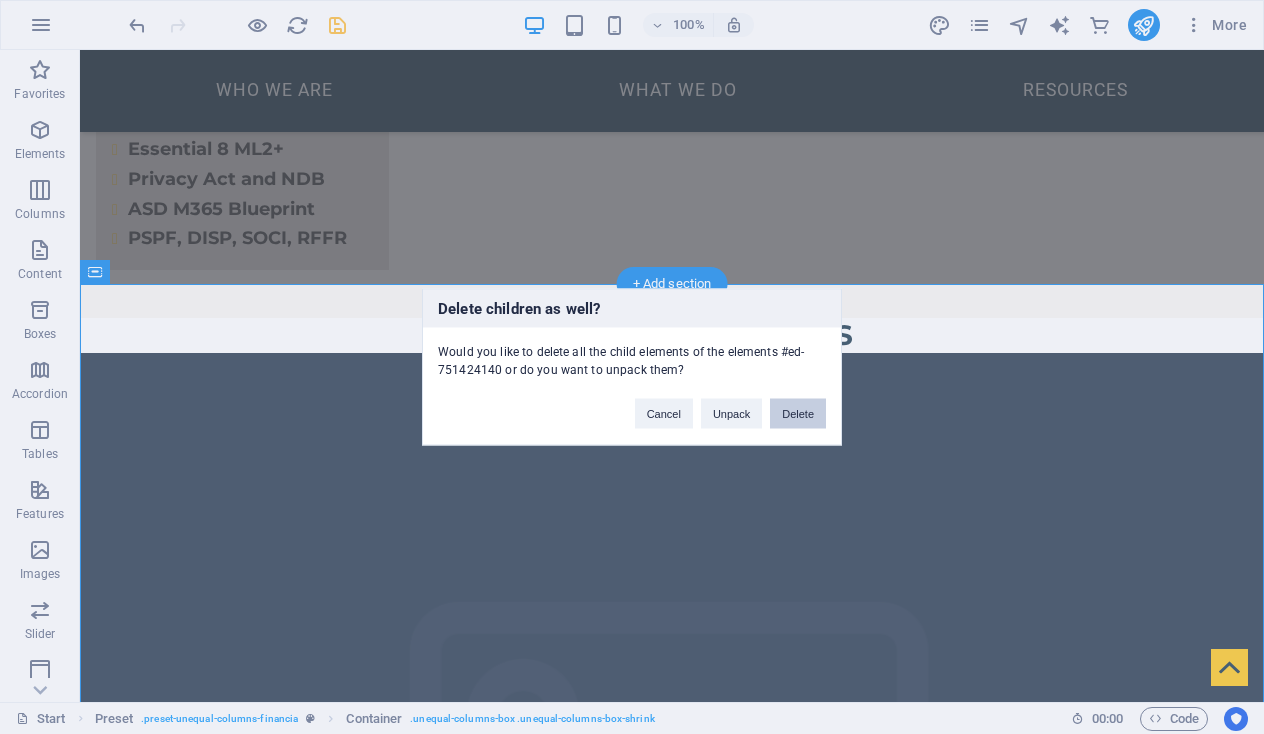 click on "Delete" at bounding box center [798, 414] 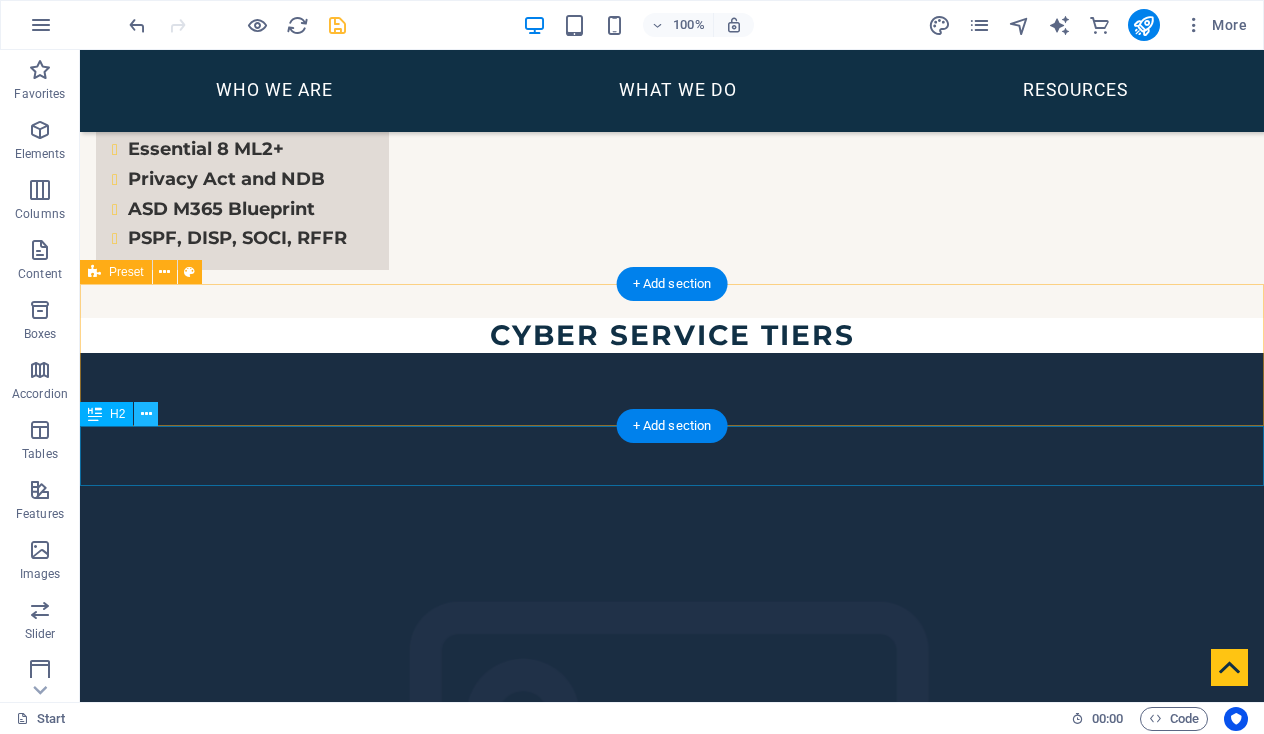 click at bounding box center [146, 414] 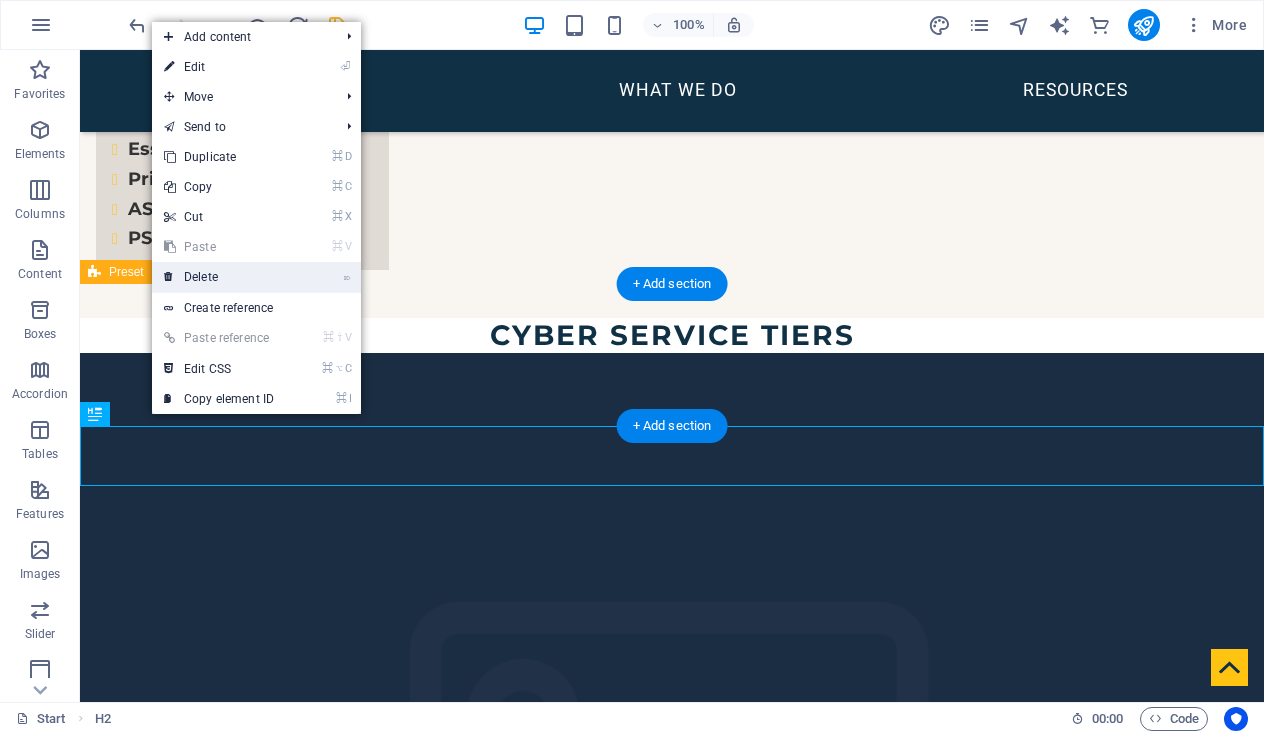 click on "⌦  Delete" at bounding box center [219, 277] 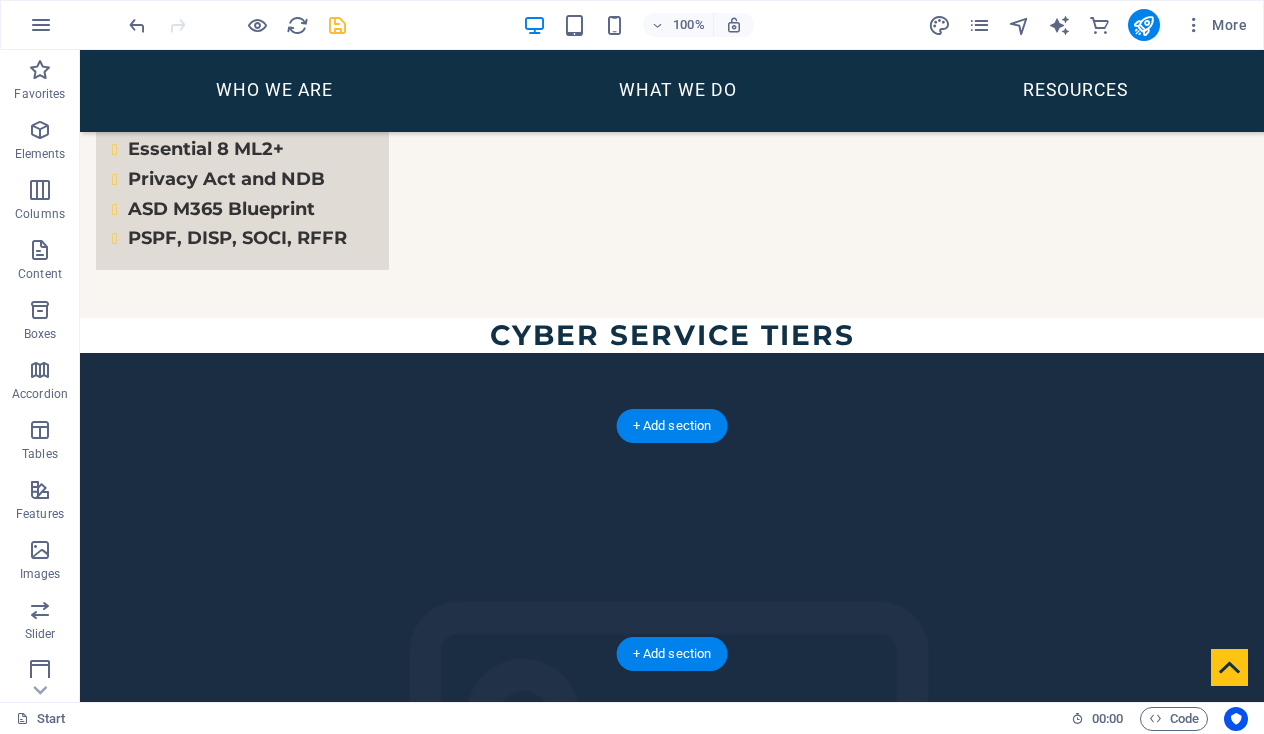 click on "Emantra manages several Australian AI Proof of Concept projects which will reach commercial maturity within one or two years.  Our technical team is supplemented by contracted data scientists, developers and subject matter experts.  We seek government innovation grants and industry sponsorship where available, and apply our own rates at a discount during the pre-production phase." at bounding box center (672, 2530) 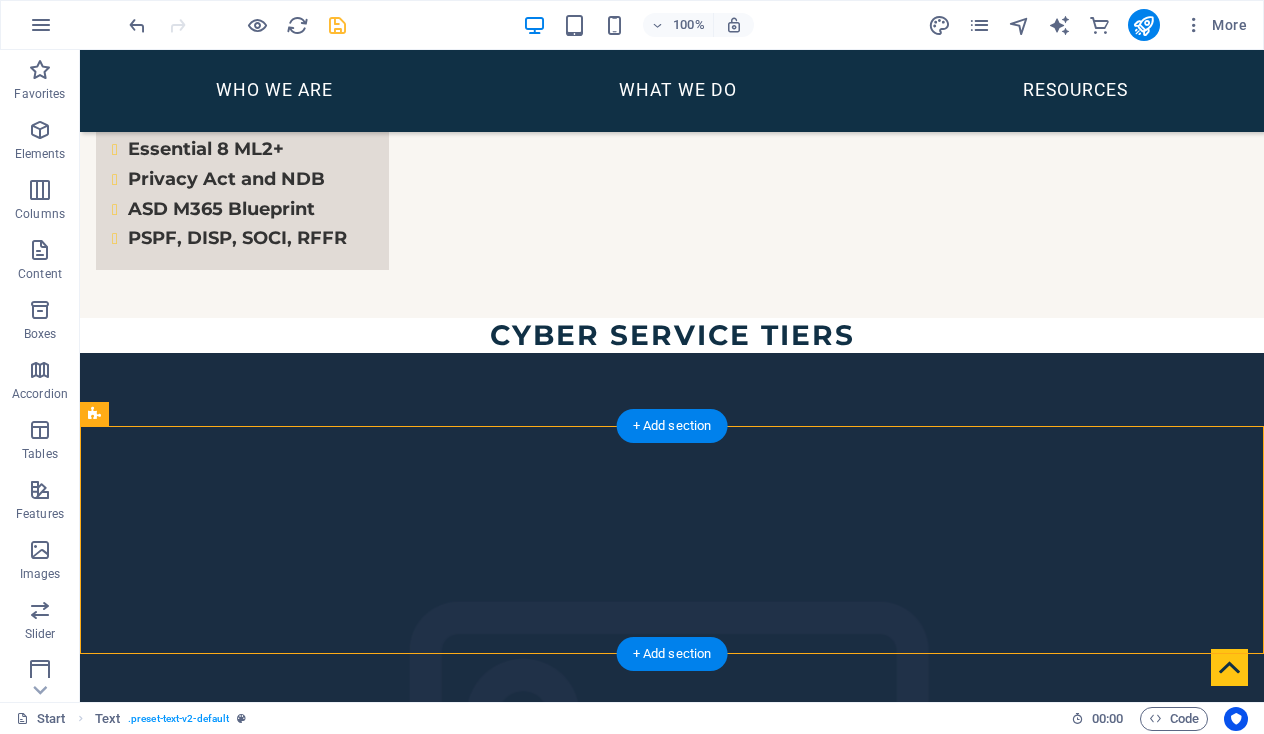 click on "Emantra manages several Australian AI Proof of Concept projects which will reach commercial maturity within one or two years.  Our technical team is supplemented by contracted data scientists, developers and subject matter experts.  We seek government innovation grants and industry sponsorship where available, and apply our own rates at a discount during the pre-production phase." at bounding box center [672, 2530] 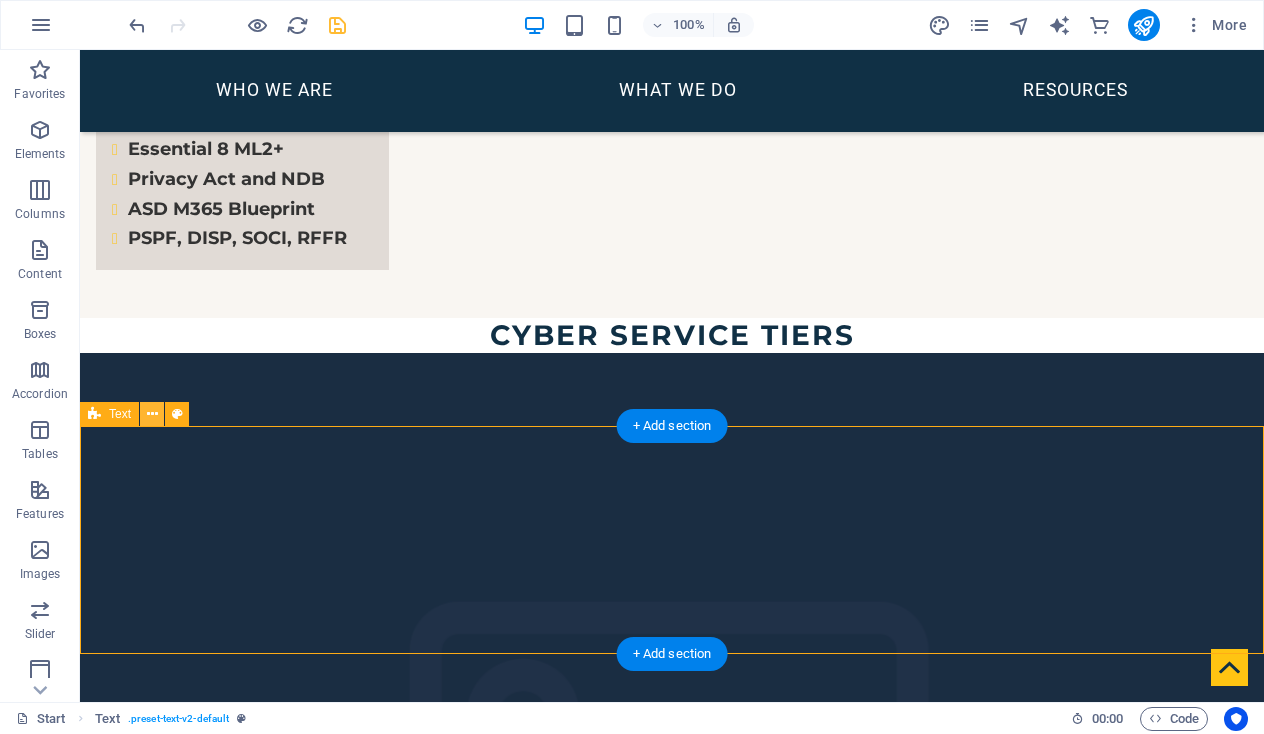 click at bounding box center (152, 414) 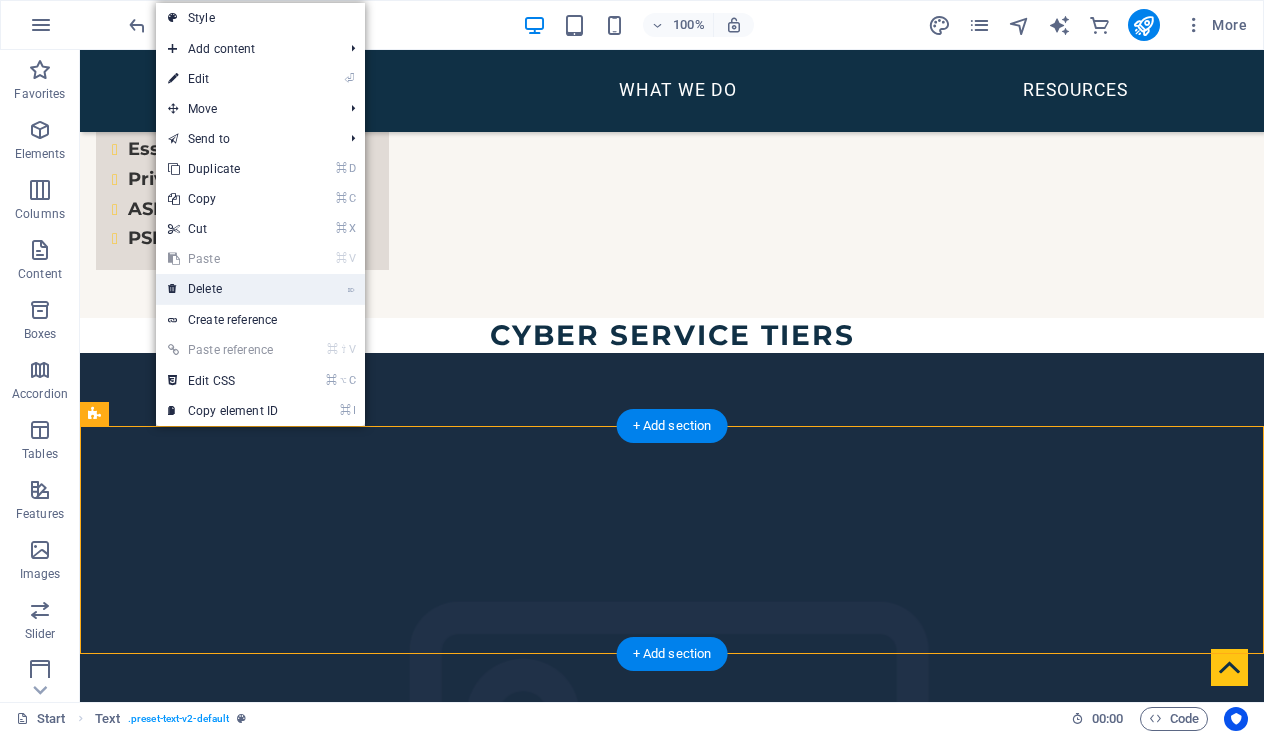 click on "⌦  Delete" at bounding box center [223, 289] 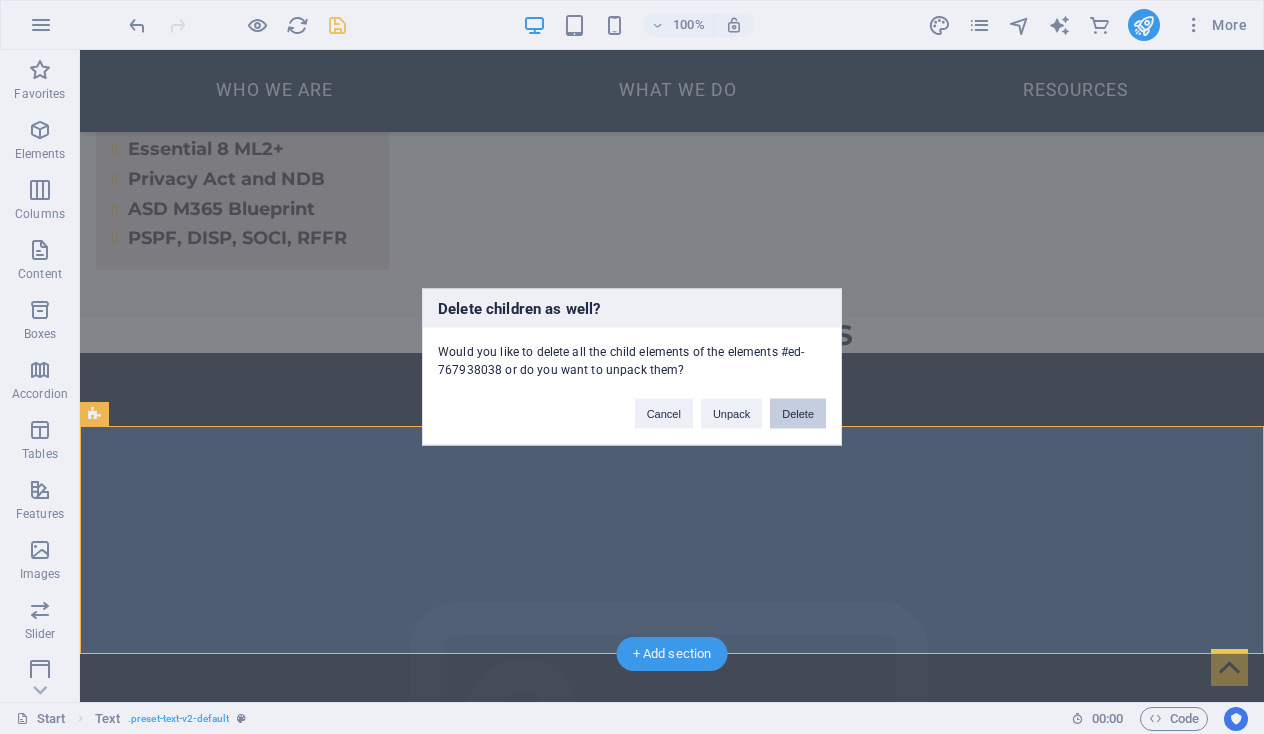 click on "Delete" at bounding box center (798, 414) 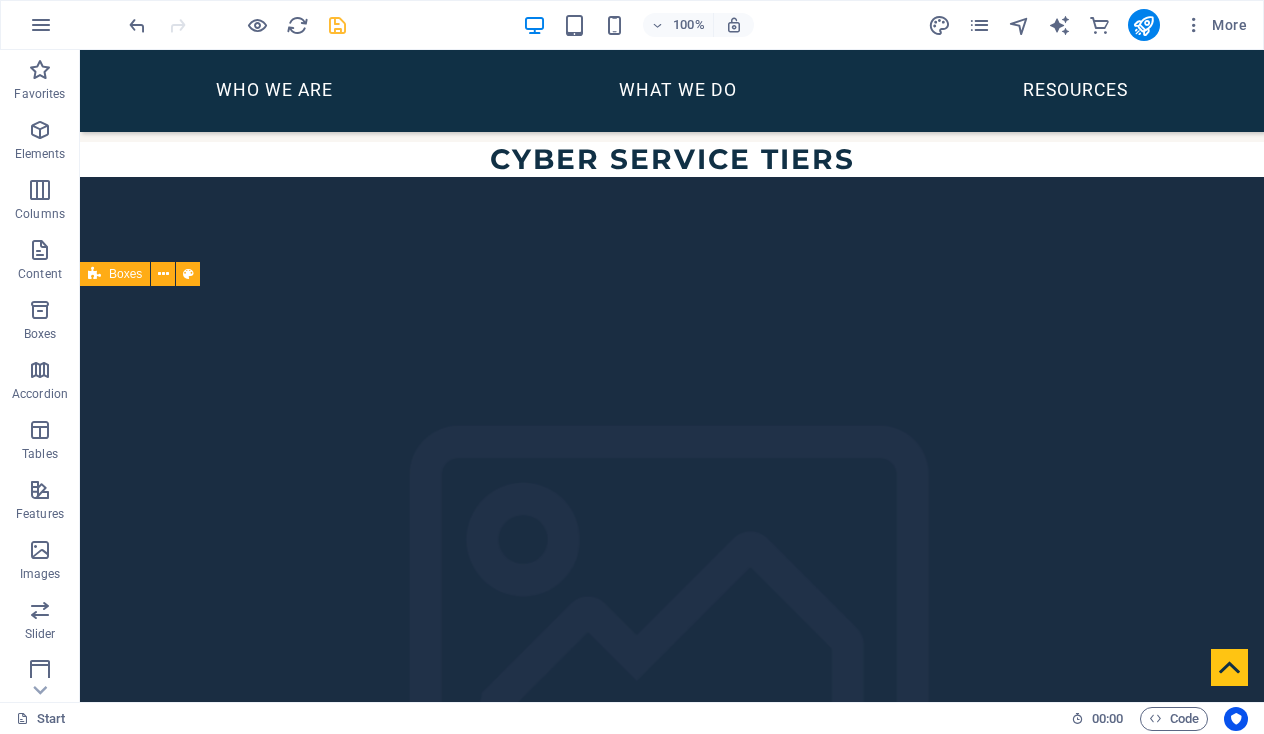 scroll, scrollTop: 4150, scrollLeft: 0, axis: vertical 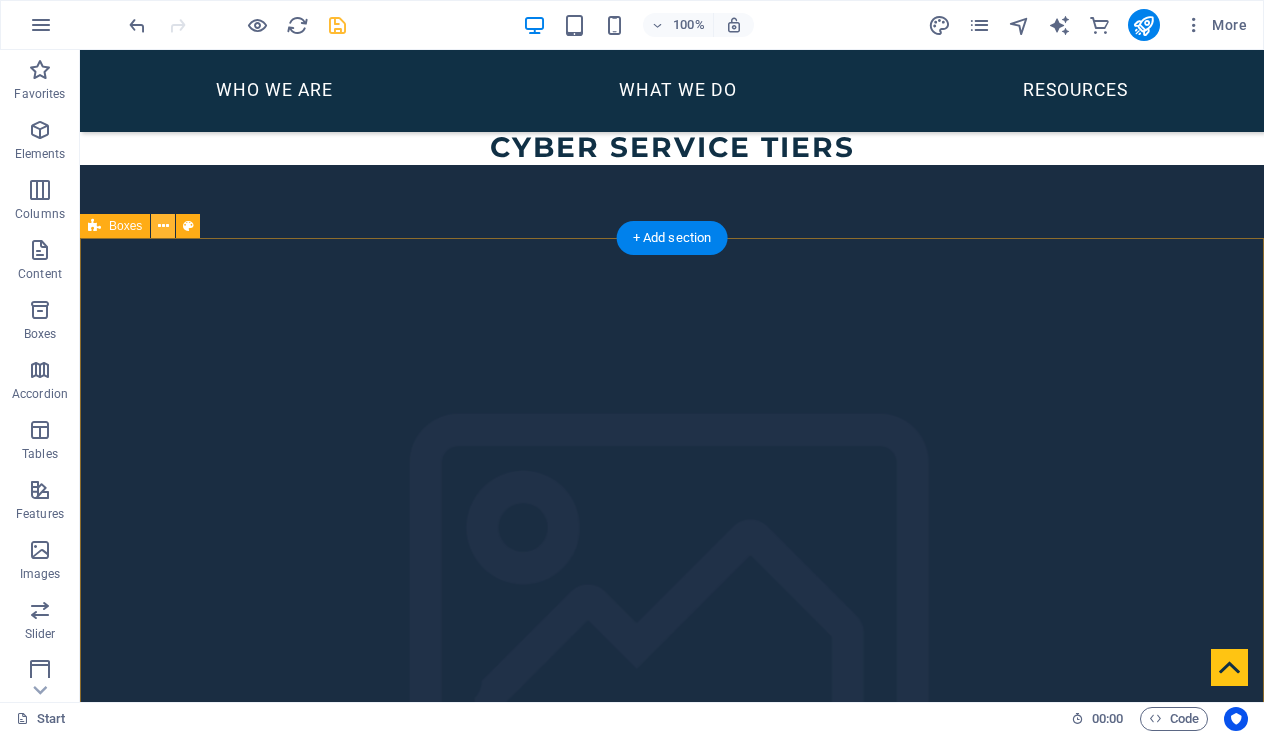click at bounding box center (163, 226) 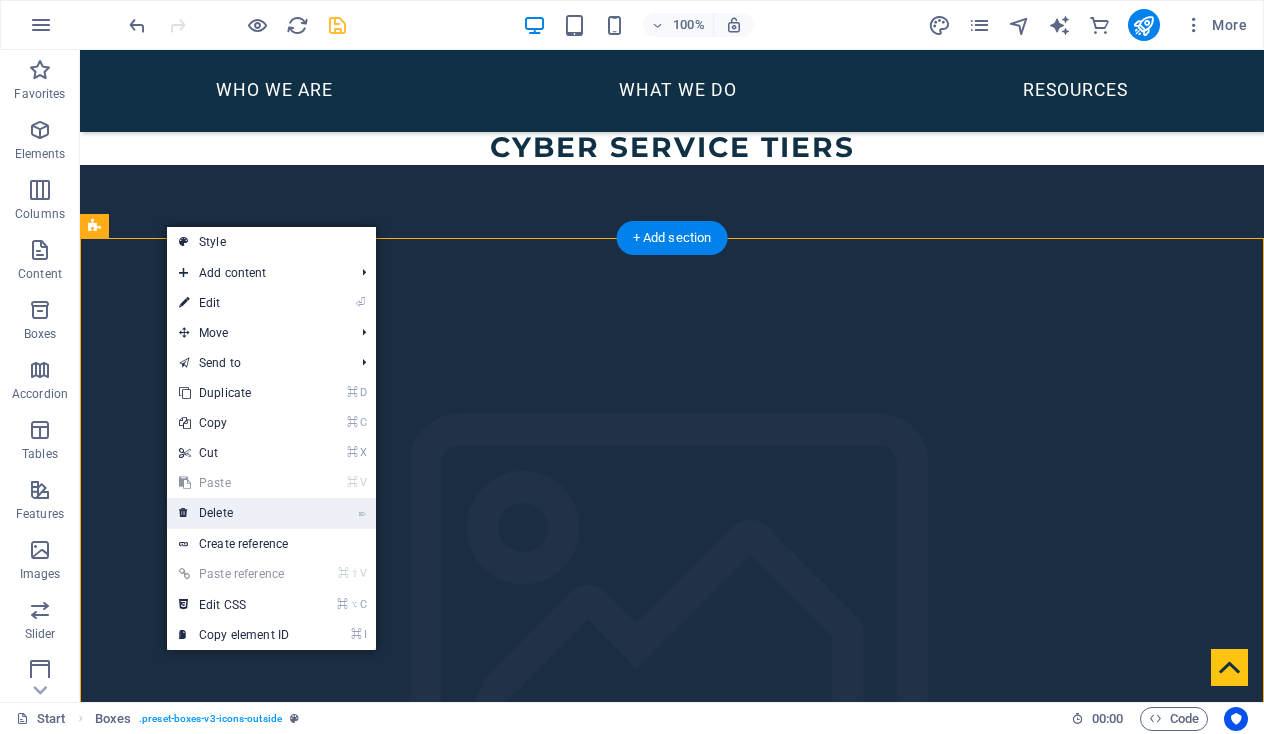 click on "⌦  Delete" at bounding box center (234, 513) 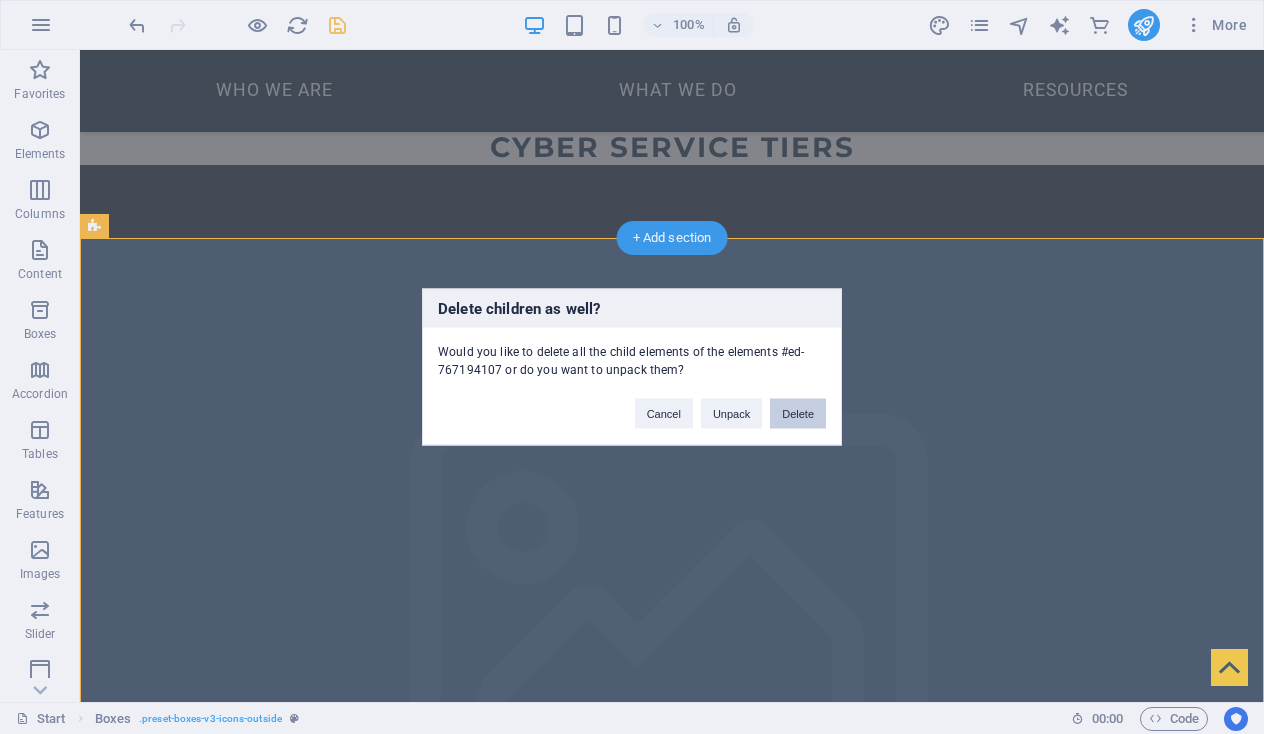click on "Delete" at bounding box center (798, 414) 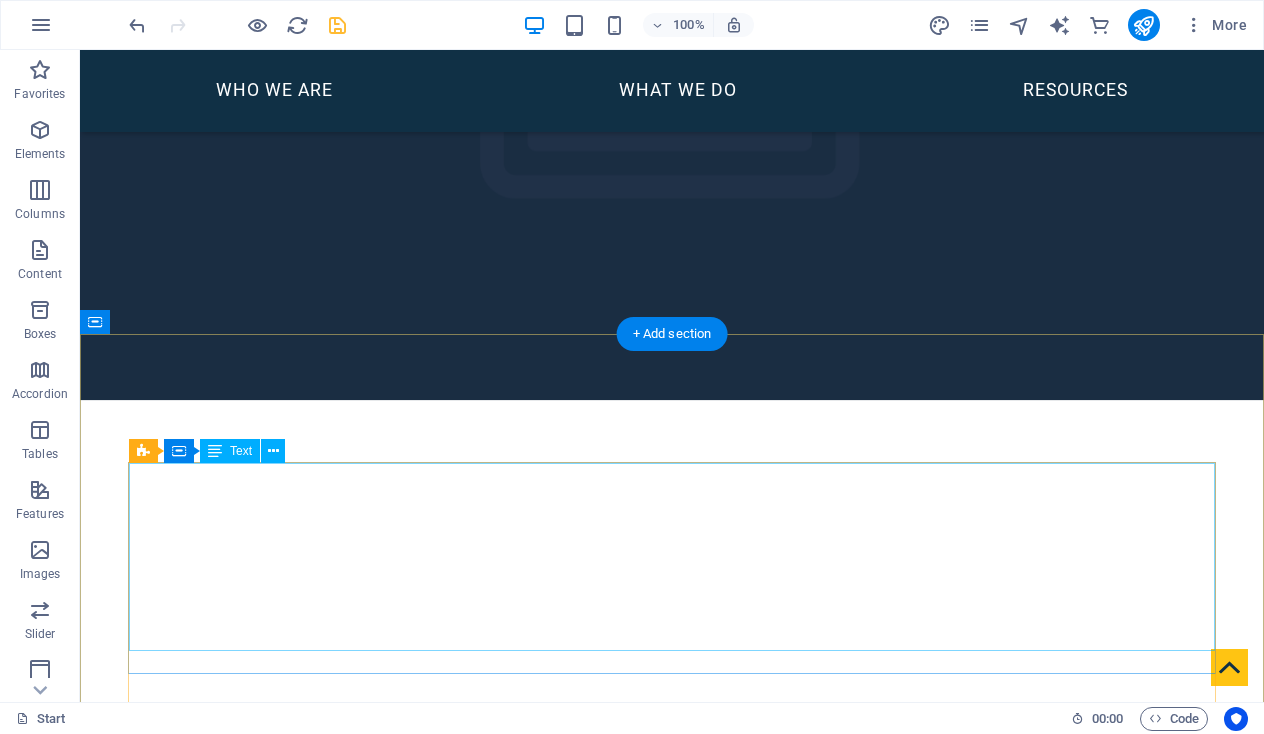 scroll, scrollTop: 4570, scrollLeft: 0, axis: vertical 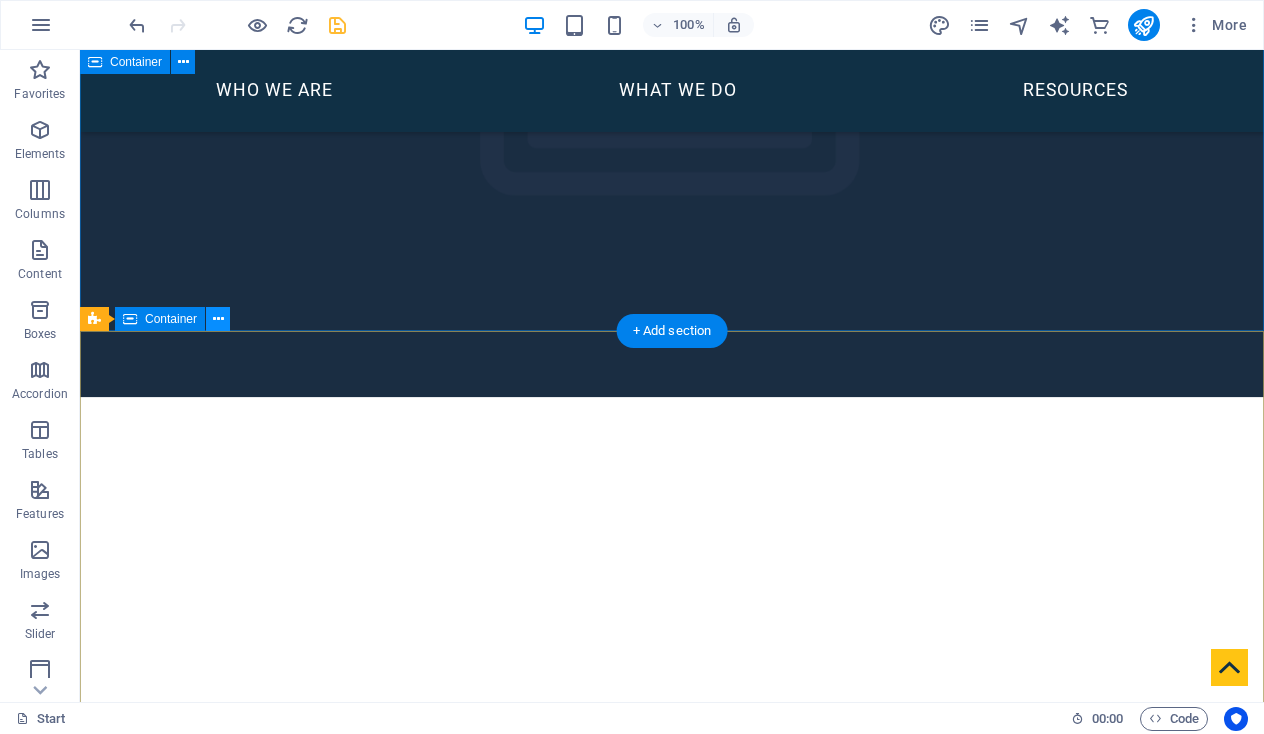 click at bounding box center [218, 319] 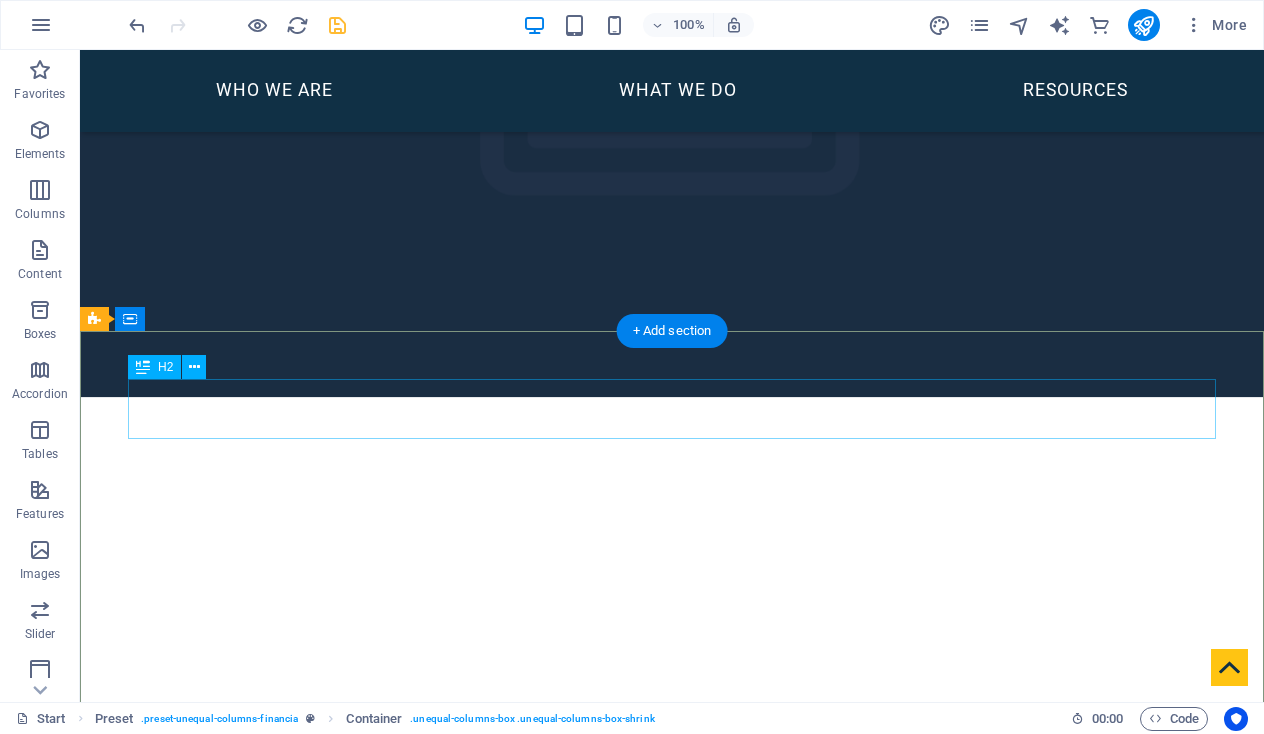 click on "Reviews" at bounding box center (672, 2809) 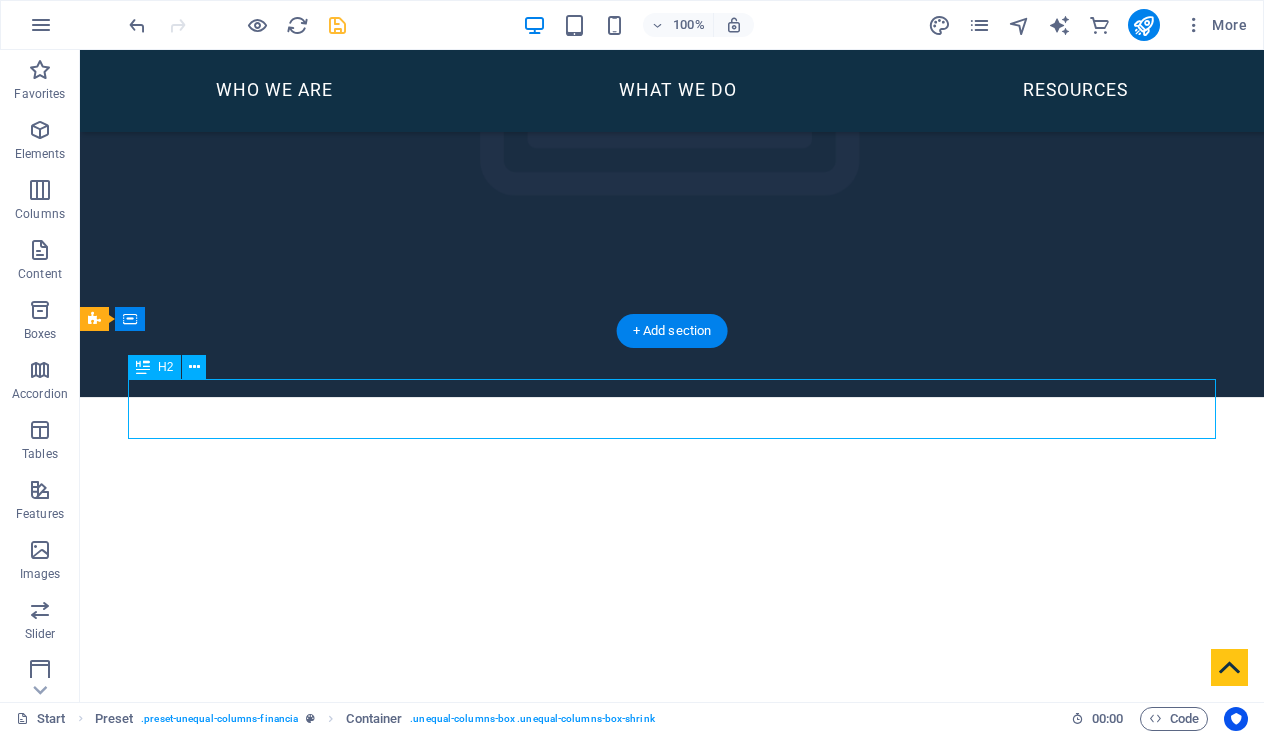 click on "Reviews" at bounding box center [672, 2809] 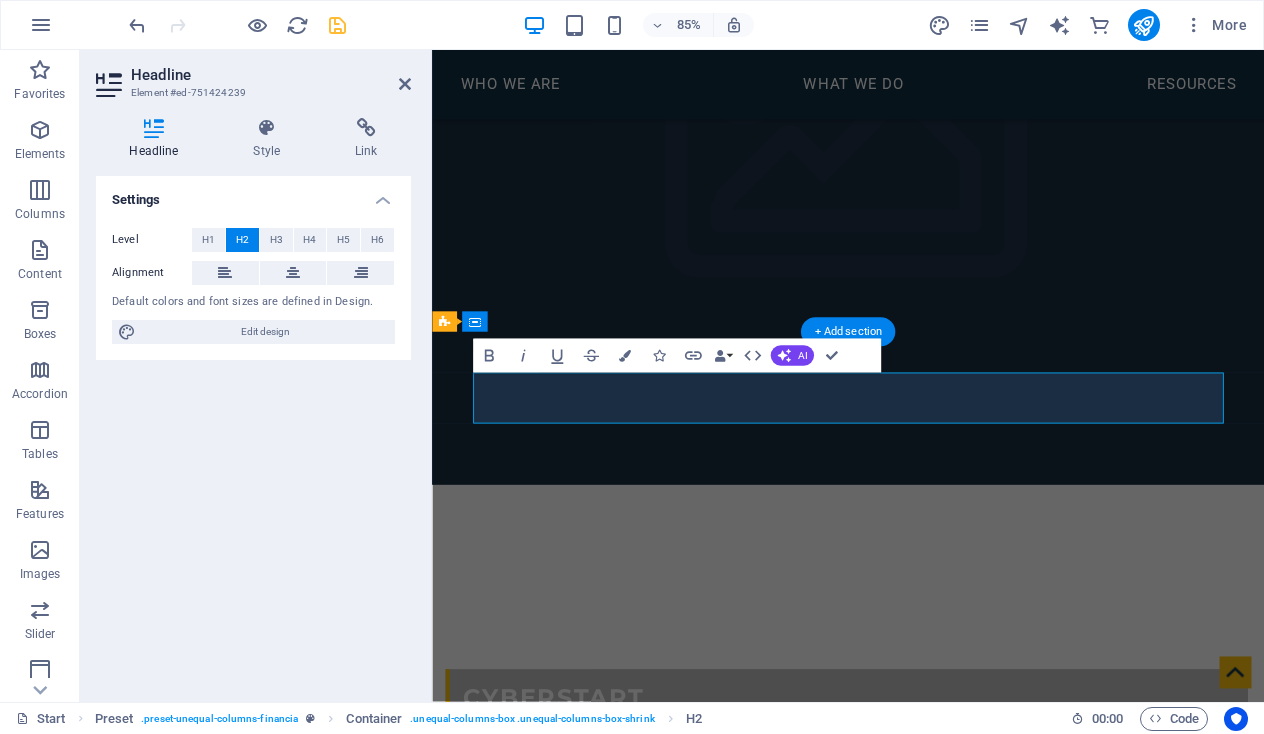type 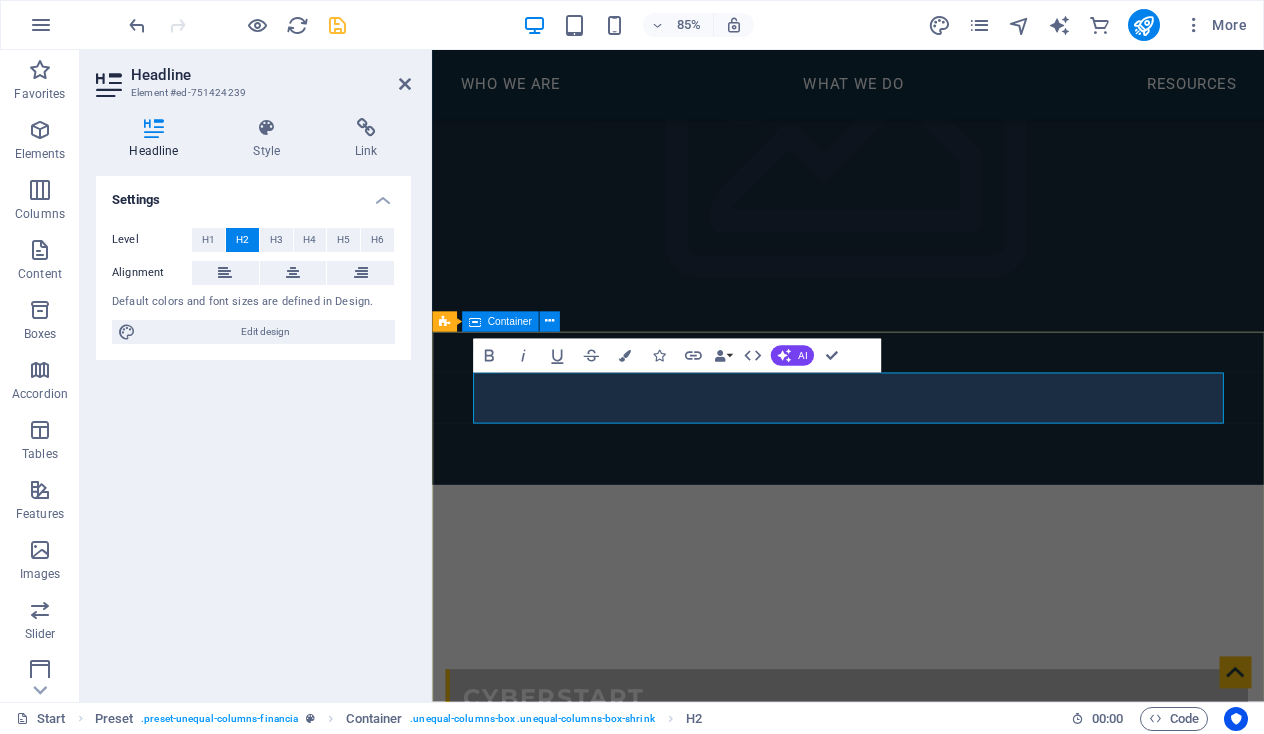 click on "PARTNERS "Emantra went the extra mile when our cybersecurity manager left suddenly. Without their support, we would have struggled to maintain our service continuity. We had some emergencies and Emantra was always there to help out. They helped establish our cyber policies in the first place, and help us every day in maintaining them to the high standard expected in the education sector." Fran Menzies K-12 Learning
"In its market development in Australia, AURA must demonstrate compliance with the Defence Industry Security Program (DISP) for the handling of classified data and cyber protection. It needed to find an Australian hosting business that could provide it with PROTECTED-level services to manage its software and communications with the ADF, and help it with its Essential 8 compliance. Emantra proposed a solution that involved some bespoke tailoring of its sovereign hosting services. Our engagement Jana Vařachová AURA s.r.o.
Andrew Slater" at bounding box center [921, 3362] 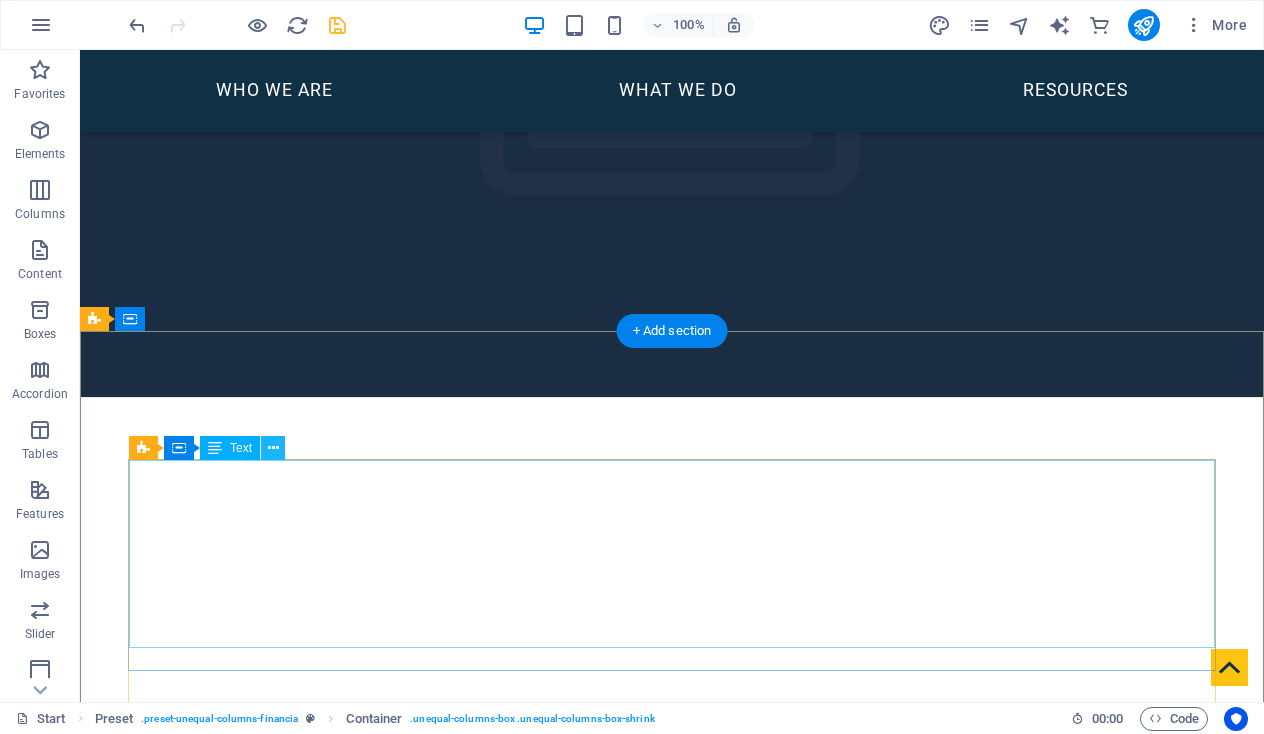 click at bounding box center (273, 448) 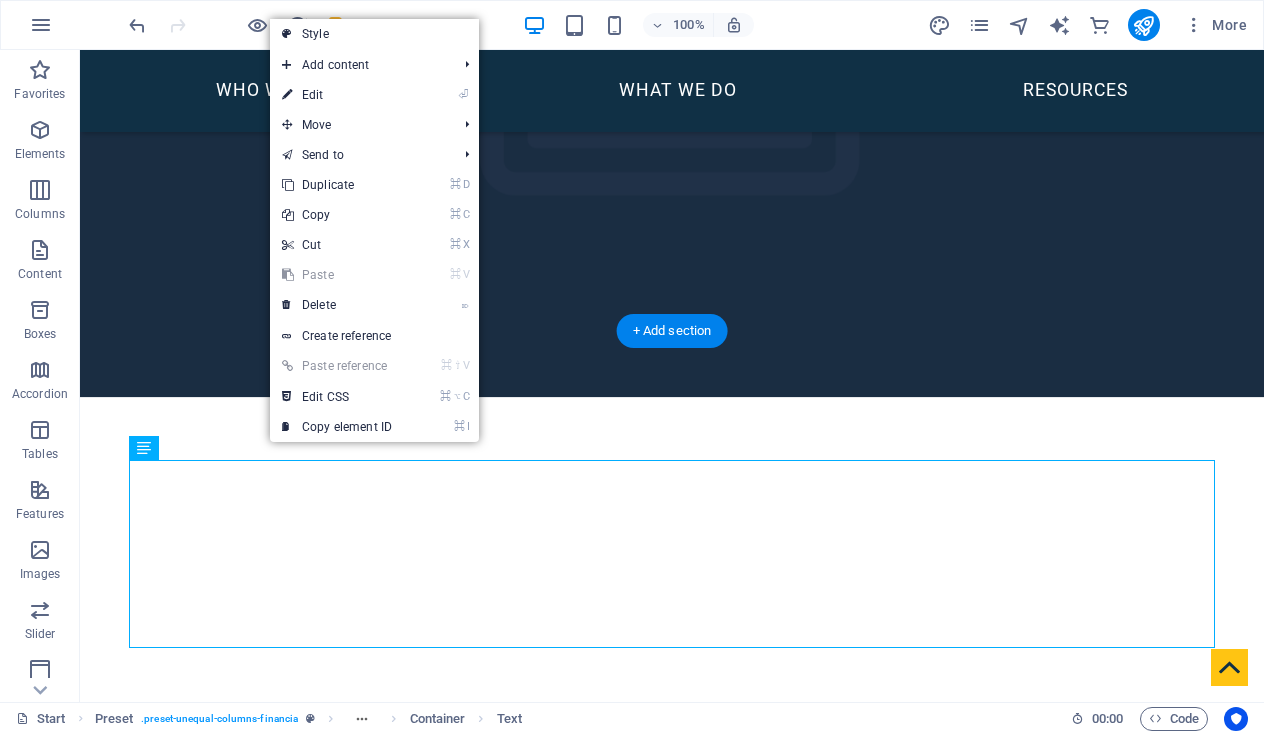 click on "Emantra went the extra mile when our cybersecurity manager left suddenly.  Without their support, we would have struggled to maintain our service continuity.  We had some emergencies and Emantra was always there to help out.  They helped establish our cyber policies in the first place, and help us every day in maintaining them to the high  standard expected in the education sector." [NAME] K-12 Learning" at bounding box center (672, 2955) 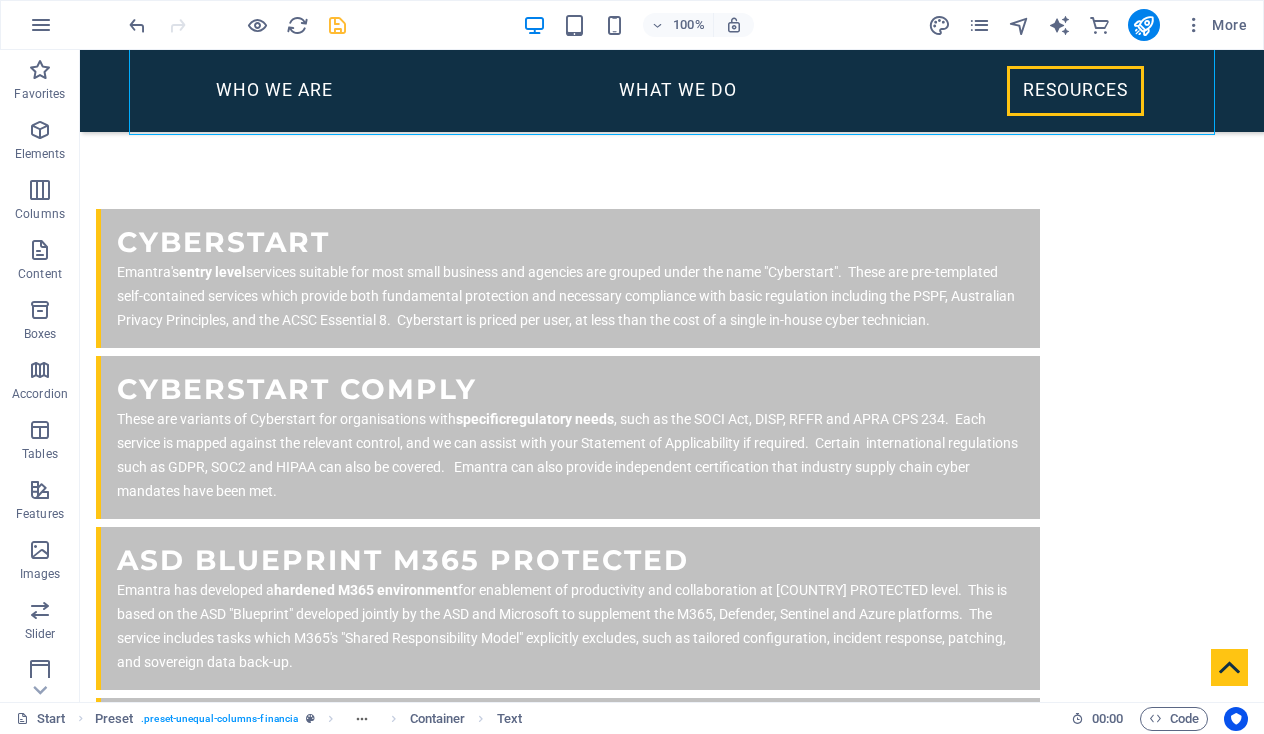 scroll, scrollTop: 5092, scrollLeft: 0, axis: vertical 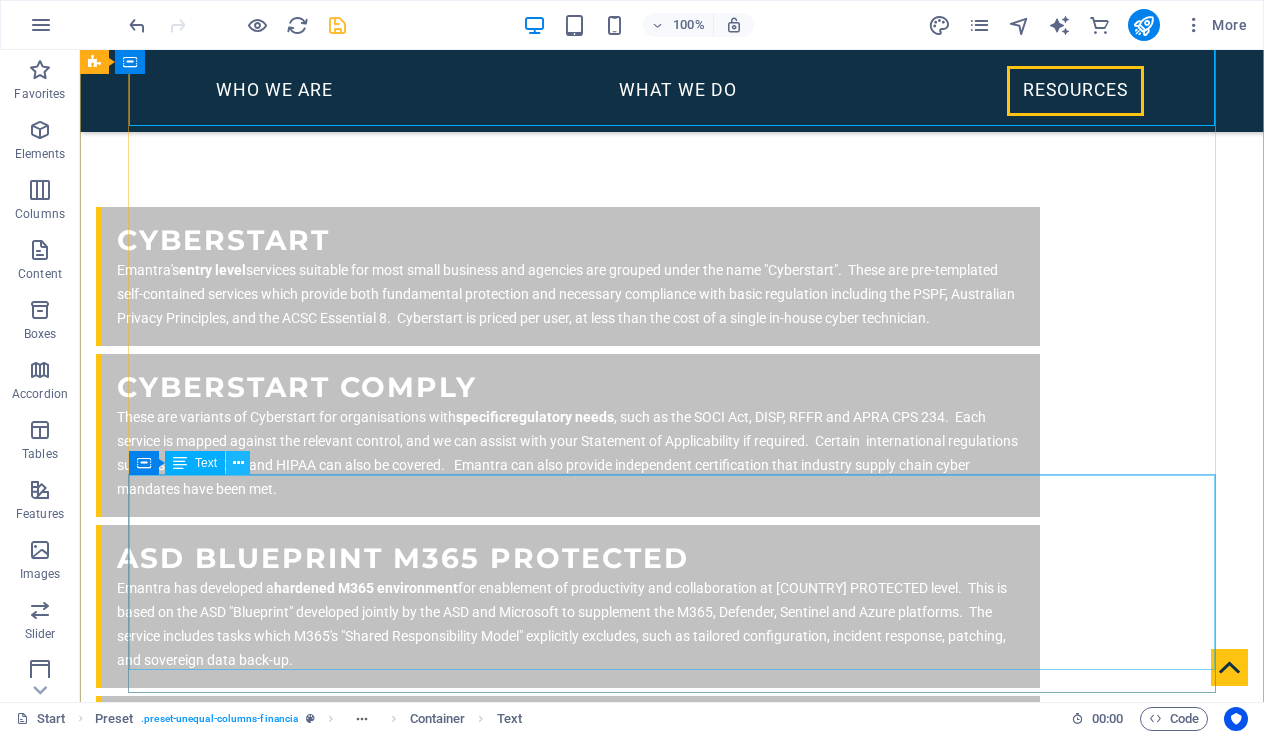 click at bounding box center (238, 463) 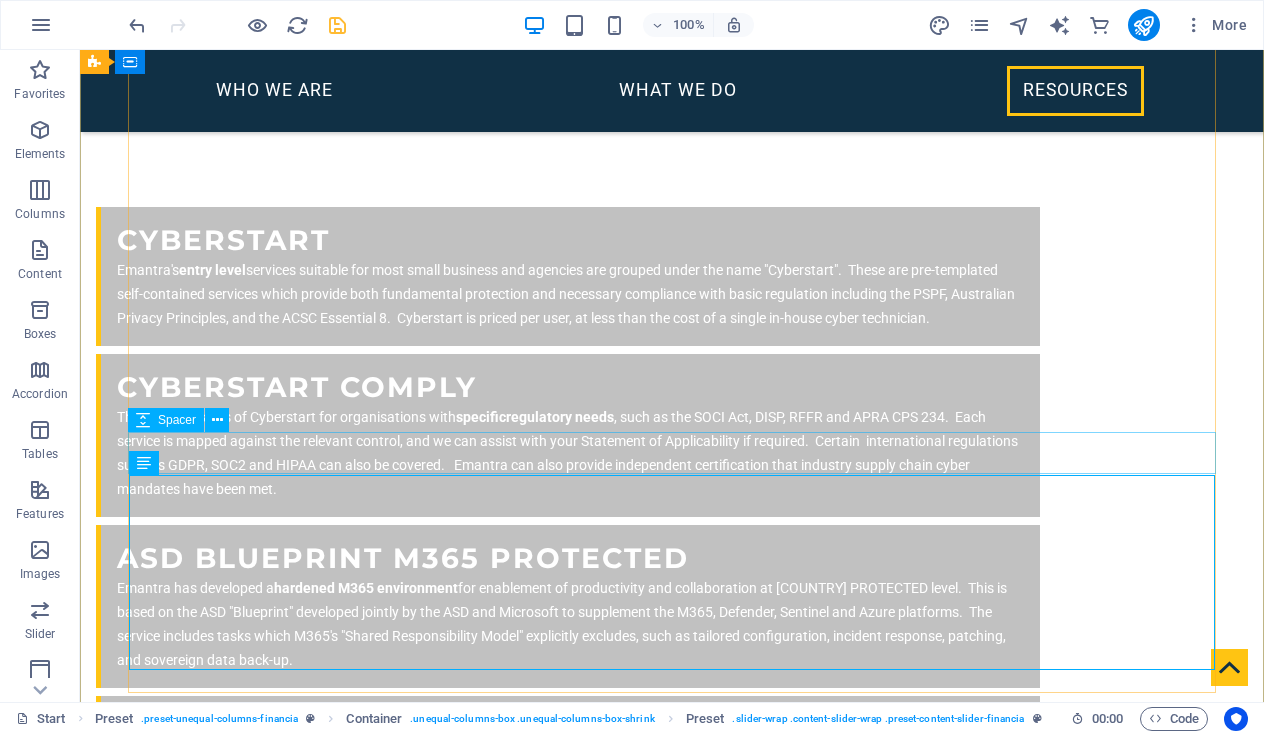 click at bounding box center (672, 2971) 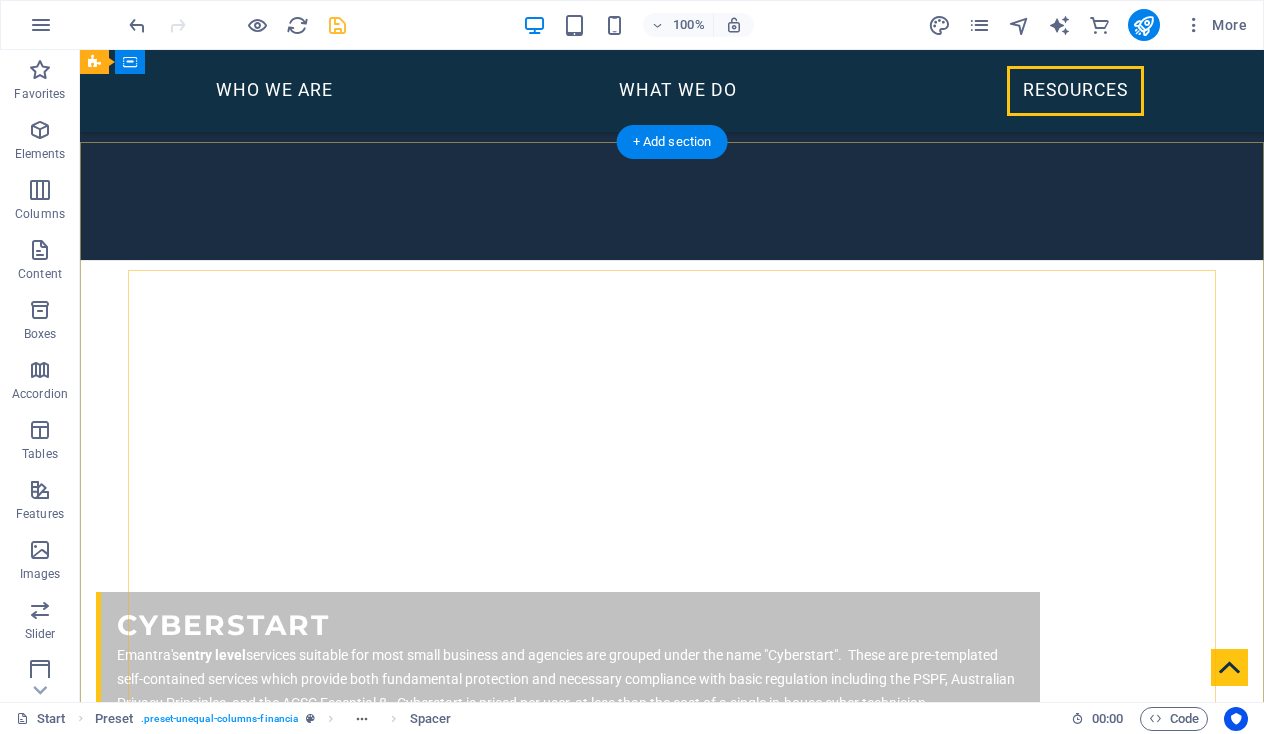 scroll, scrollTop: 4679, scrollLeft: 0, axis: vertical 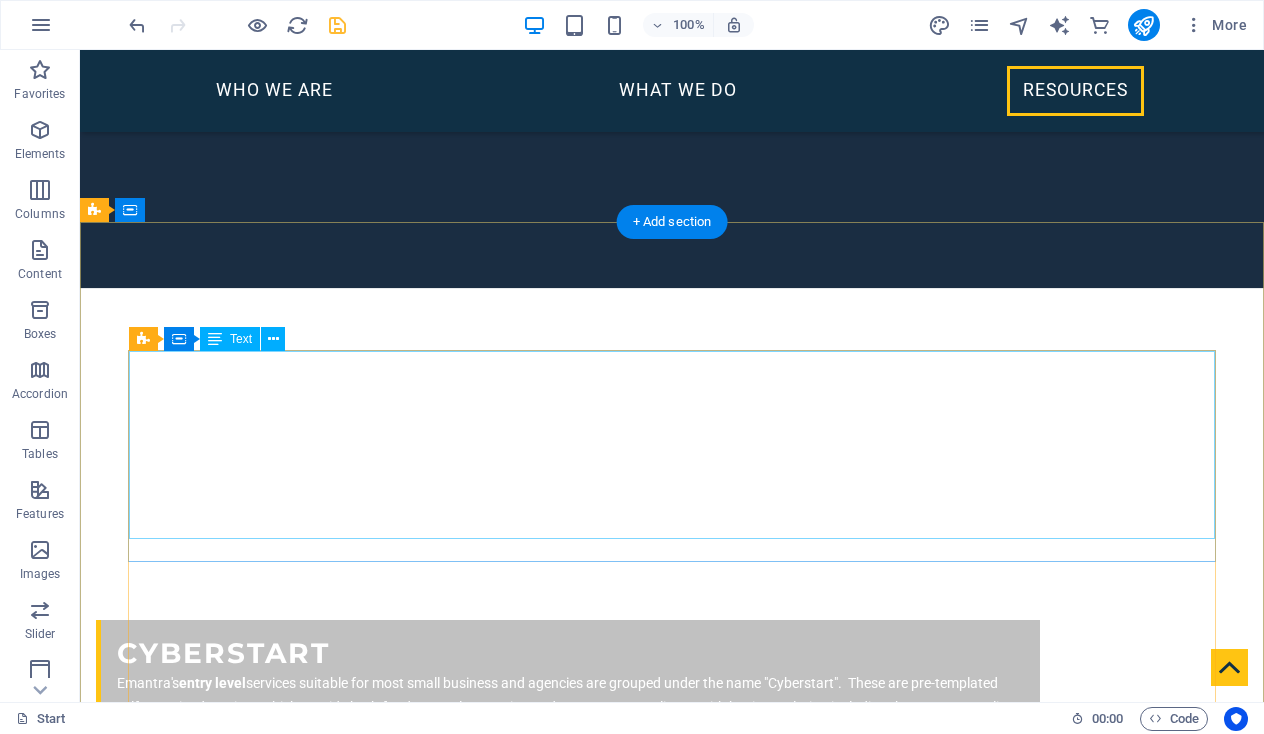click on "Emantra went the extra mile when our cybersecurity manager left suddenly.  Without their support, we would have struggled to maintain our service continuity.  We had some emergencies and Emantra was always there to help out.  They helped establish our cyber policies in the first place, and help us every day in maintaining them to the high  standard expected in the education sector." [NAME] K-12 Learning" at bounding box center (672, 2846) 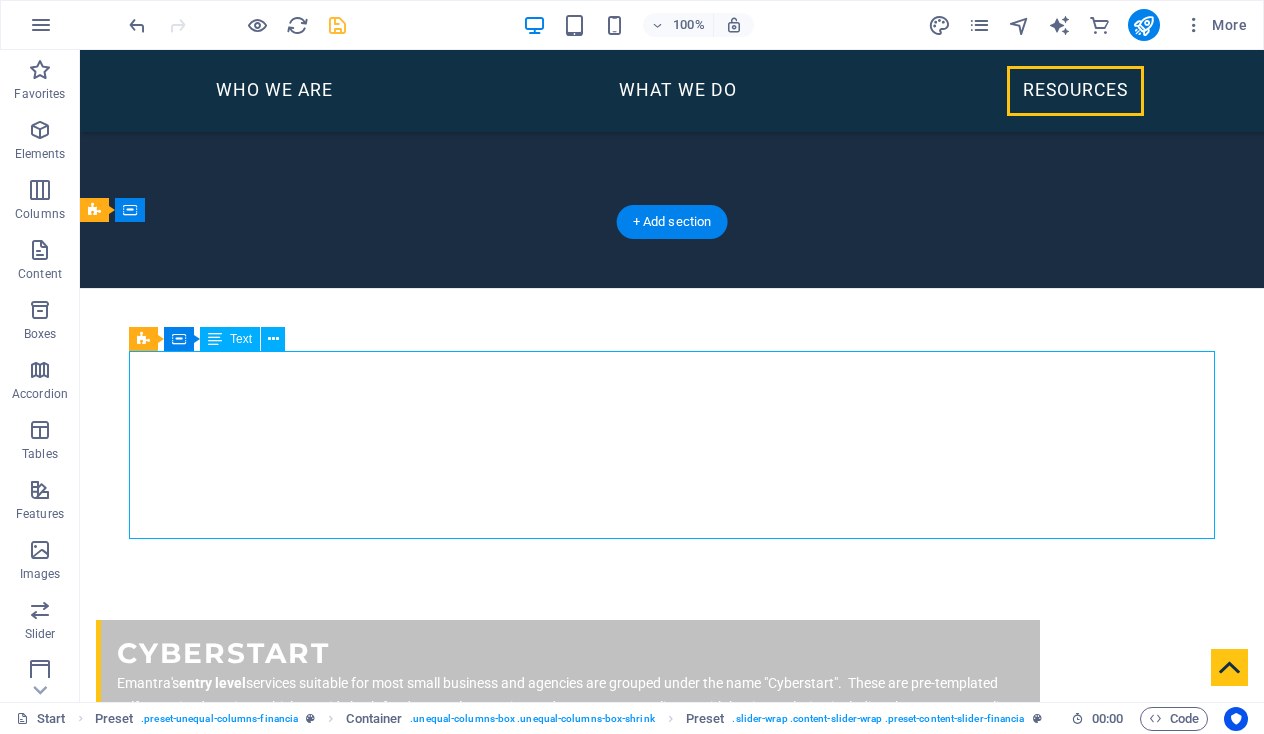click on "Emantra went the extra mile when our cybersecurity manager left suddenly.  Without their support, we would have struggled to maintain our service continuity.  We had some emergencies and Emantra was always there to help out.  They helped establish our cyber policies in the first place, and help us every day in maintaining them to the high  standard expected in the education sector." [NAME] K-12 Learning" at bounding box center (672, 2846) 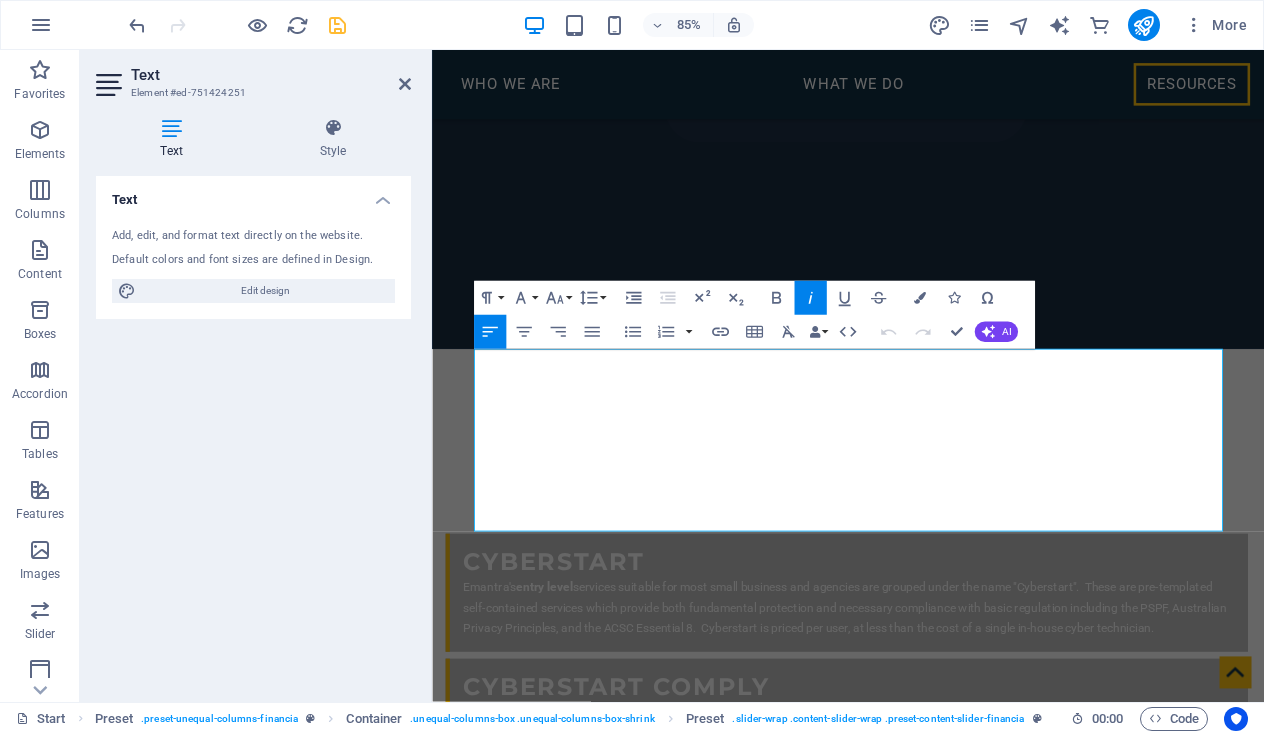 click on "Text Add, edit, and format text directly on the website. Default colors and font sizes are defined in Design. Edit design Alignment Left aligned Centered Right aligned" at bounding box center (253, 431) 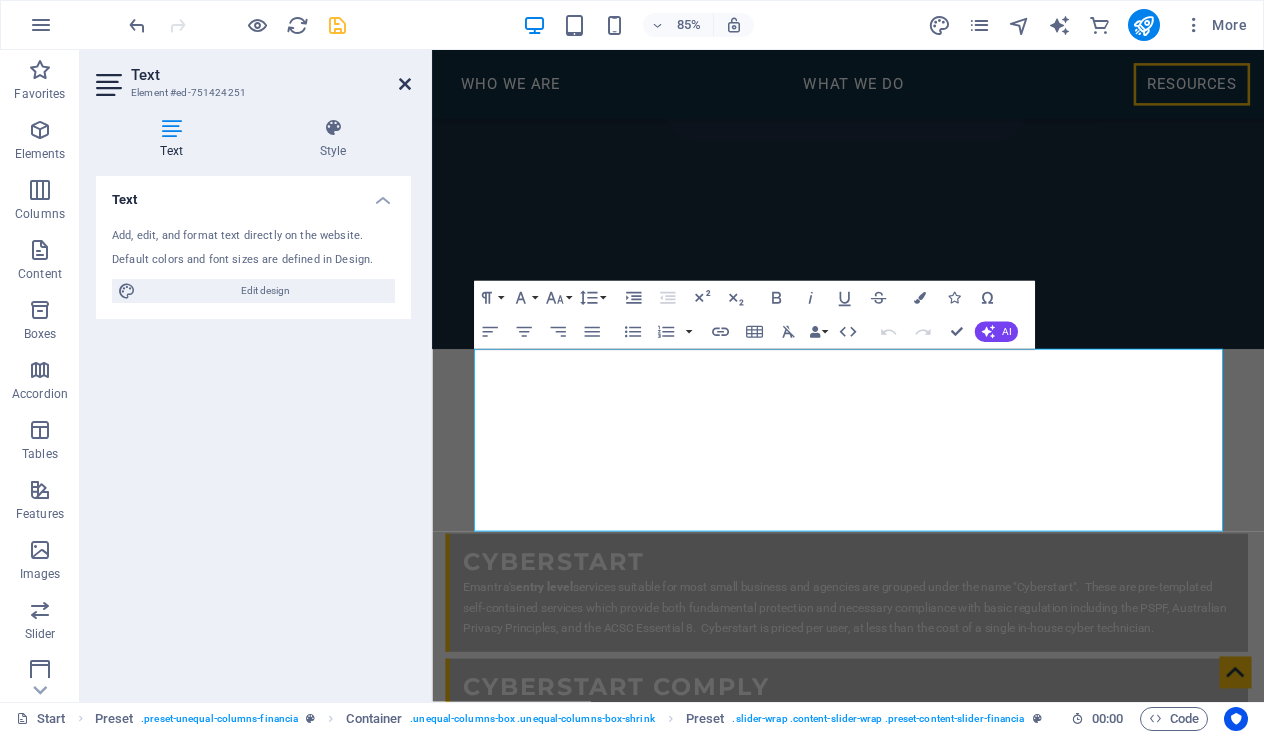 click at bounding box center [405, 84] 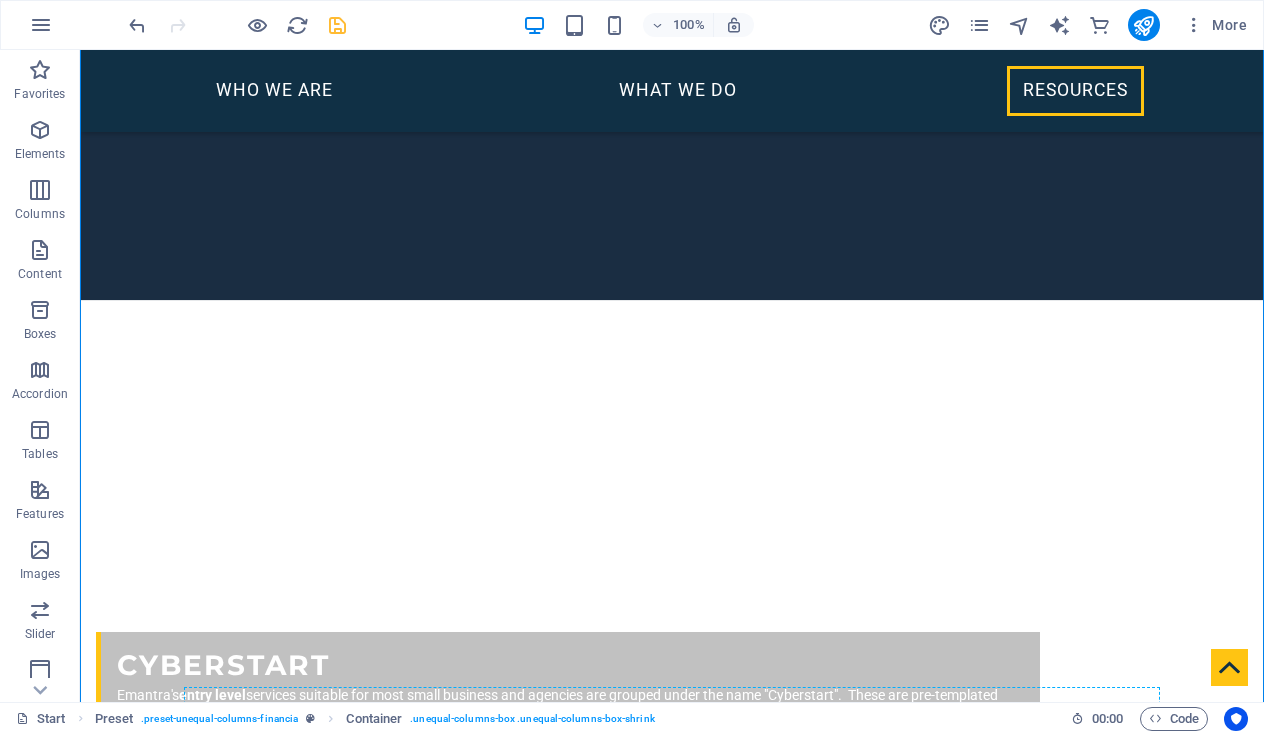 scroll, scrollTop: 4627, scrollLeft: 0, axis: vertical 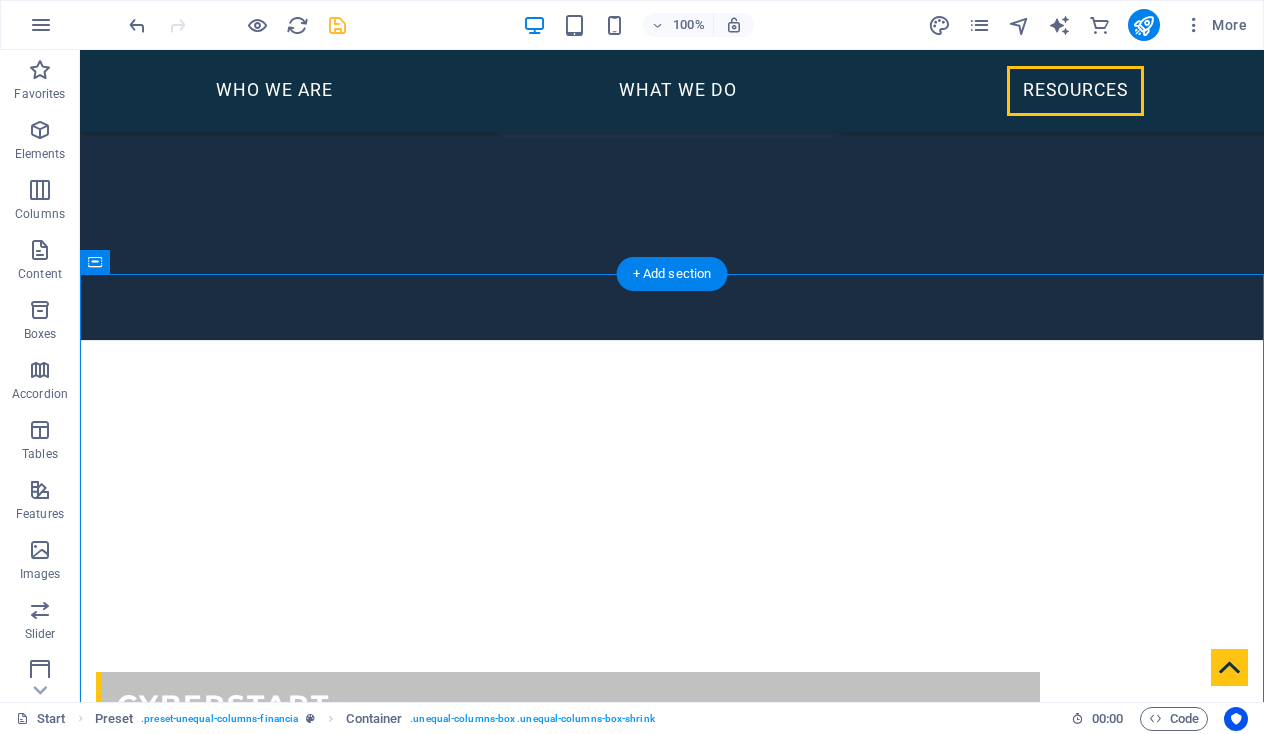 drag, startPoint x: 103, startPoint y: 369, endPoint x: 228, endPoint y: 455, distance: 151.72673 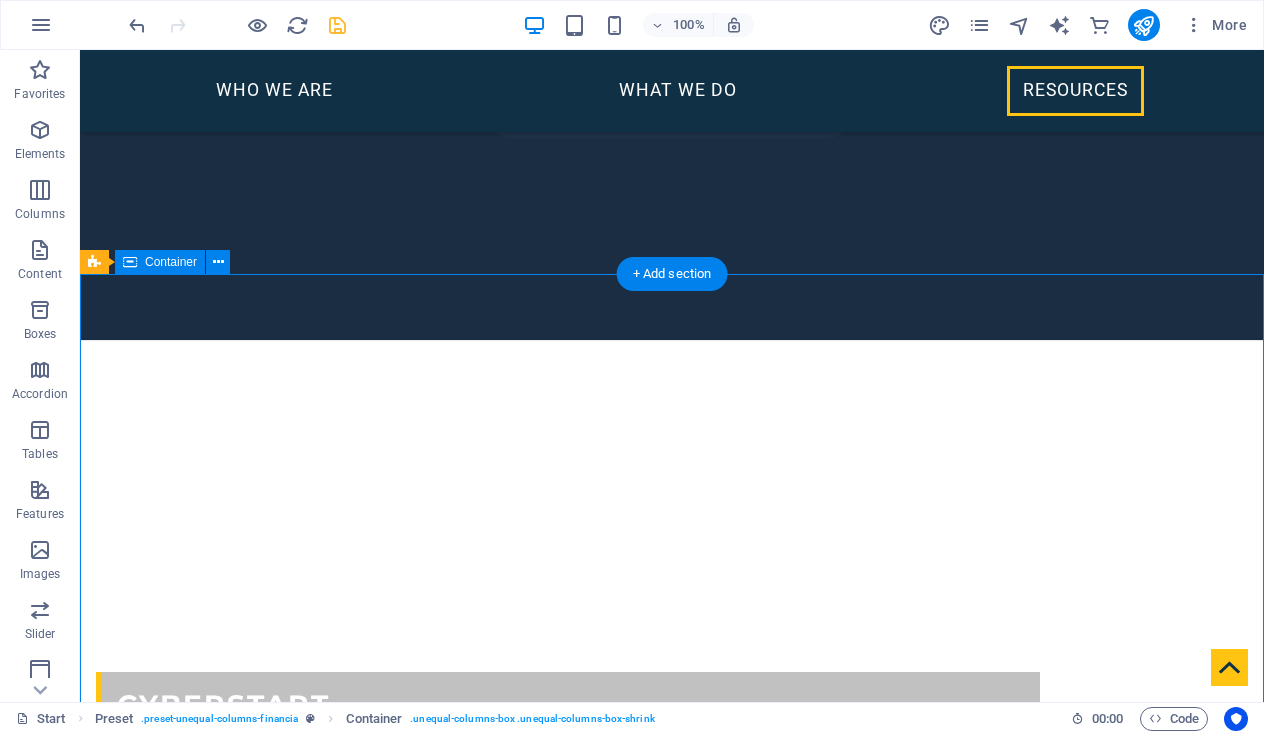 drag, startPoint x: 112, startPoint y: 420, endPoint x: 171, endPoint y: 451, distance: 66.64833 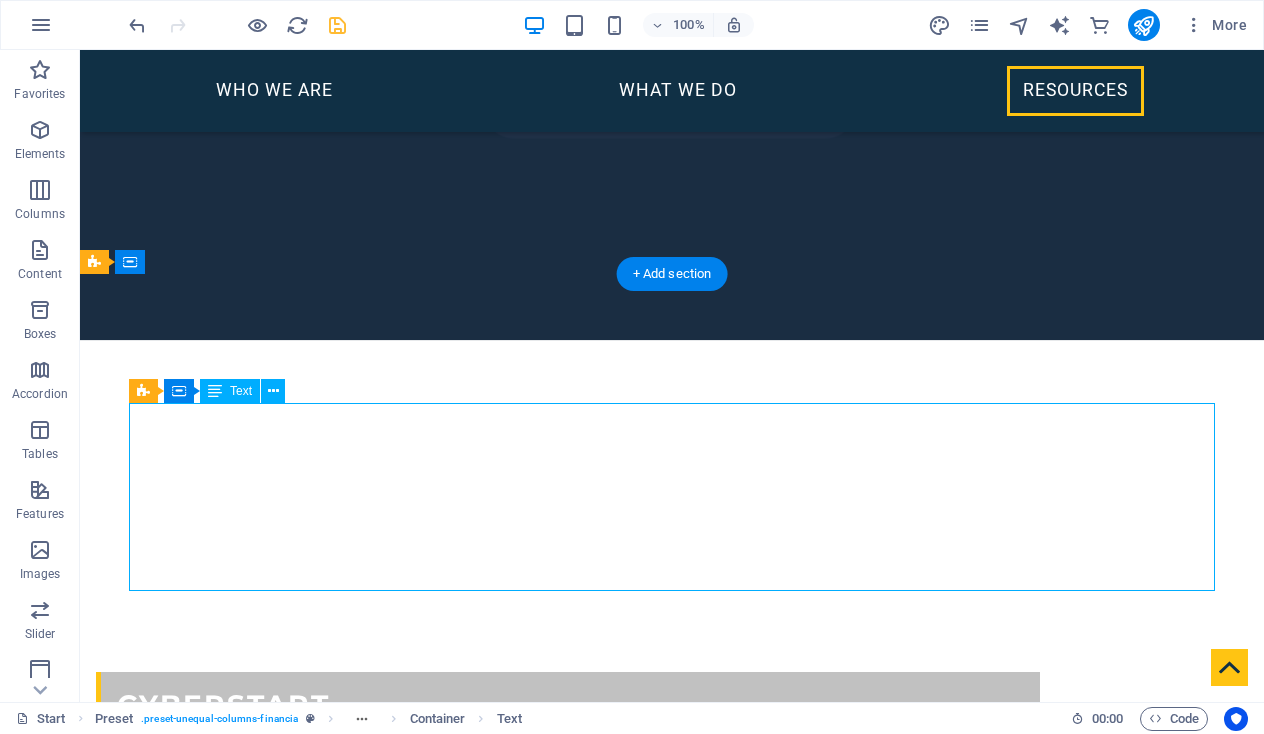 drag, startPoint x: 142, startPoint y: 427, endPoint x: 194, endPoint y: 534, distance: 118.966385 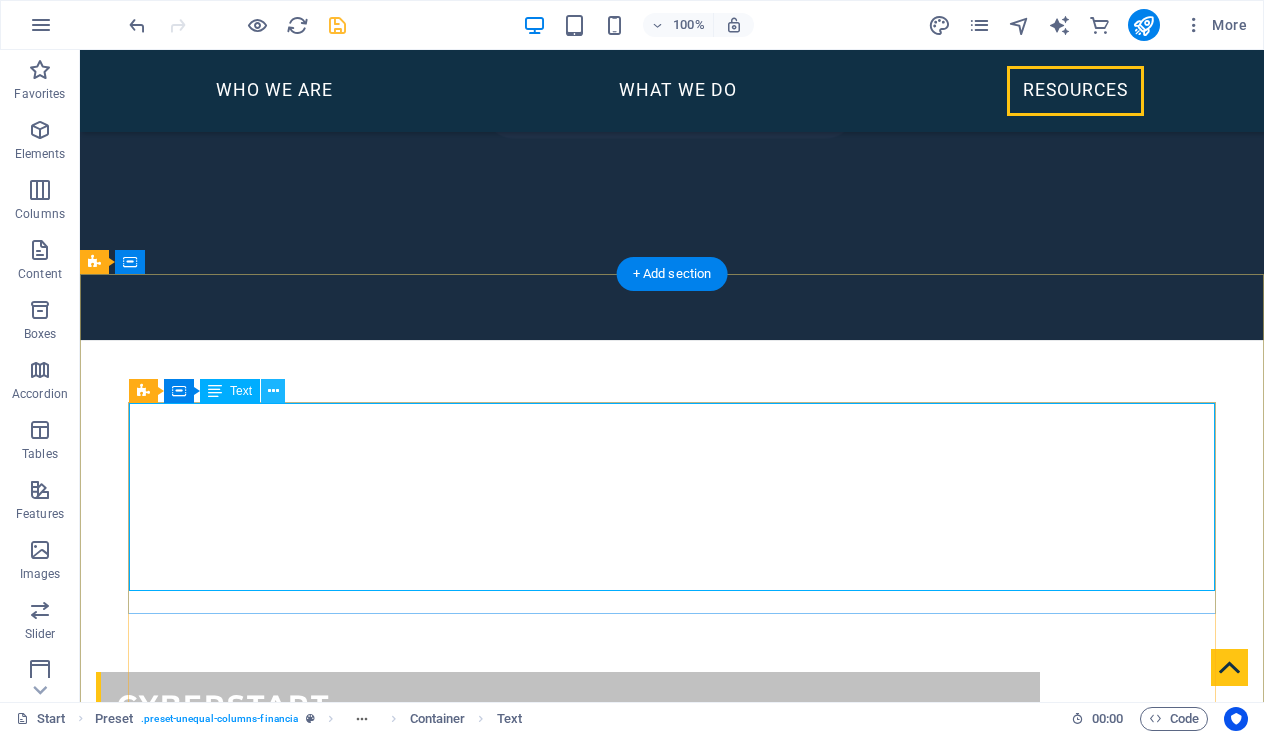 click at bounding box center (273, 391) 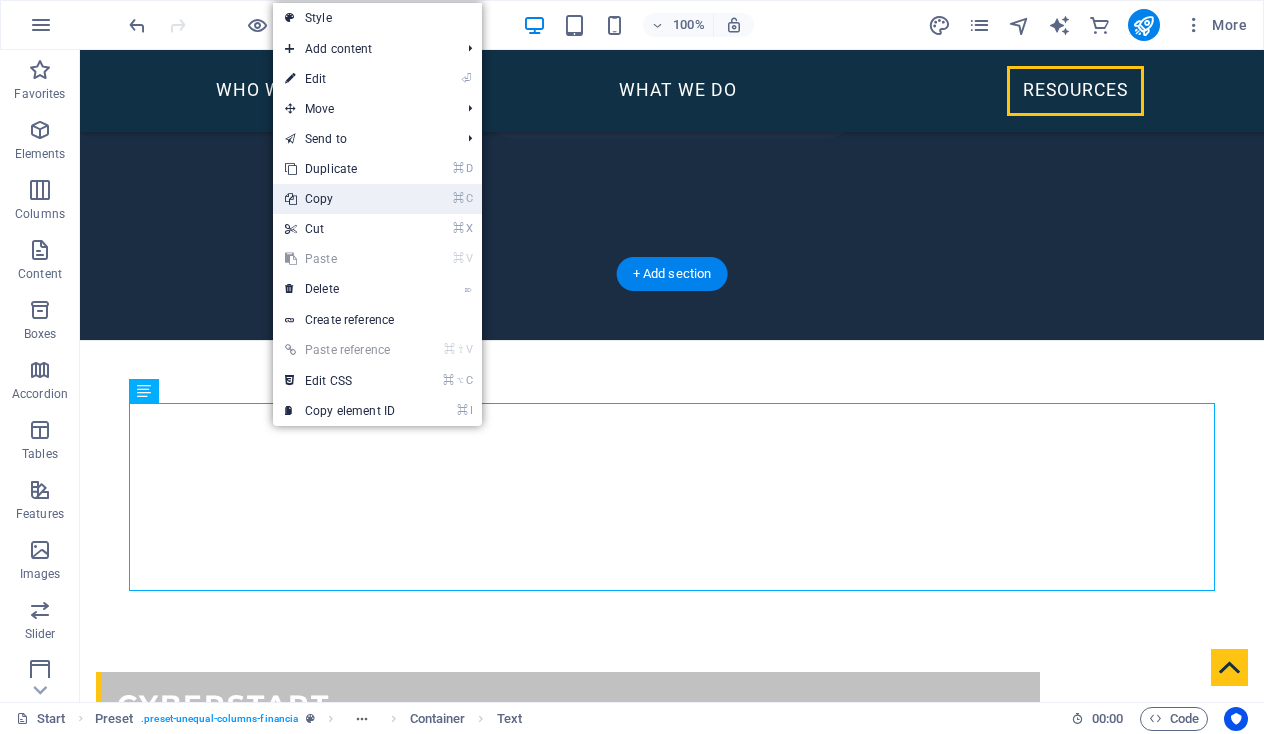 click on "⌘ C  Copy" at bounding box center (340, 199) 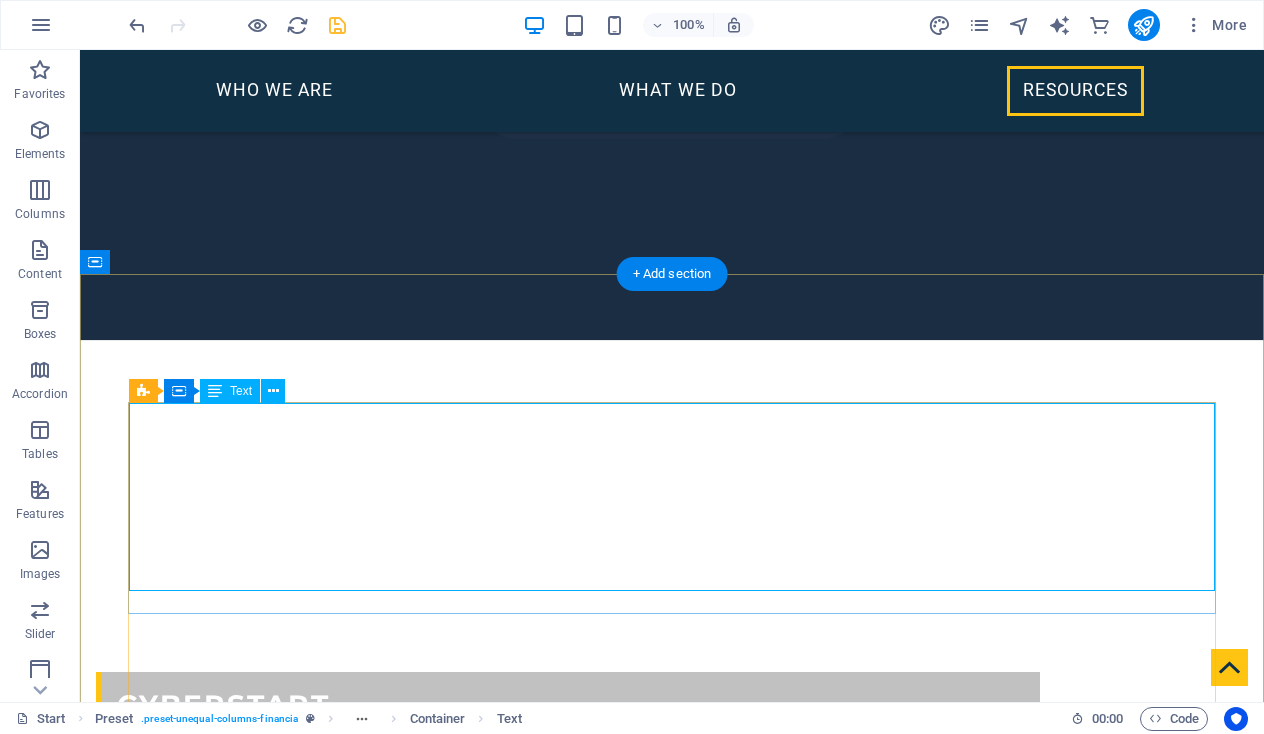 click on "Emantra went the extra mile when our cybersecurity manager left suddenly.  Without their support, we would have struggled to maintain our service continuity.  We had some emergencies and Emantra was always there to help out.  They helped establish our cyber policies in the first place, and help us every day in maintaining them to the high  standard expected in the education sector." [NAME] K-12 Learning" at bounding box center [672, 2898] 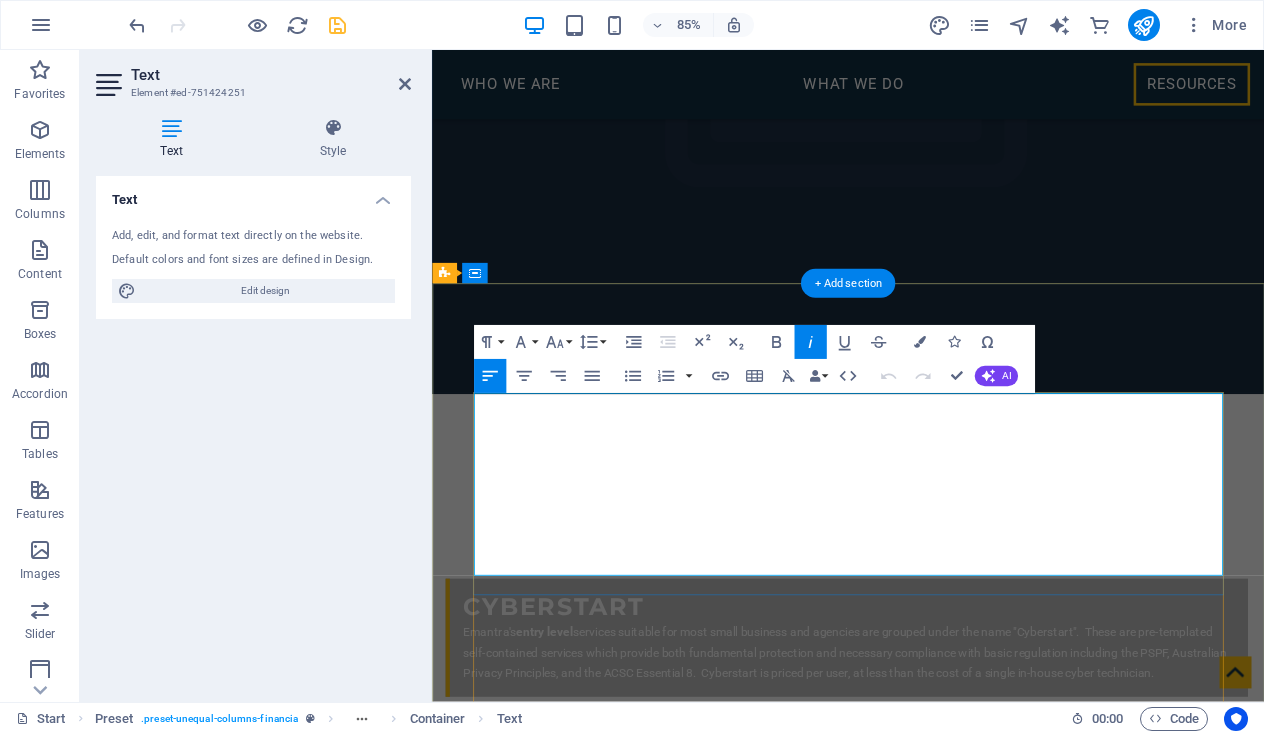 click on "K-12 Learning" at bounding box center (921, 2995) 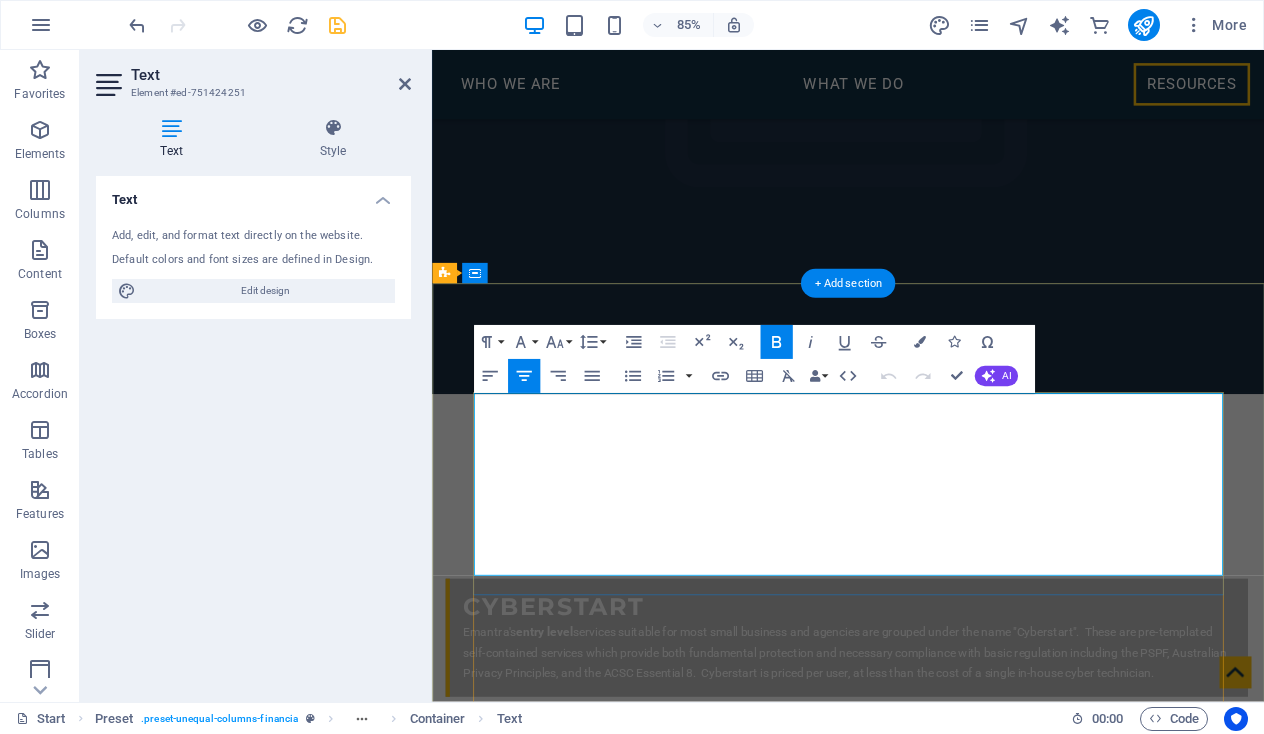 click on "K-12 Learning" at bounding box center (921, 2995) 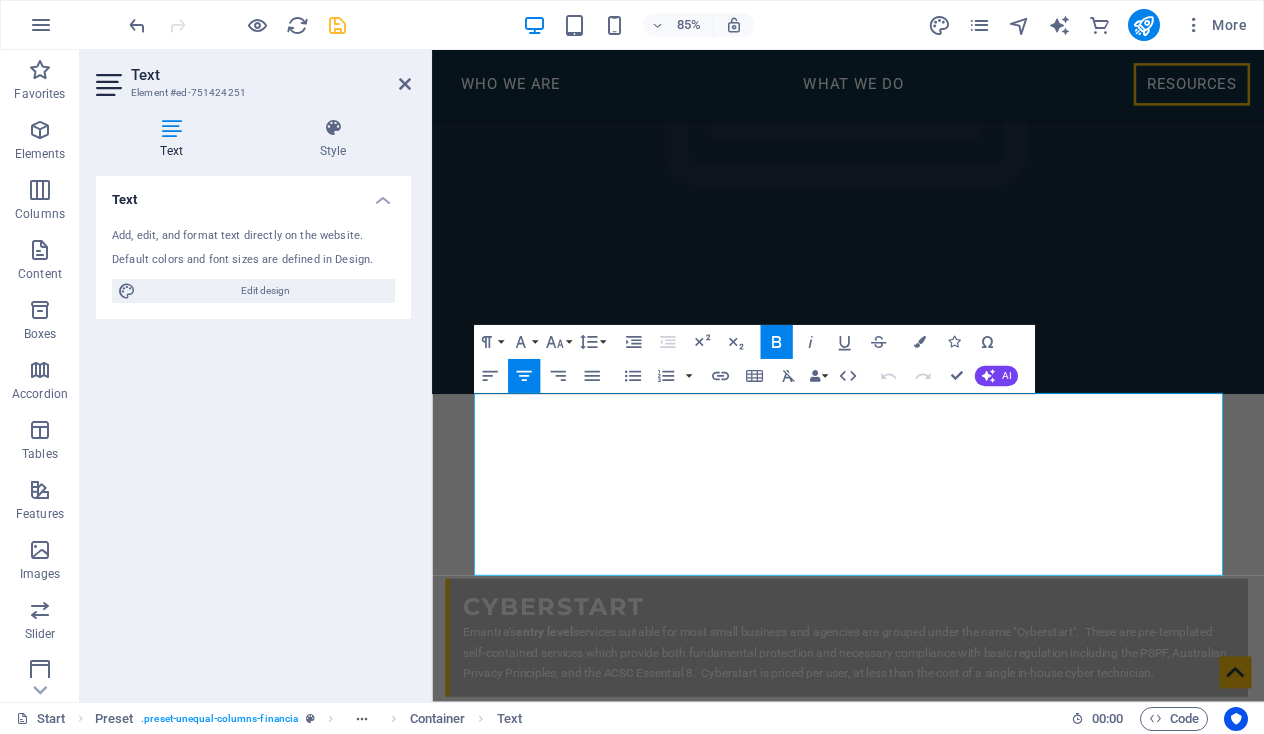 drag, startPoint x: 1011, startPoint y: 645, endPoint x: 286, endPoint y: 445, distance: 752.08044 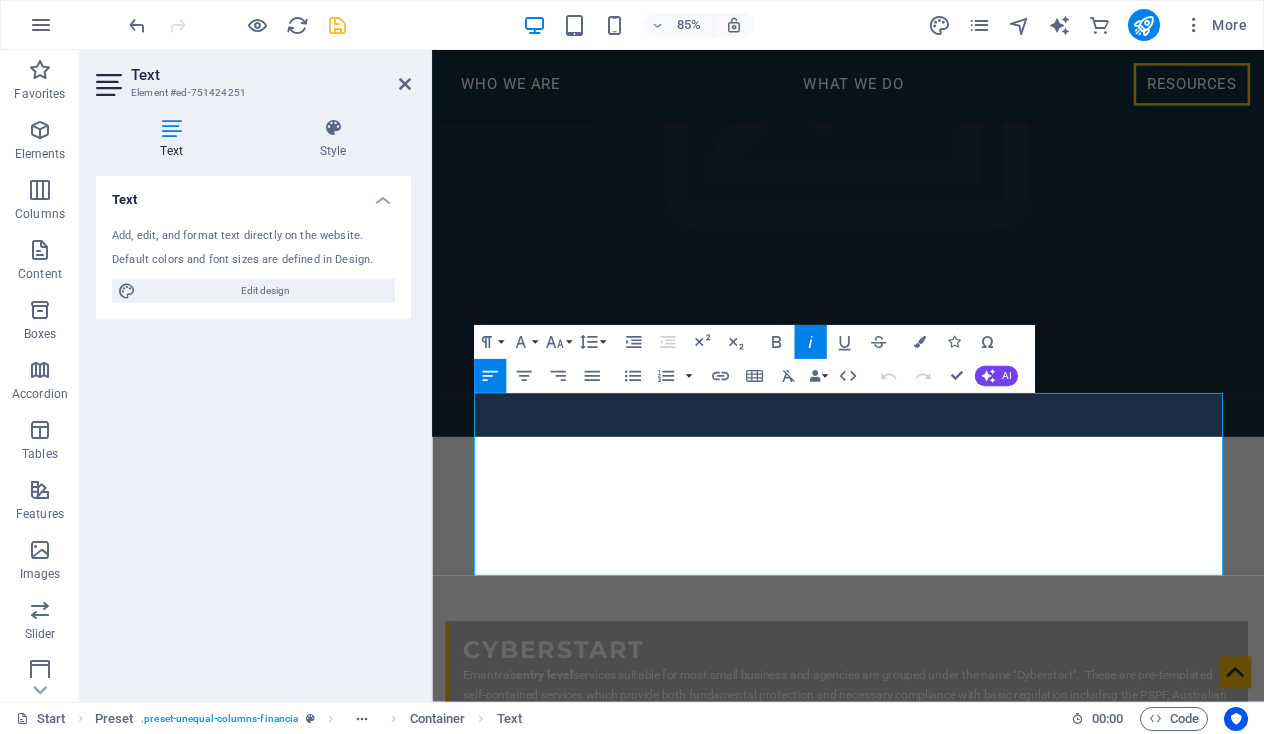 copy on "Emantra went the extra mile when our cybersecurity manager left suddenly.  Without their support, we would have struggled to maintain our service continuity.  We had some emergencies and Emantra was always there to help out.  They helped establish our cyber policies in the first place, and help us every day in maintaining them to the high  standard expected in the education sector." [NAME] K-12 Learning" 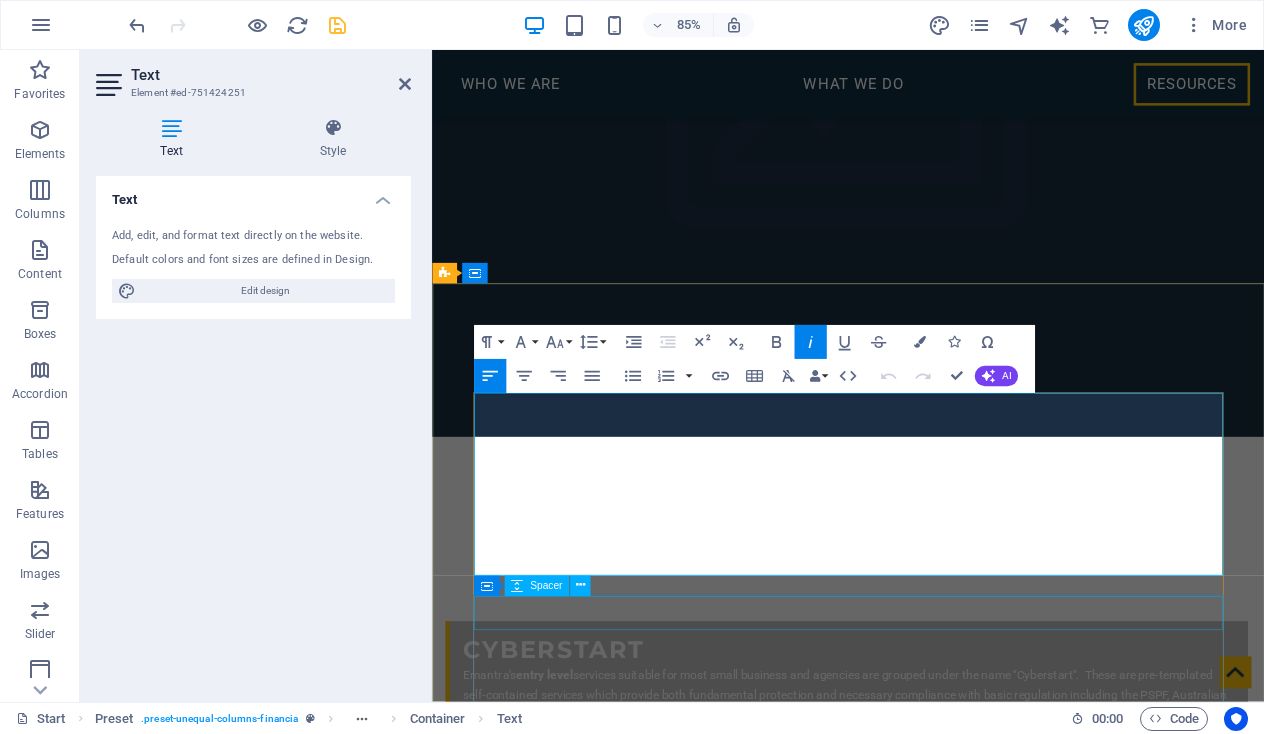 click at bounding box center [921, 3171] 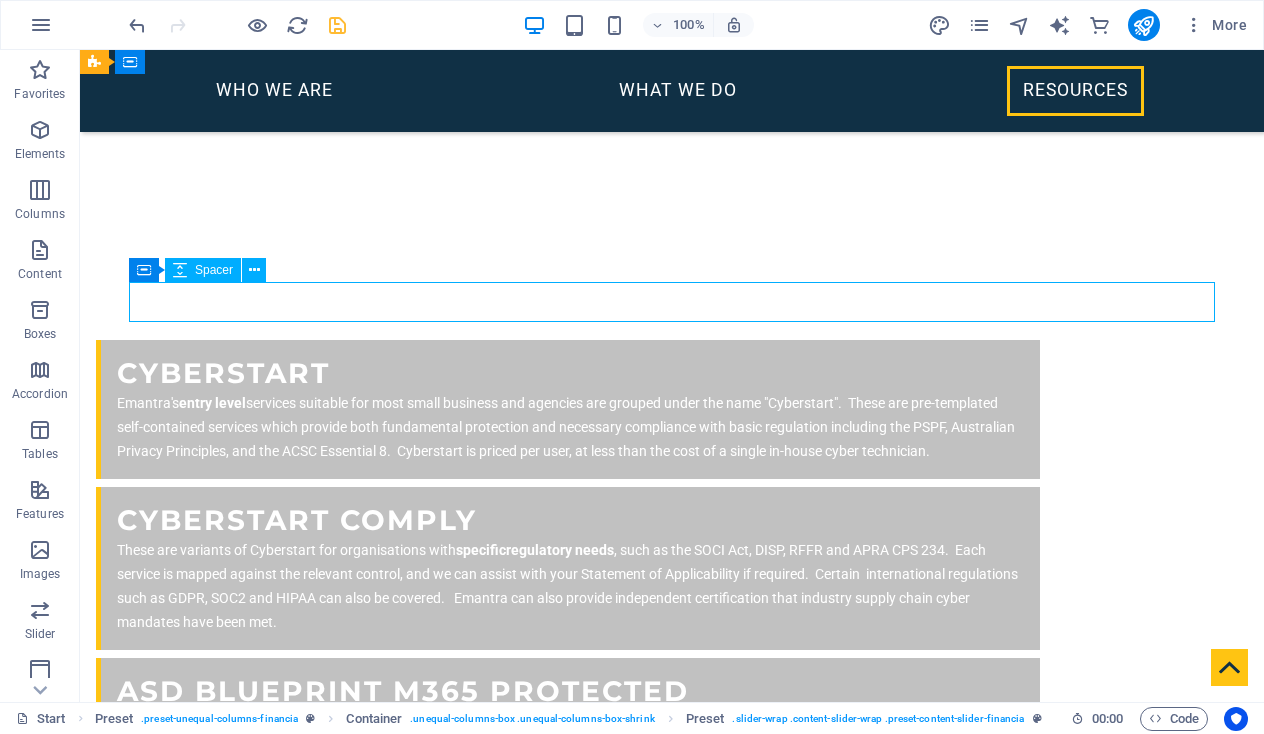 scroll, scrollTop: 4960, scrollLeft: 0, axis: vertical 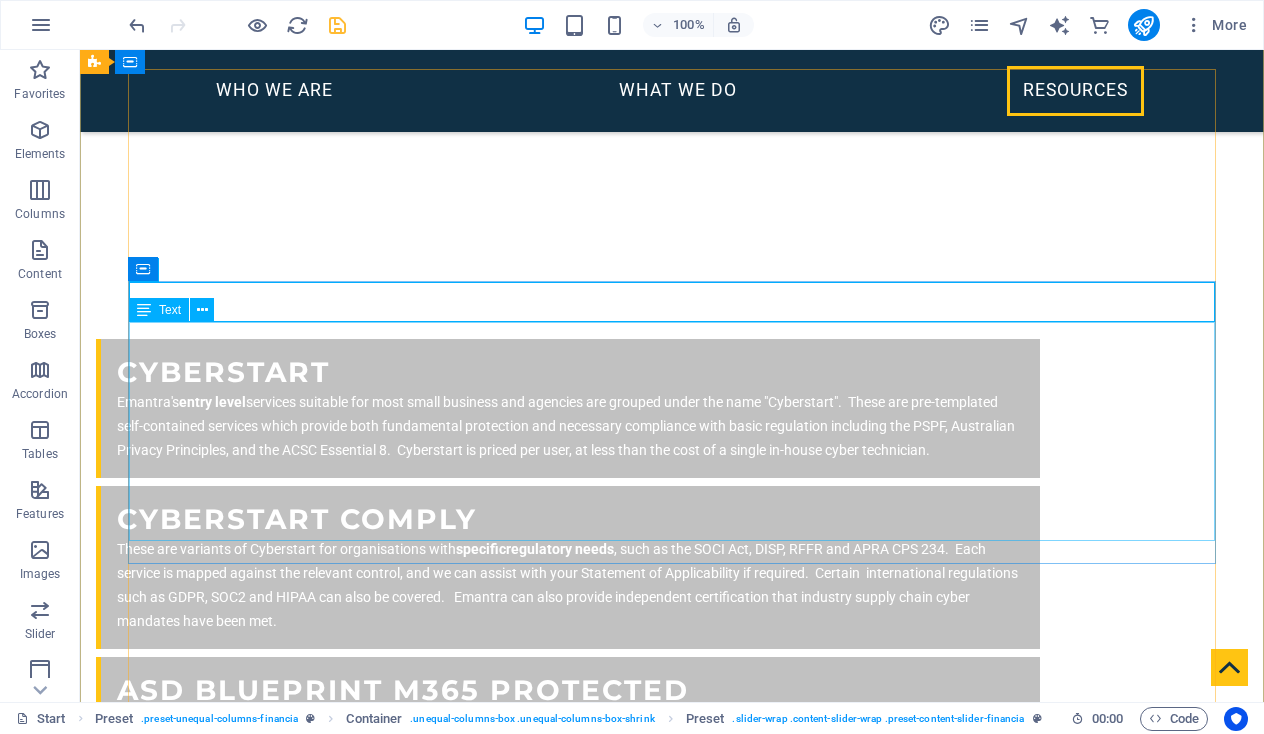 click on ""In its market development in Australia, AURA must demonstrate compliance with the Defence Industry Security Program (DISP) for the handling of classified data and cyber protection.  It needed to find an Australian hosting business that could provide it with PROTECTED-level services to manage its software and communications with the ADF, and help it with its Essential 8 compliance.   Emantra proposed a solution that involved some bespoke tailoring of its sovereign hosting services. Our  engagement  commenced in [YEAR] and is still active. During that time, Emantra has consistently delivered high reliability and availability." [FIRST] [LAST] AURA s.r.o." at bounding box center (672, 2891) 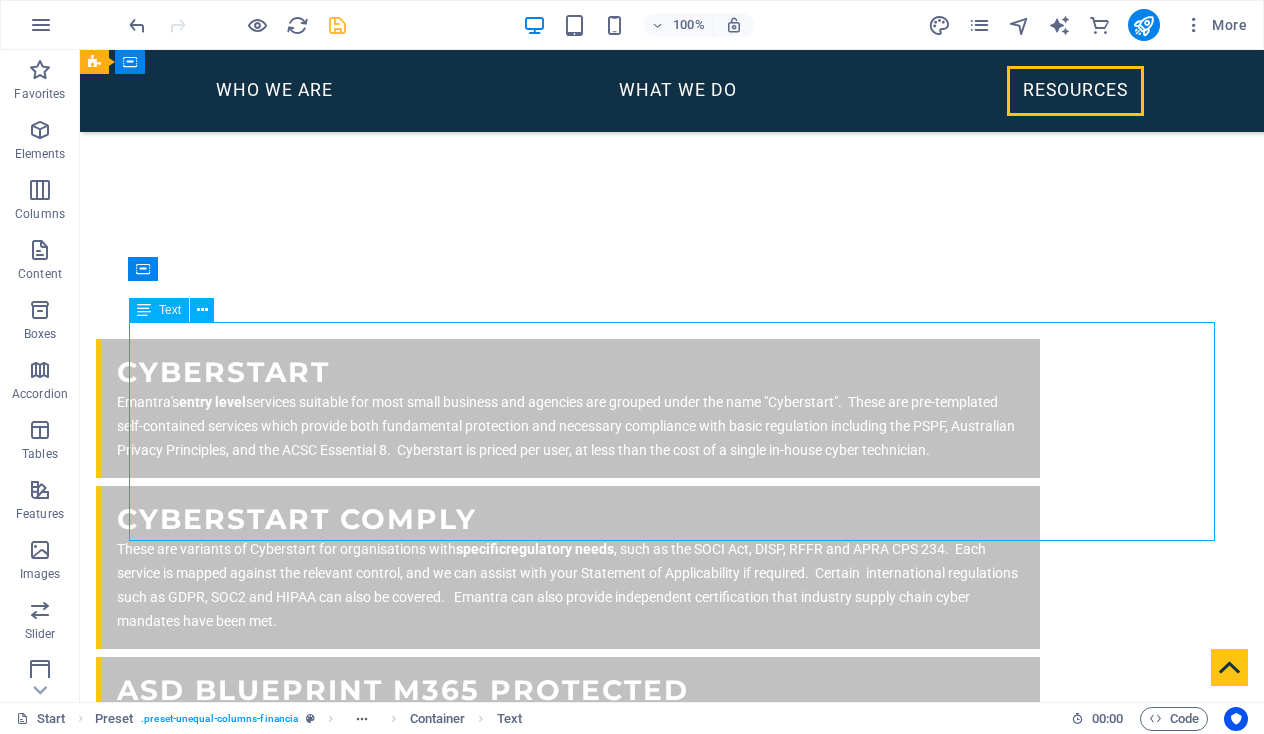 click on ""In its market development in Australia, AURA must demonstrate compliance with the Defence Industry Security Program (DISP) for the handling of classified data and cyber protection.  It needed to find an Australian hosting business that could provide it with PROTECTED-level services to manage its software and communications with the ADF, and help it with its Essential 8 compliance.   Emantra proposed a solution that involved some bespoke tailoring of its sovereign hosting services. Our  engagement  commenced in [YEAR] and is still active. During that time, Emantra has consistently delivered high reliability and availability." [FIRST] [LAST] AURA s.r.o." at bounding box center [672, 2891] 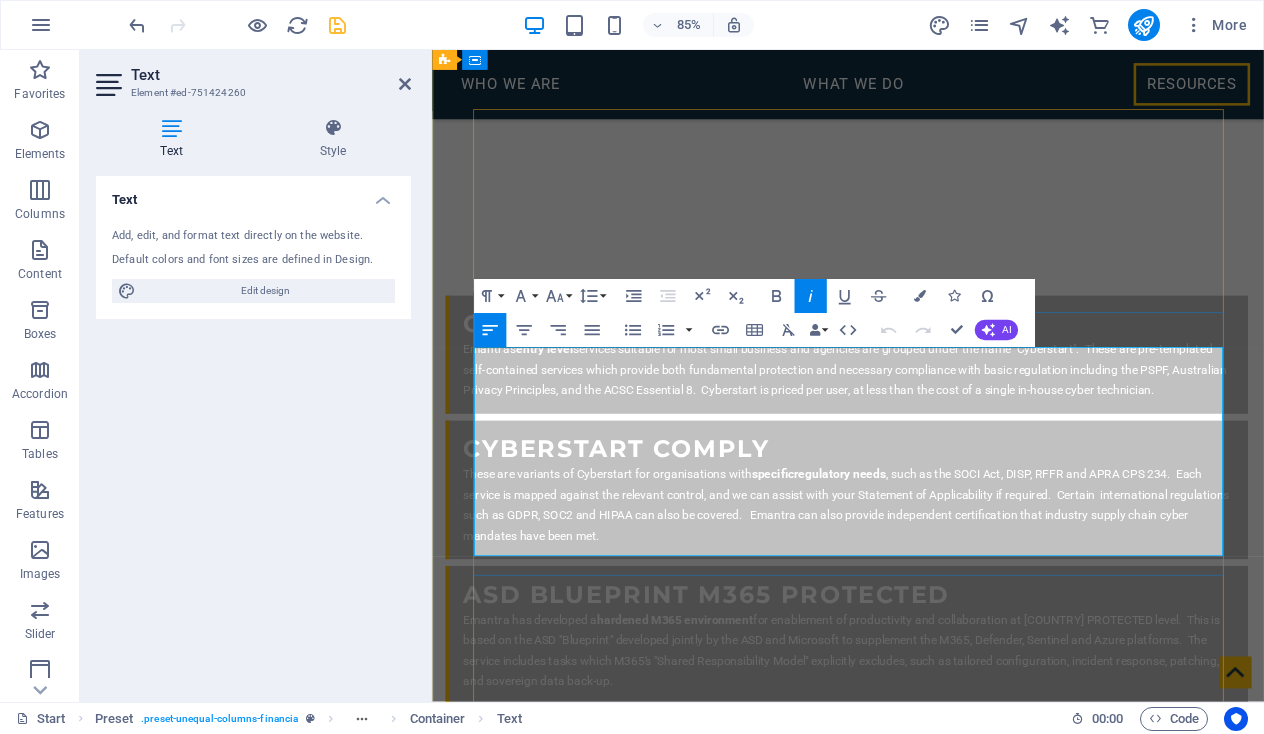 click on "AURA s.r.o." at bounding box center [921, 3041] 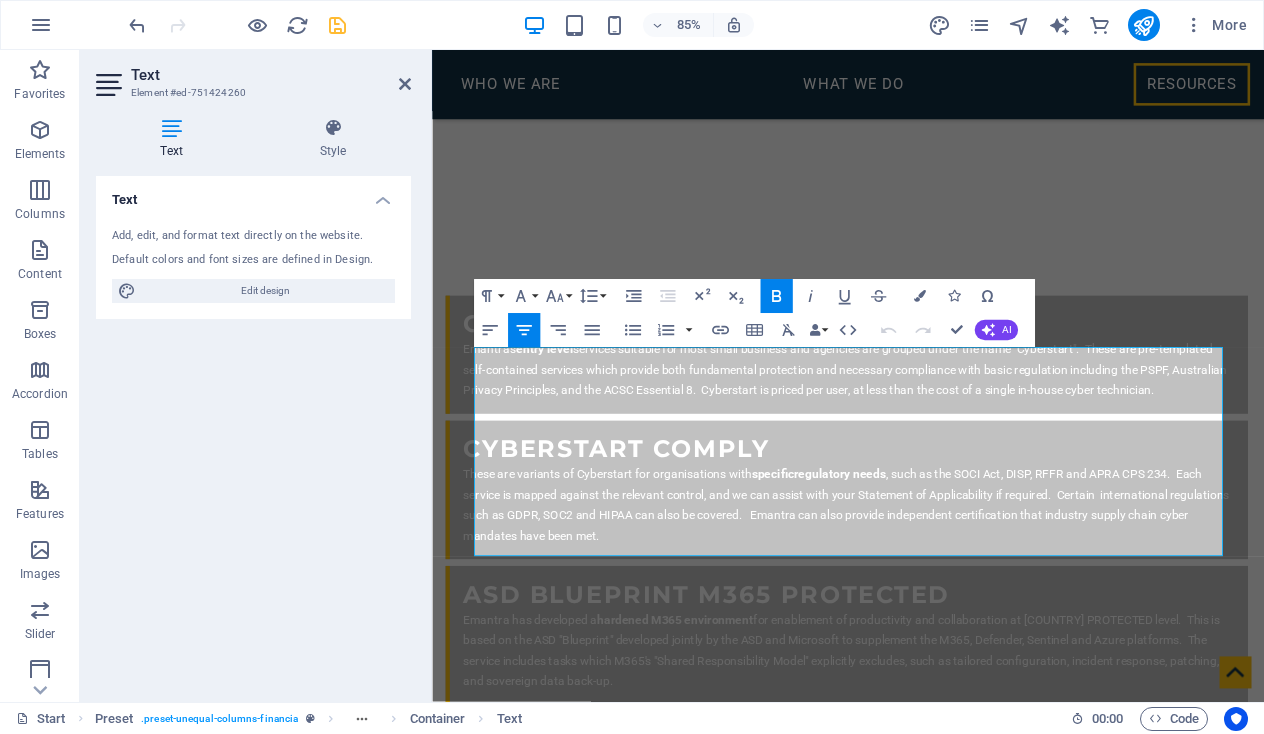 drag, startPoint x: 978, startPoint y: 635, endPoint x: 381, endPoint y: 395, distance: 643.4353 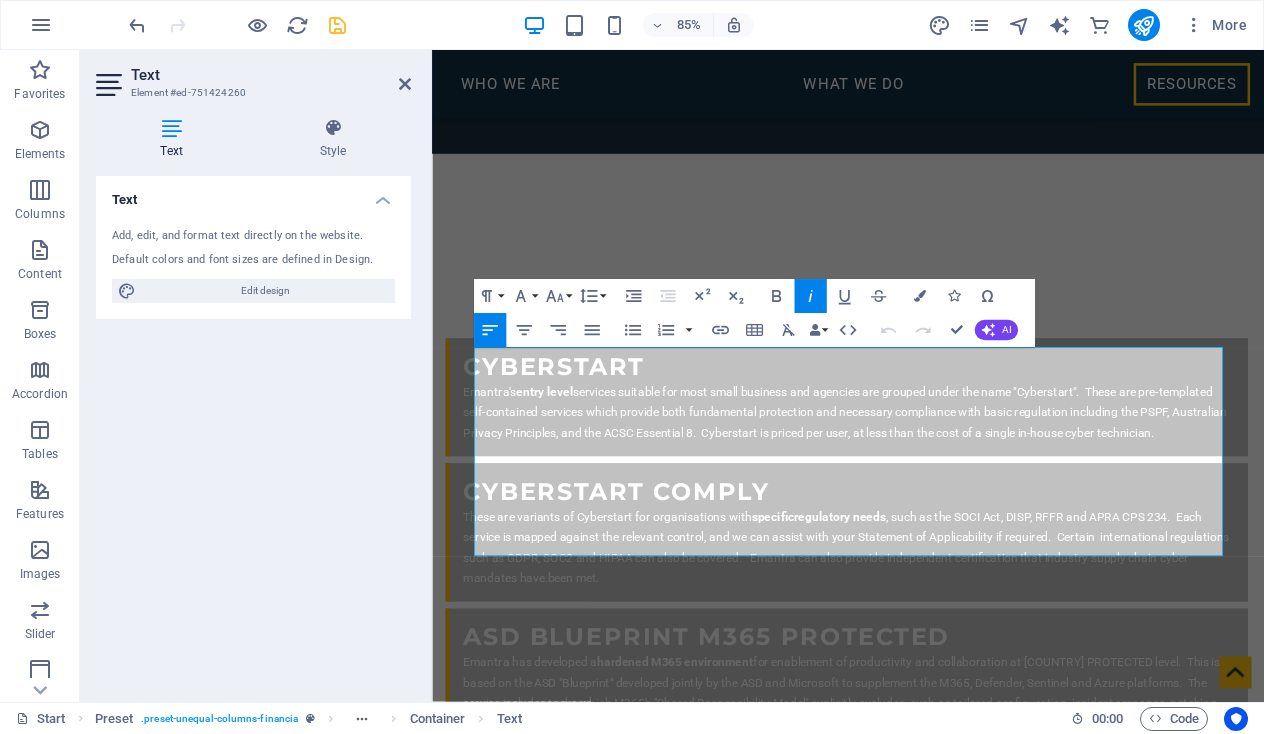 copy on ""In its market development in Australia, AURA must demonstrate compliance with the Defence Industry Security Program (DISP) for the handling of classified data and cyber protection.  It needed to find an Australian hosting business that could provide it with PROTECTED-level services to manage its software and communications with the ADF, and help it with its Essential 8 compliance.   Emantra proposed a solution that involved some bespoke tailoring of its sovereign hosting services. Our  engagement  commenced in [YEAR] and is still active. During that time, Emantra has consistently delivered high reliability and availability." [FIRST] [LAST] AURA s.r.o." 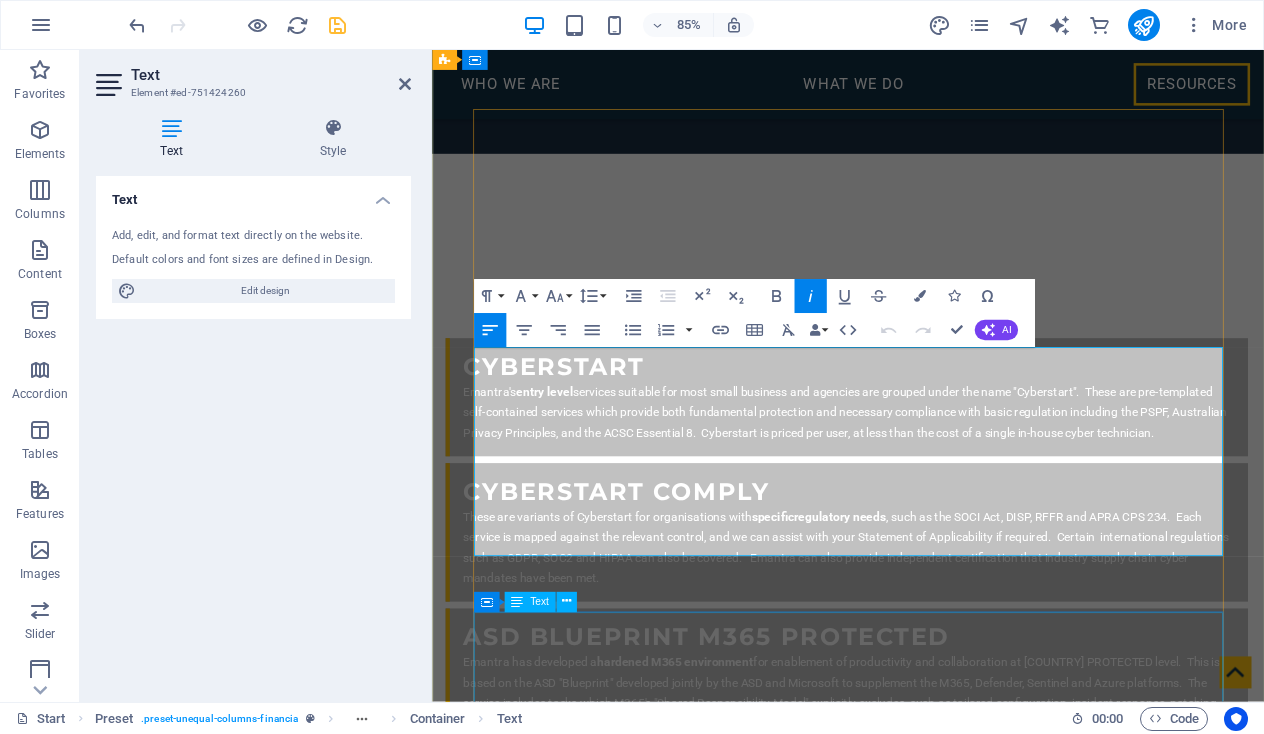 click on ""NTT Global uses Emantra’s sovereign hosting and secure internet gateway services in Australia,  both internally and as subcontracted to our Commonwealth clients.     We have been partners in Canberra since 2014 in some Systems of National Significance.    Emantra has demonstrated competency and flexibility in their service over the years, and is easy to deal with." [FIRST] [LAST] Global.NTT" at bounding box center [921, 3327] 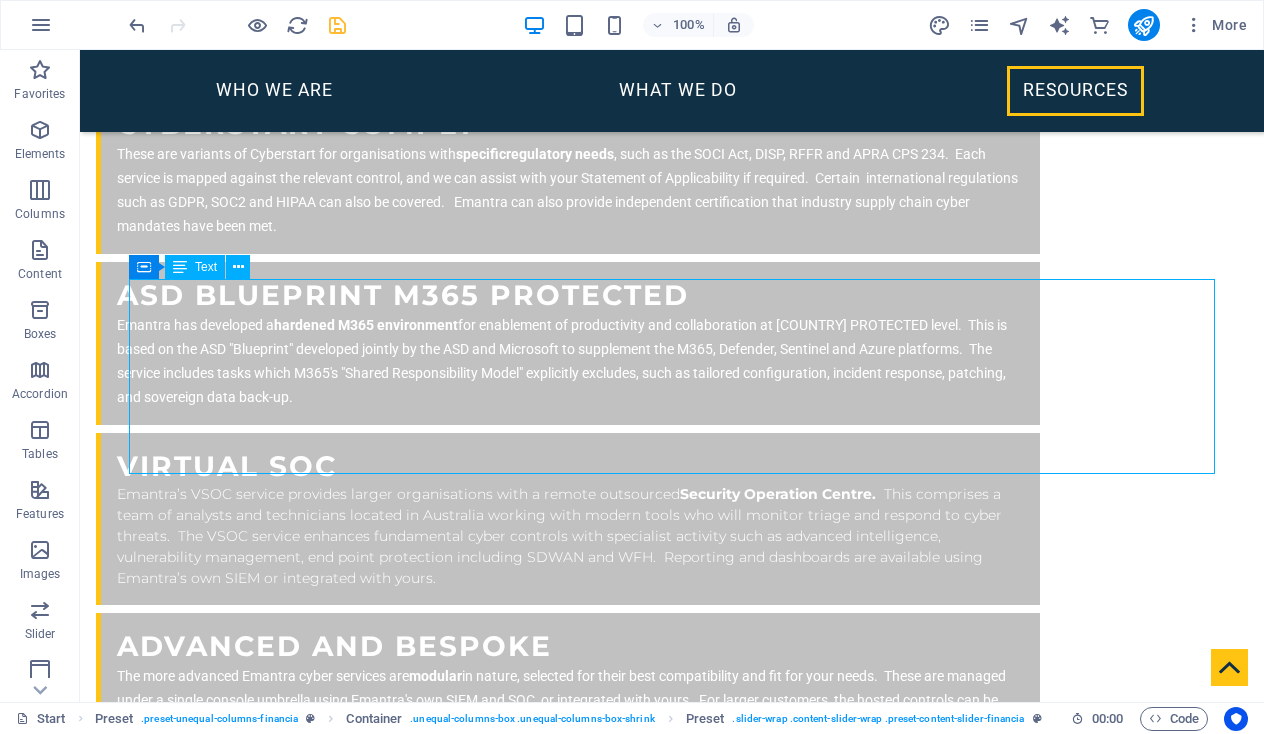 scroll, scrollTop: 5366, scrollLeft: 0, axis: vertical 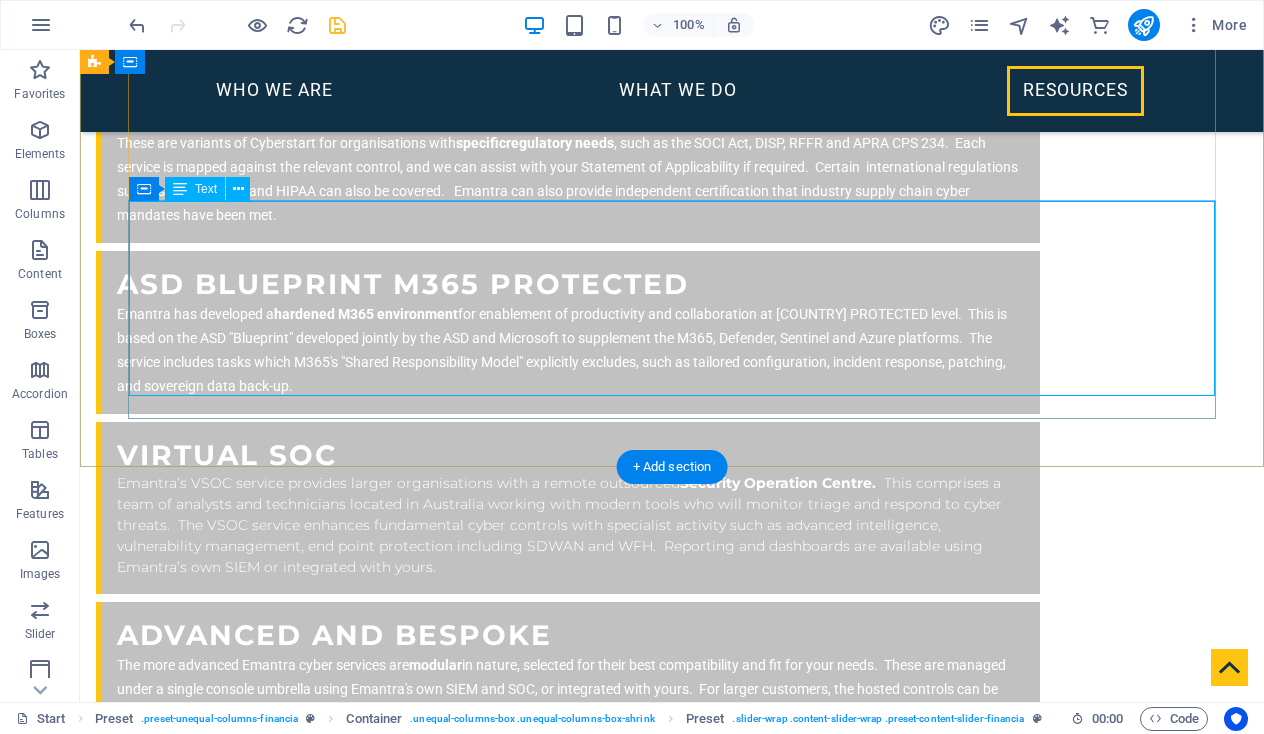click on ""NTT Global uses Emantra’s sovereign hosting and secure internet gateway services in Australia,  both internally and as subcontracted to our Commonwealth clients.     We have been partners in Canberra since 2014 in some Systems of National Significance.    Emantra has demonstrated competency and flexibility in their service over the years, and is easy to deal with." [FIRST] [LAST] Global.NTT" at bounding box center (672, 2817) 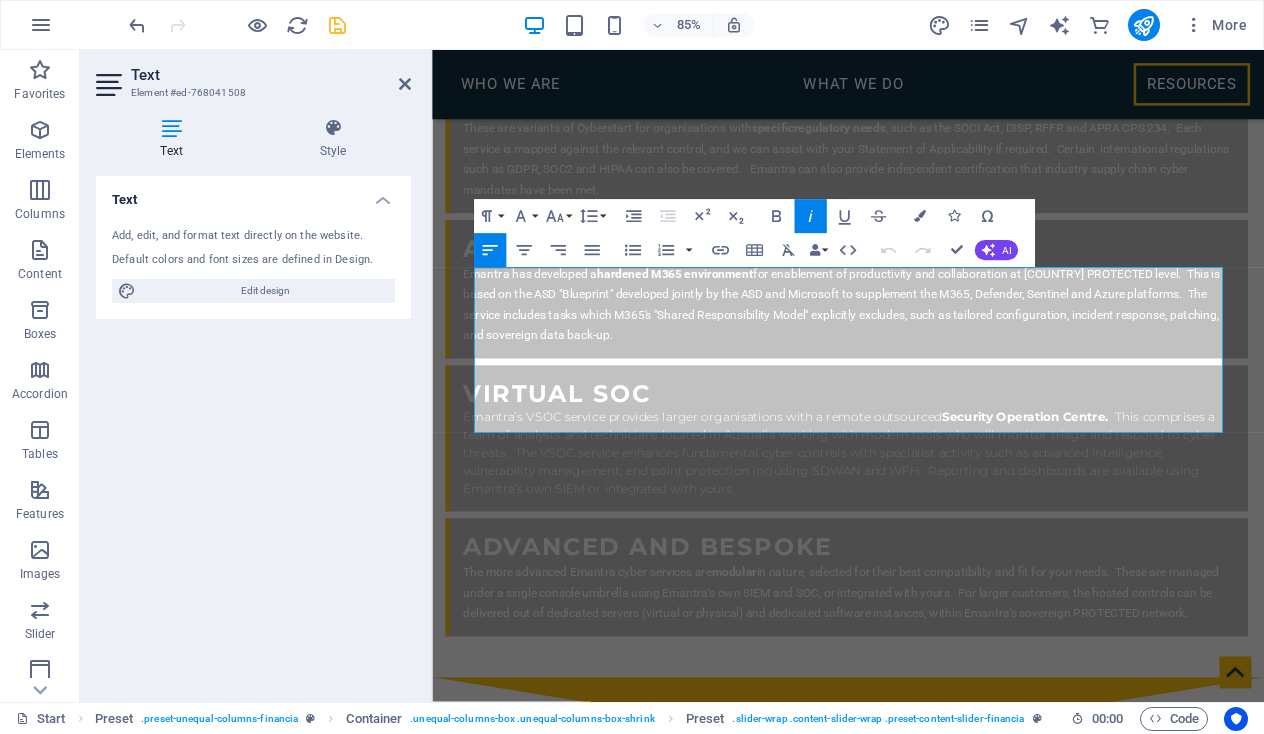 drag, startPoint x: 990, startPoint y: 482, endPoint x: 408, endPoint y: 301, distance: 609.49567 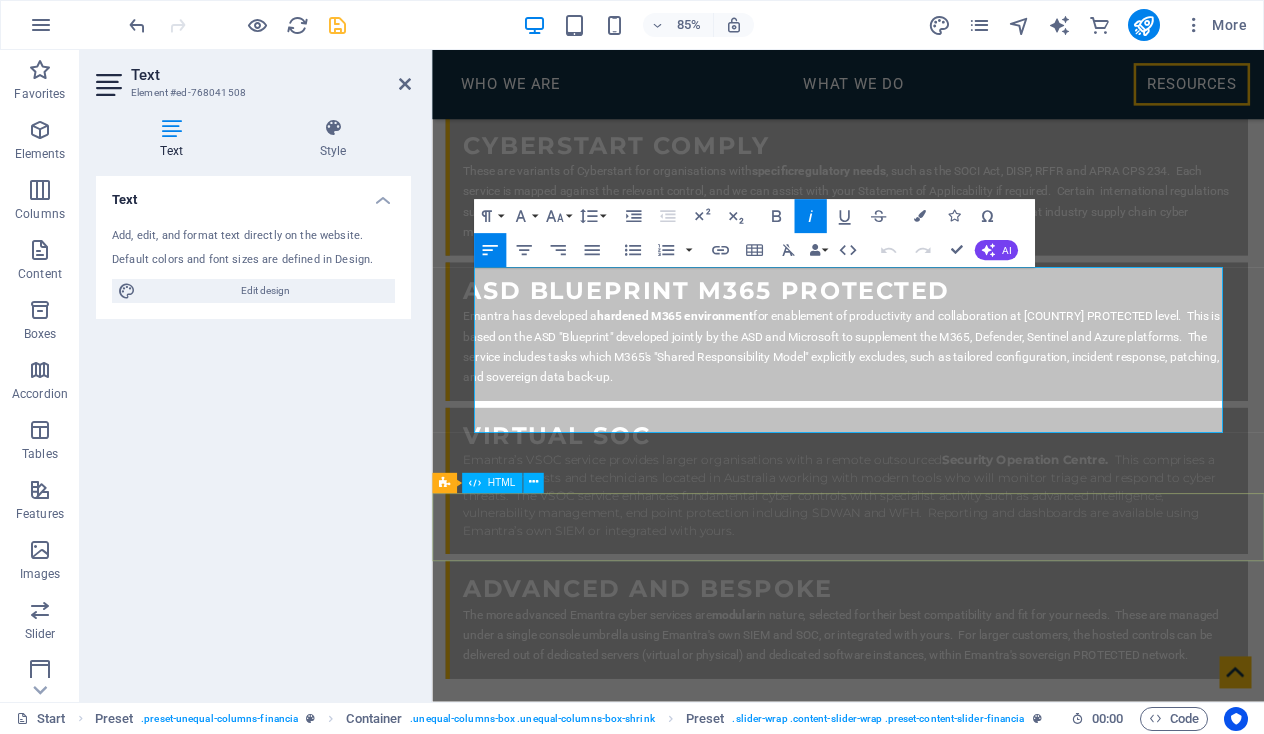 click at bounding box center (921, 3188) 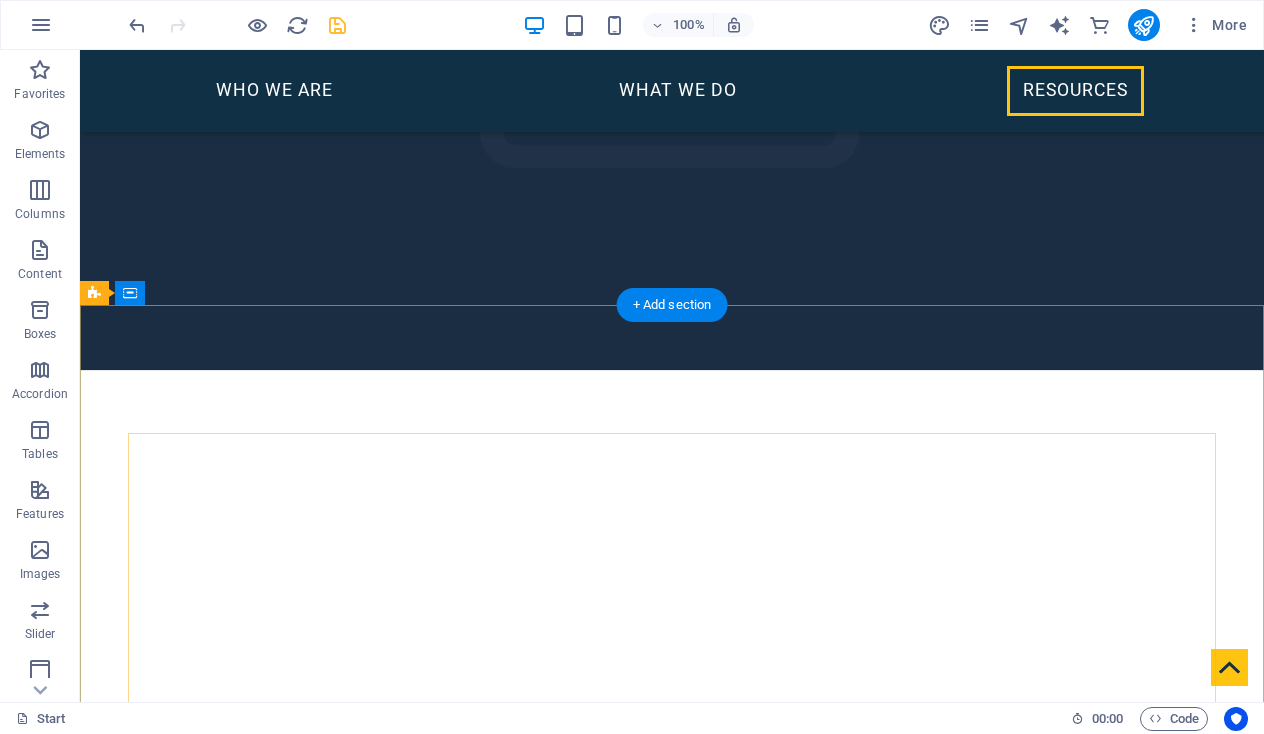 scroll, scrollTop: 4596, scrollLeft: 0, axis: vertical 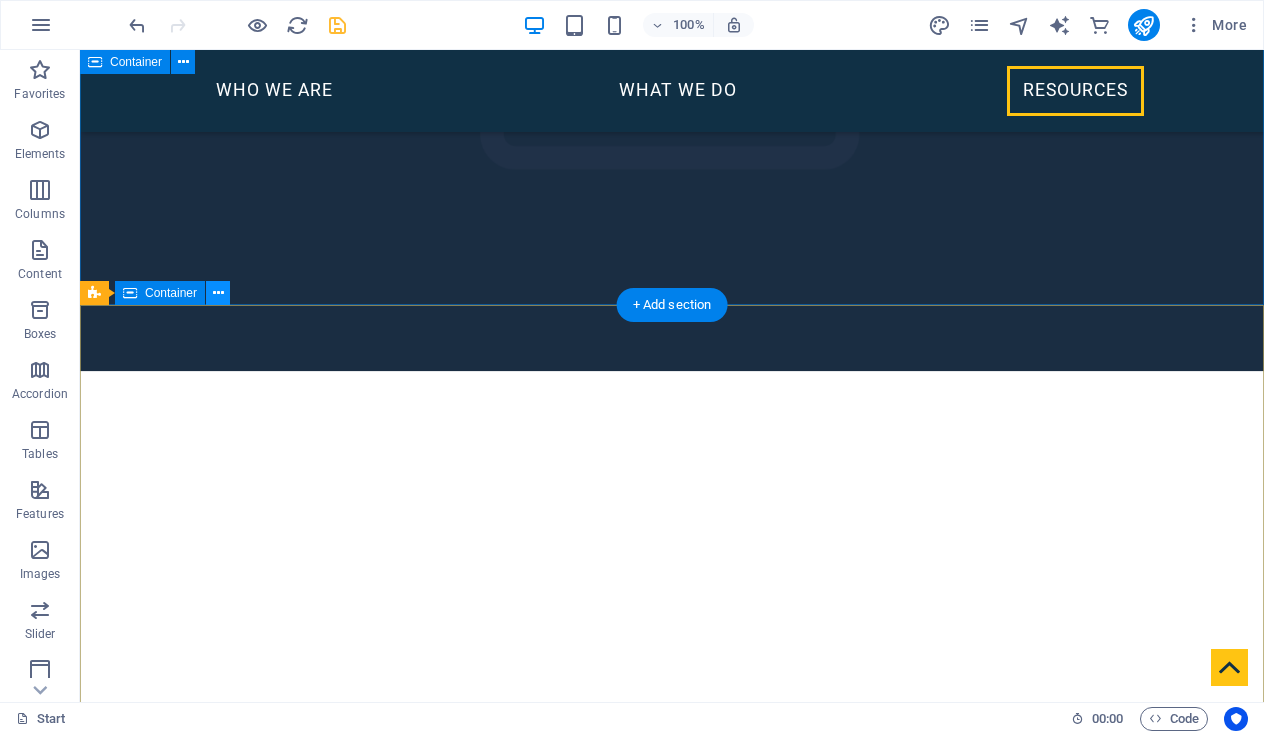 click at bounding box center [218, 293] 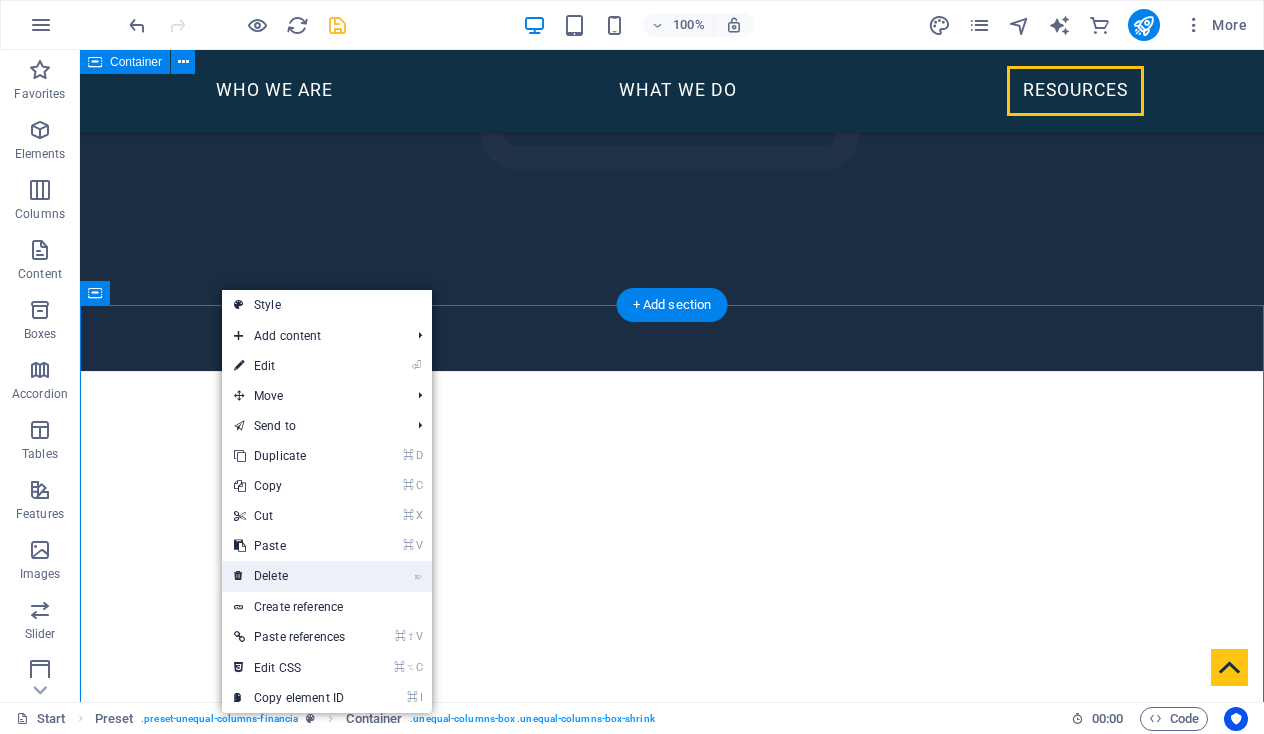 click on "⌦  Delete" at bounding box center [289, 576] 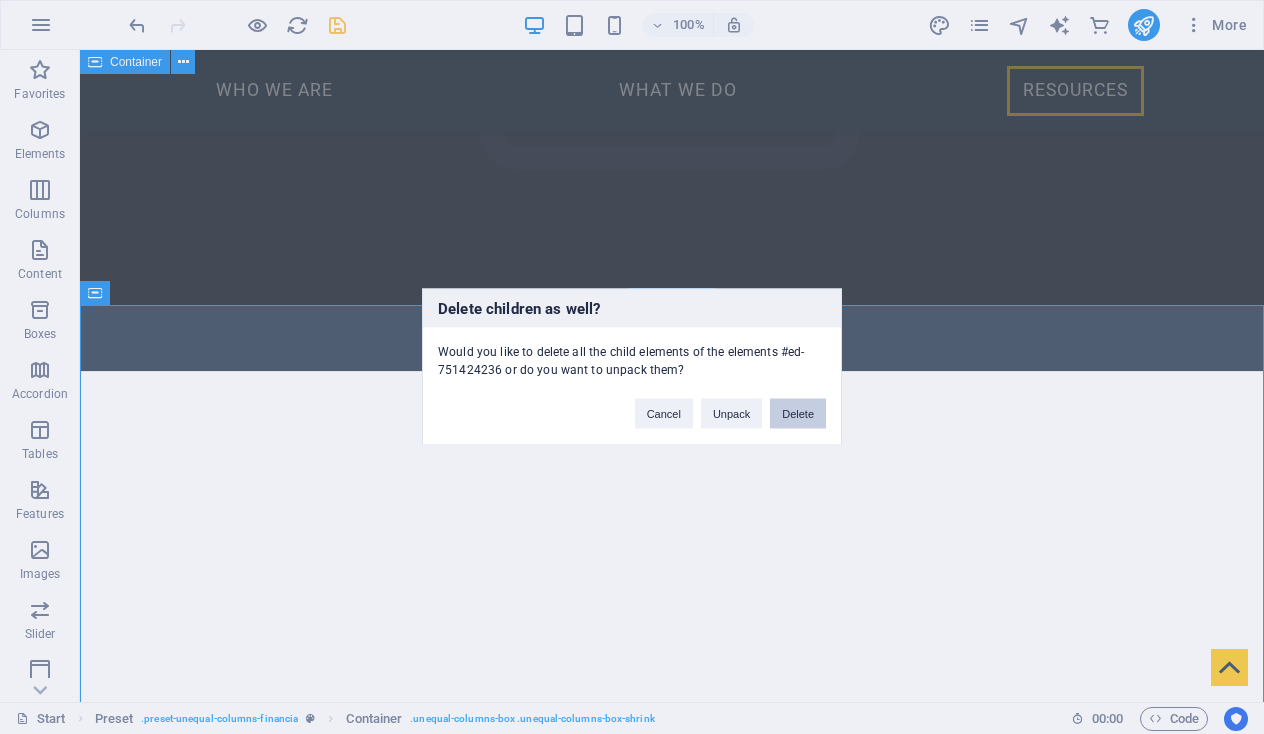 click on "Delete" at bounding box center (798, 414) 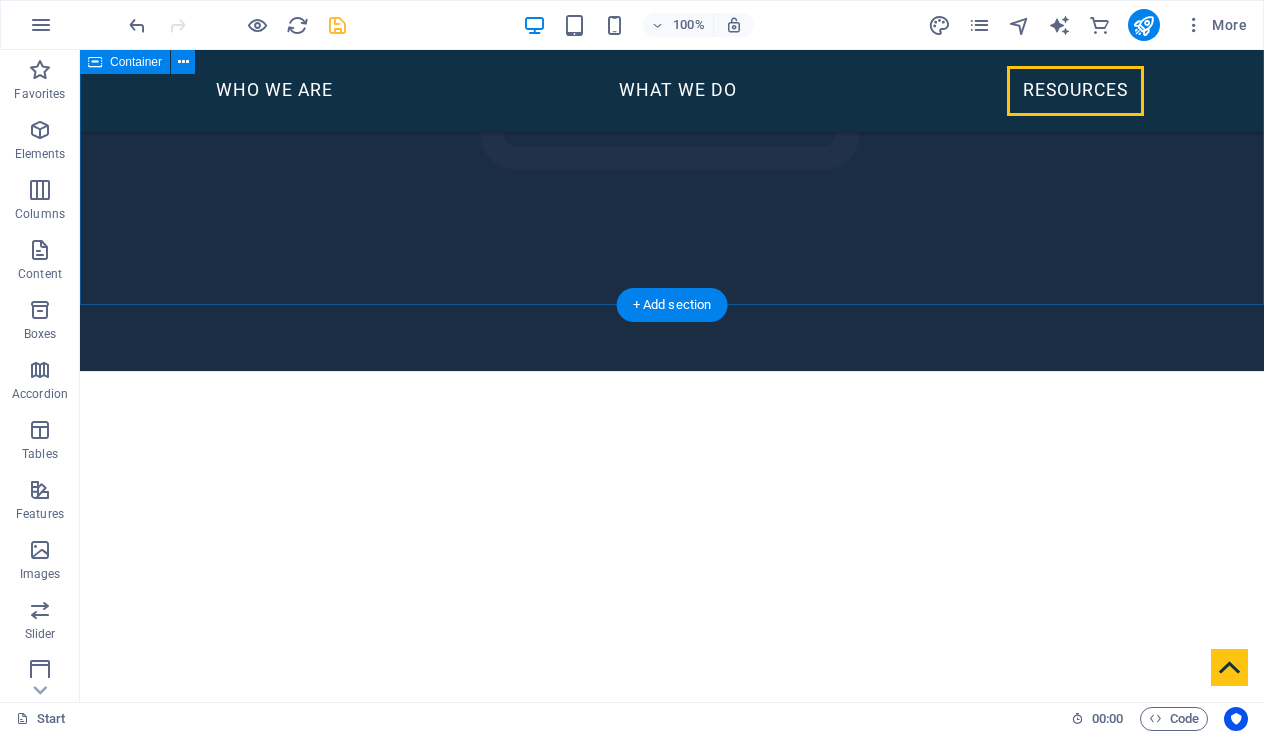 click on "resources our story Who we are, where we have come from, why we are here. capabilities What we're good at,  why we're better, what we can offer you. technical Warning: Techspeak ahead.  A quick look under the bonnet." at bounding box center (672, 2283) 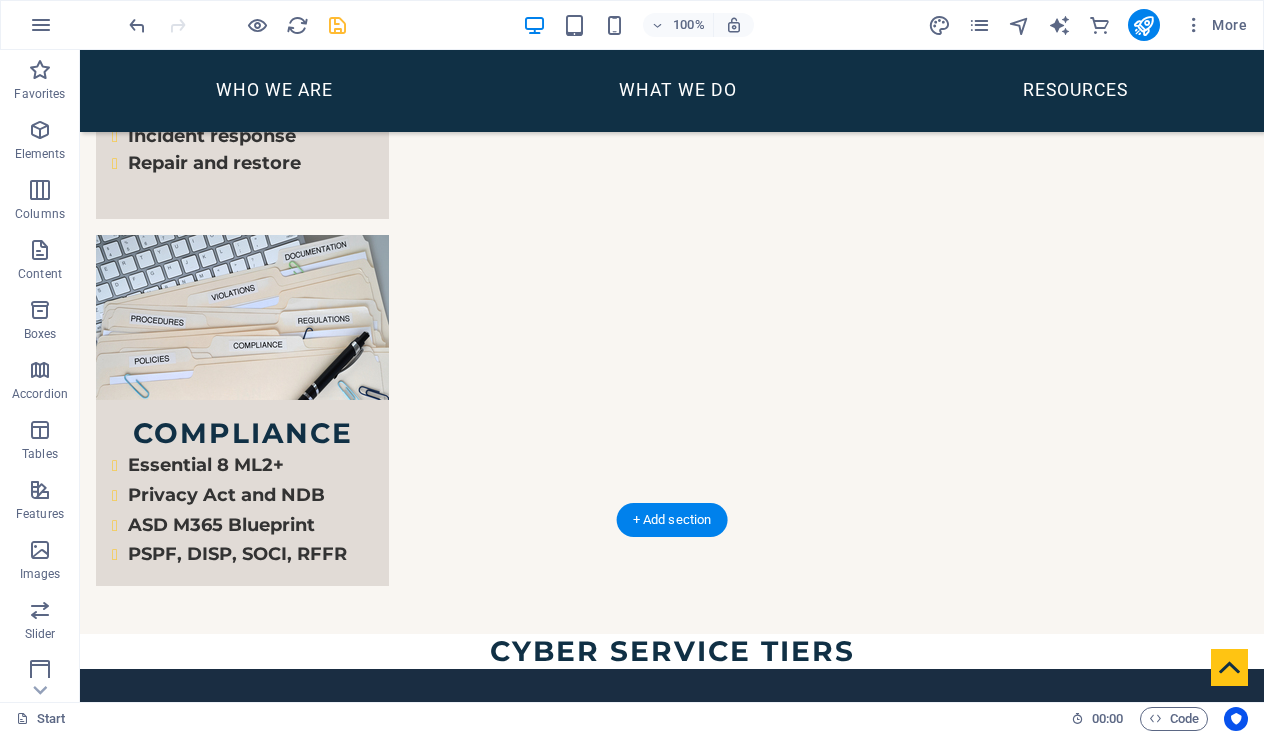 scroll, scrollTop: 3647, scrollLeft: 0, axis: vertical 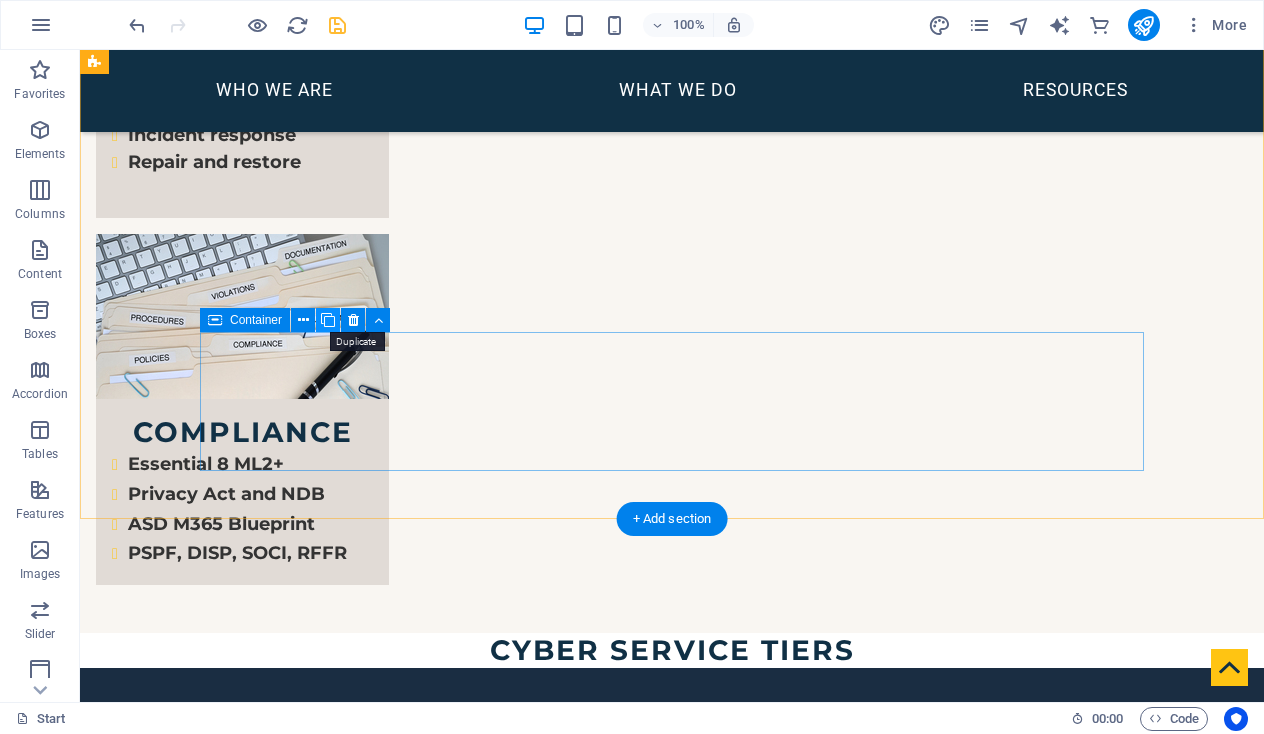 click at bounding box center [328, 320] 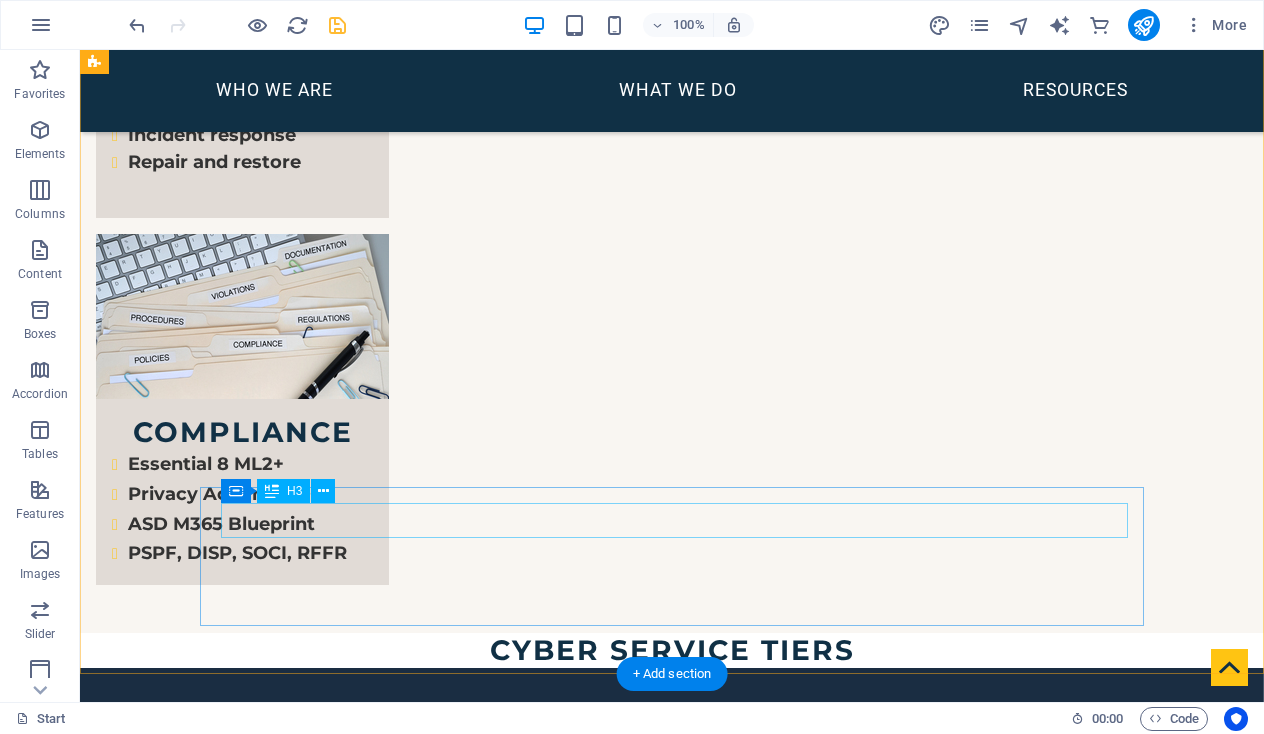 click on "advanced and bespoke" at bounding box center (570, 2656) 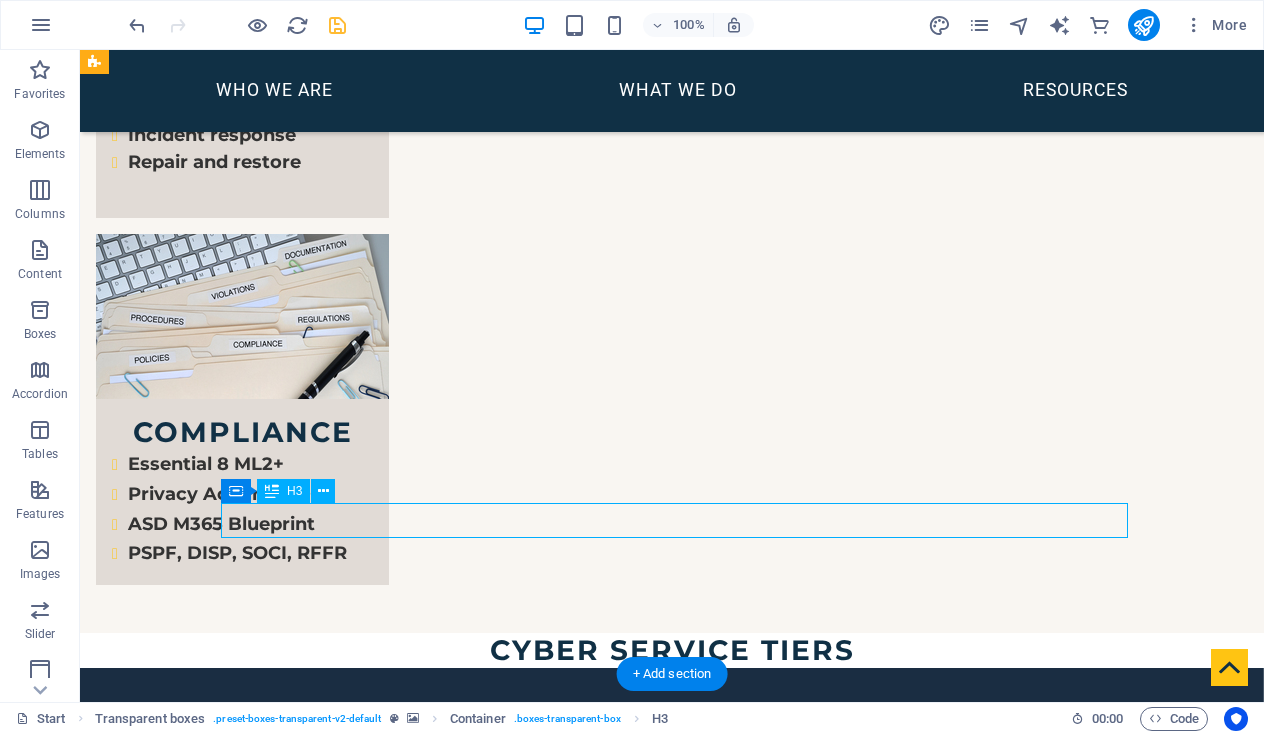 click on "advanced and bespoke" at bounding box center (570, 2656) 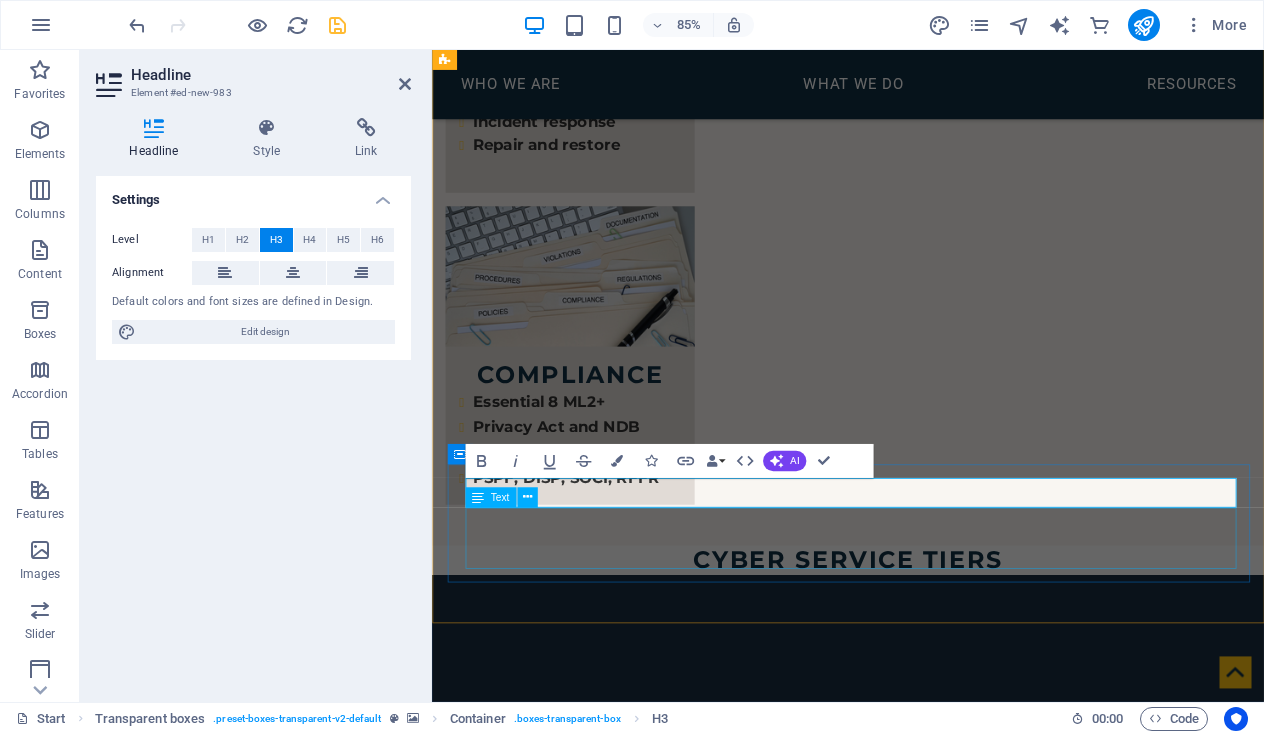 type 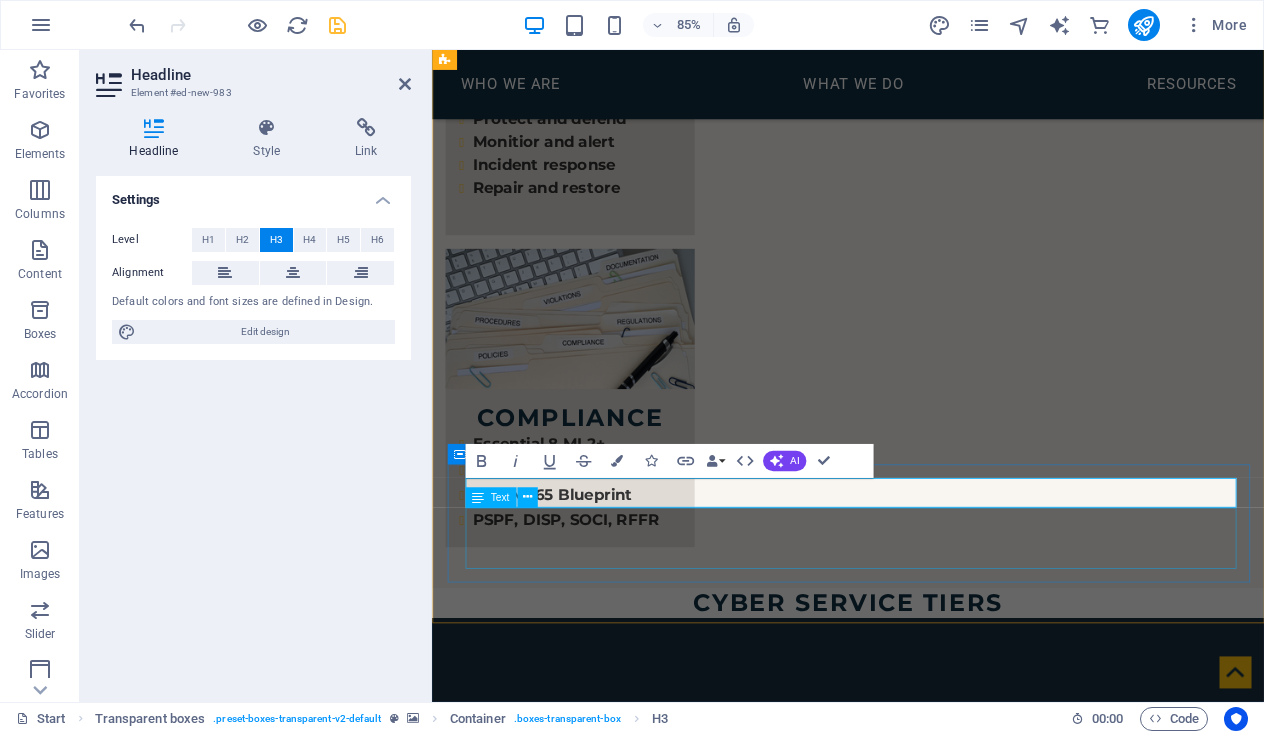 click on "The more advanced Emantra cyber services are  modular  in nature, selected for their best compatibility and fit for your needs.  These are managed under a single console umbrella using Emantra's own SIEM and SOC, or integrated with yours.  For larger customers, the hosted controls can be delivered out of dedicated servers (virtual or physical) and dedicated software instances, within Emantra's sovereign PROTECTED network." at bounding box center (922, 2760) 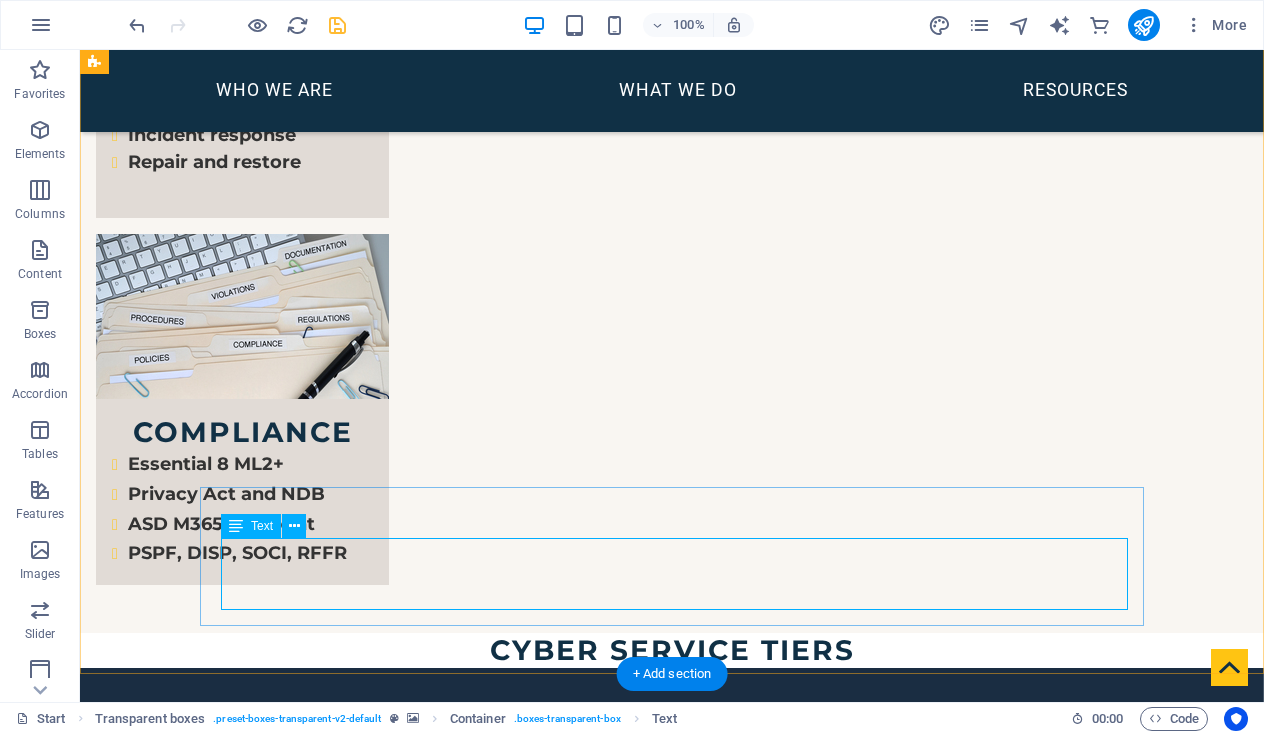 click on "The more advanced Emantra cyber services are  modular  in nature, selected for their best compatibility and fit for your needs.  These are managed under a single console umbrella using Emantra's own SIEM and SOC, or integrated with yours.  For larger customers, the hosted controls can be delivered out of dedicated servers (virtual or physical) and dedicated software instances, within Emantra's sovereign PROTECTED network." at bounding box center (570, 2710) 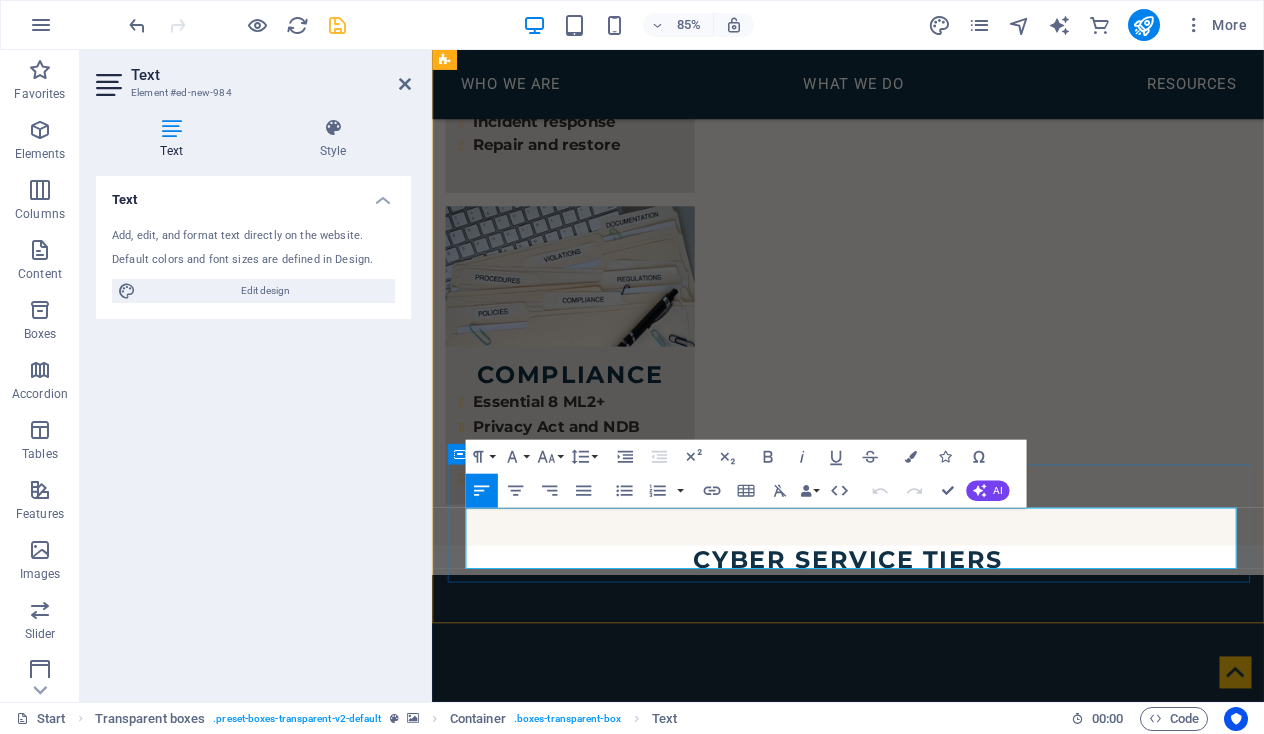 drag, startPoint x: 1339, startPoint y: 646, endPoint x: 465, endPoint y: 606, distance: 874.91486 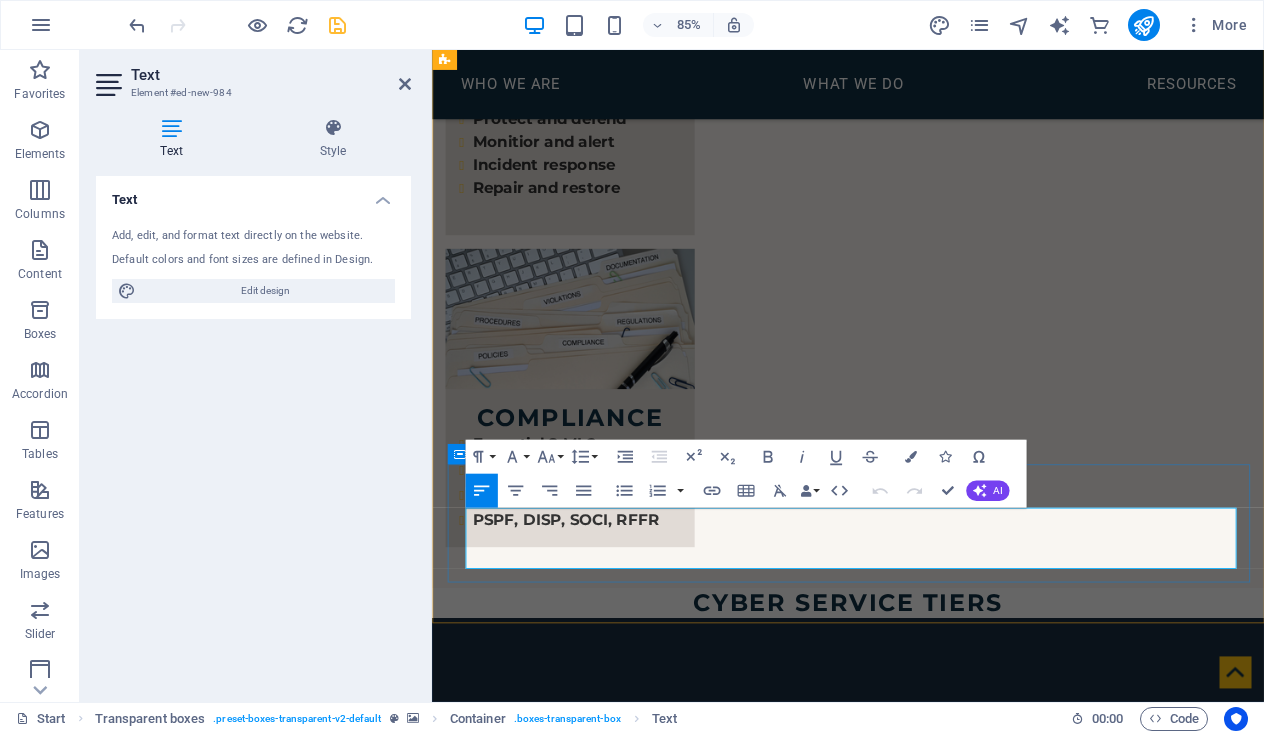 type 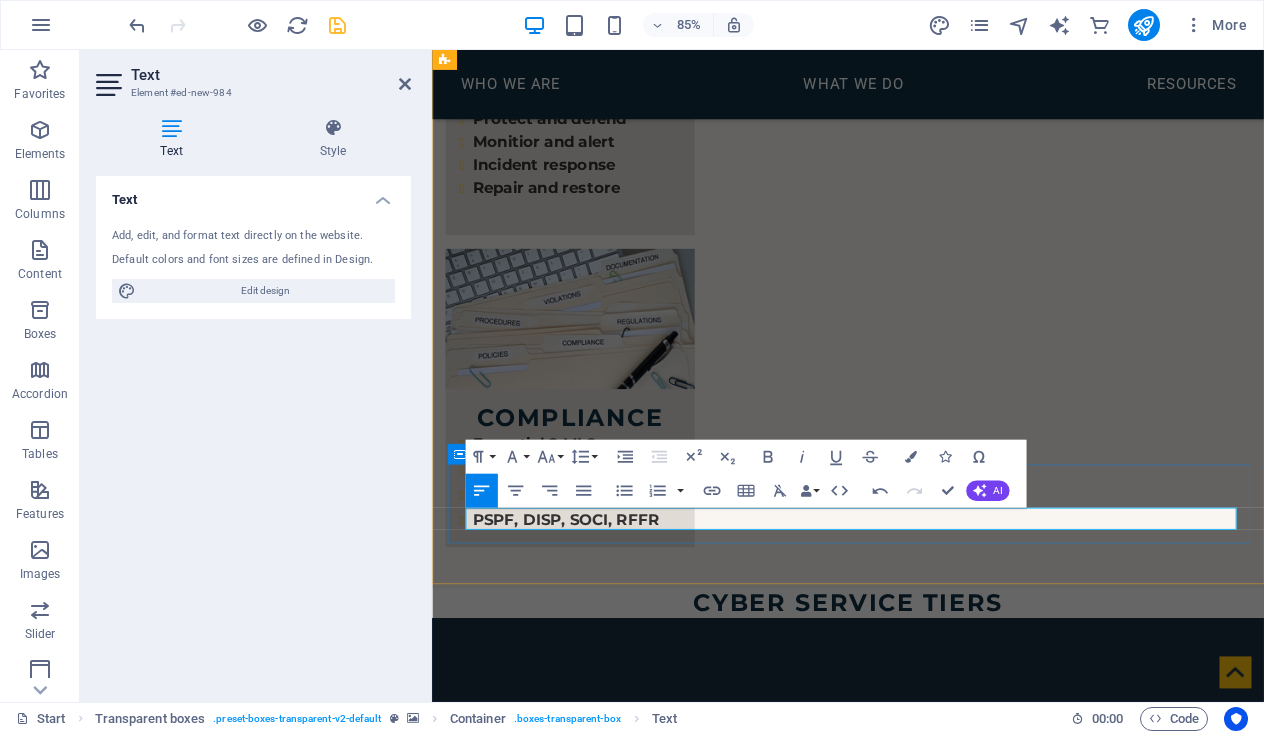 click on "Emantra provides services which harden and secure your use of popular LLM, Computer Vision," at bounding box center [922, 2691] 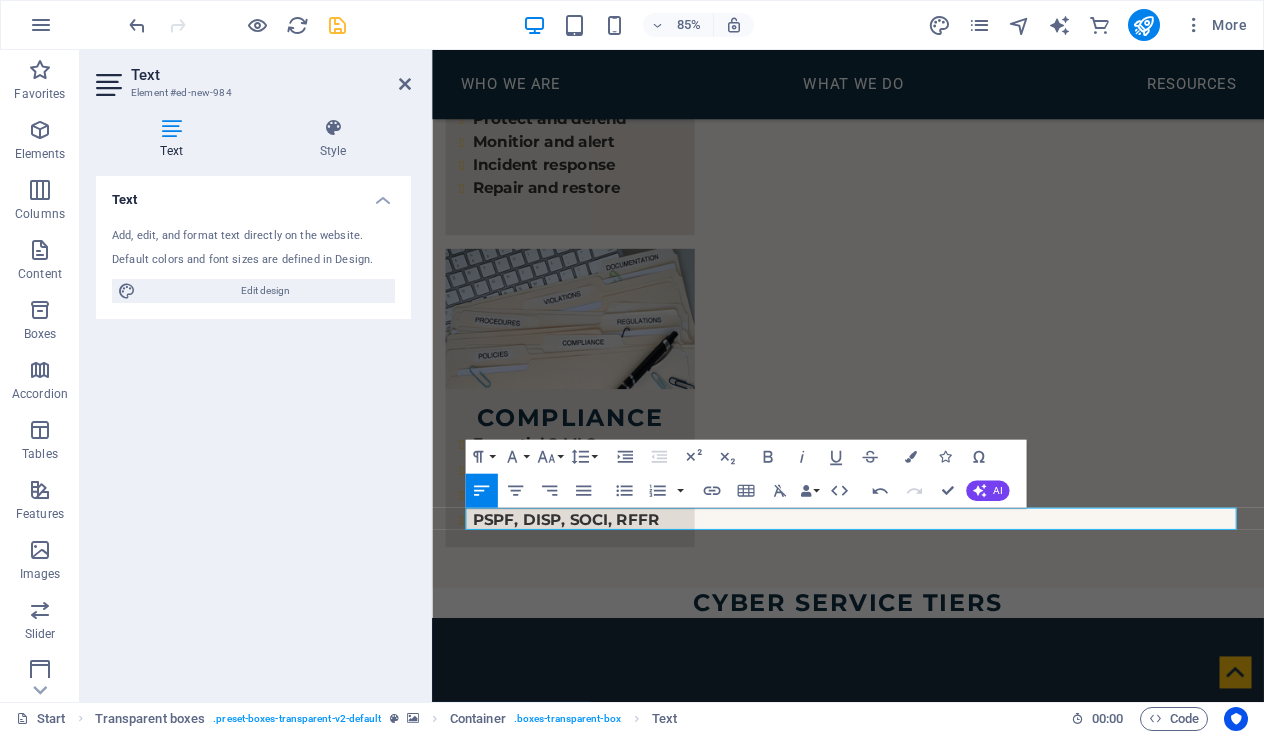 click on "Text Add, edit, and format text directly on the website. Default colors and font sizes are defined in Design. Edit design Alignment Left aligned Centered Right aligned" at bounding box center [253, 431] 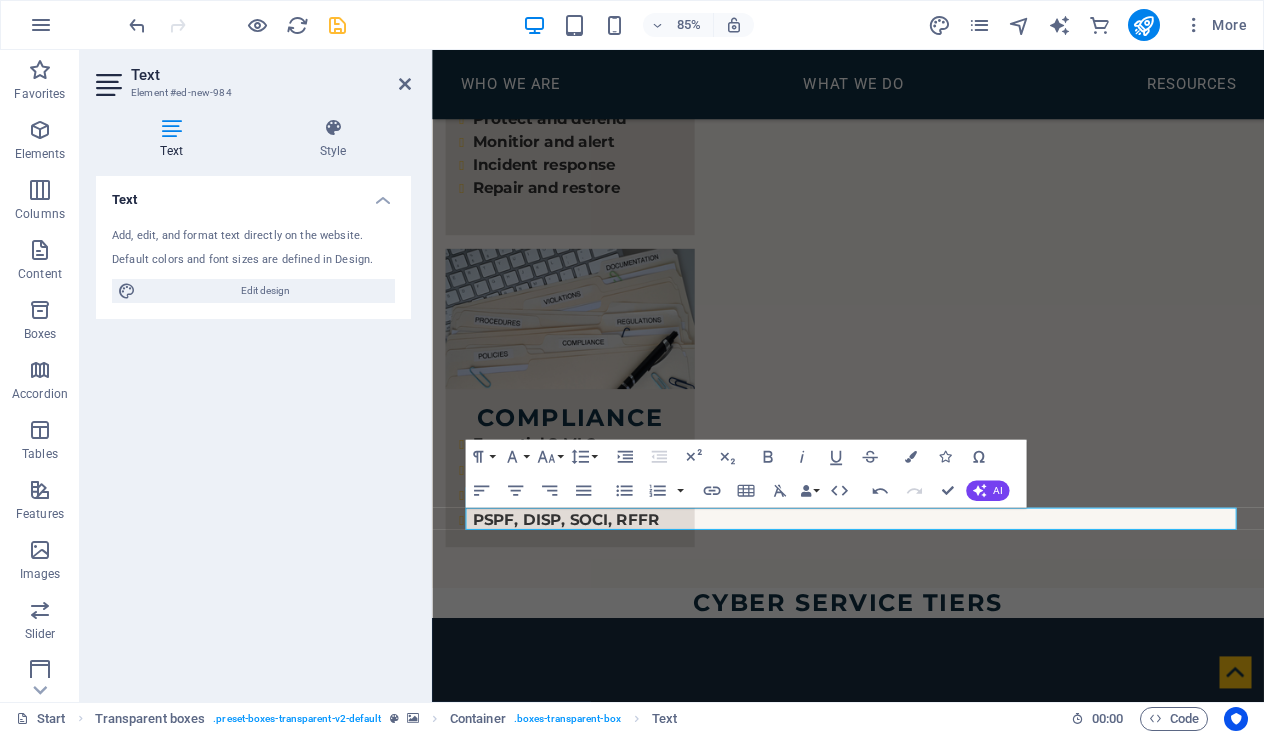click on "Text Add, edit, and format text directly on the website. Default colors and font sizes are defined in Design. Edit design Alignment Left aligned Centered Right aligned" at bounding box center [253, 431] 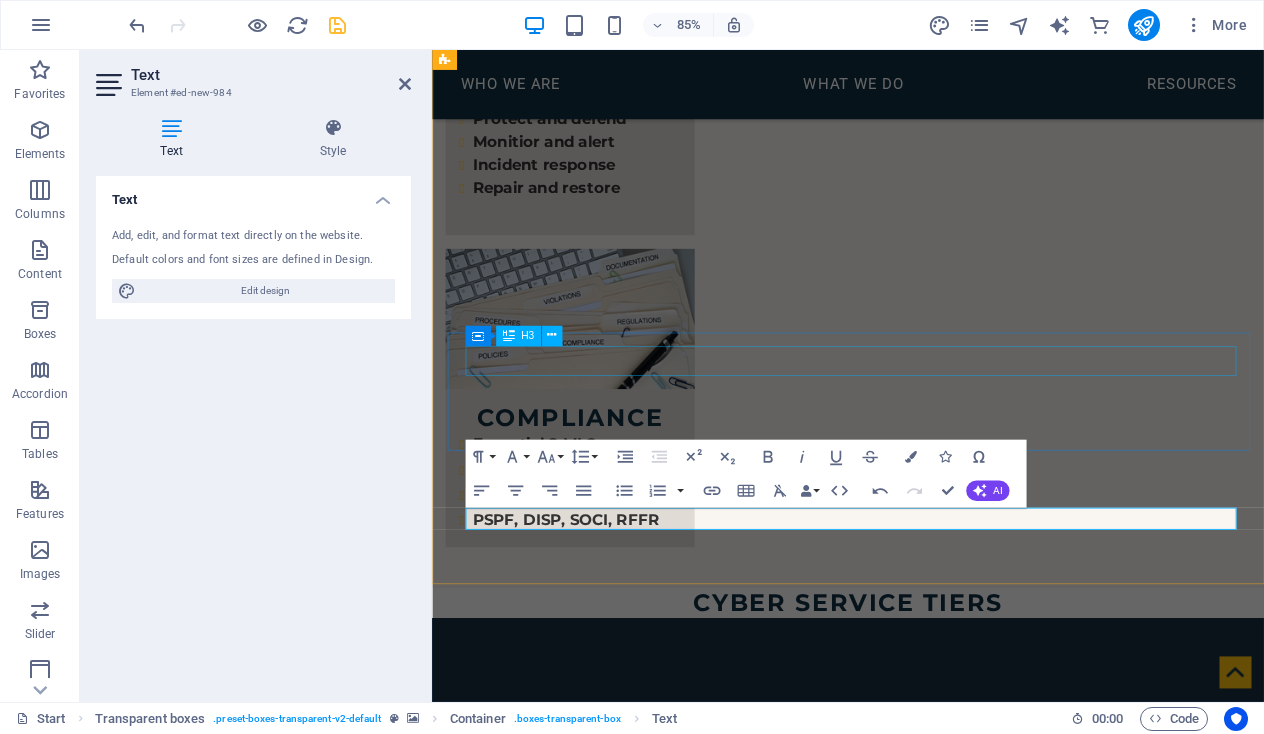 click on "advanced and bespoke" at bounding box center [922, 2513] 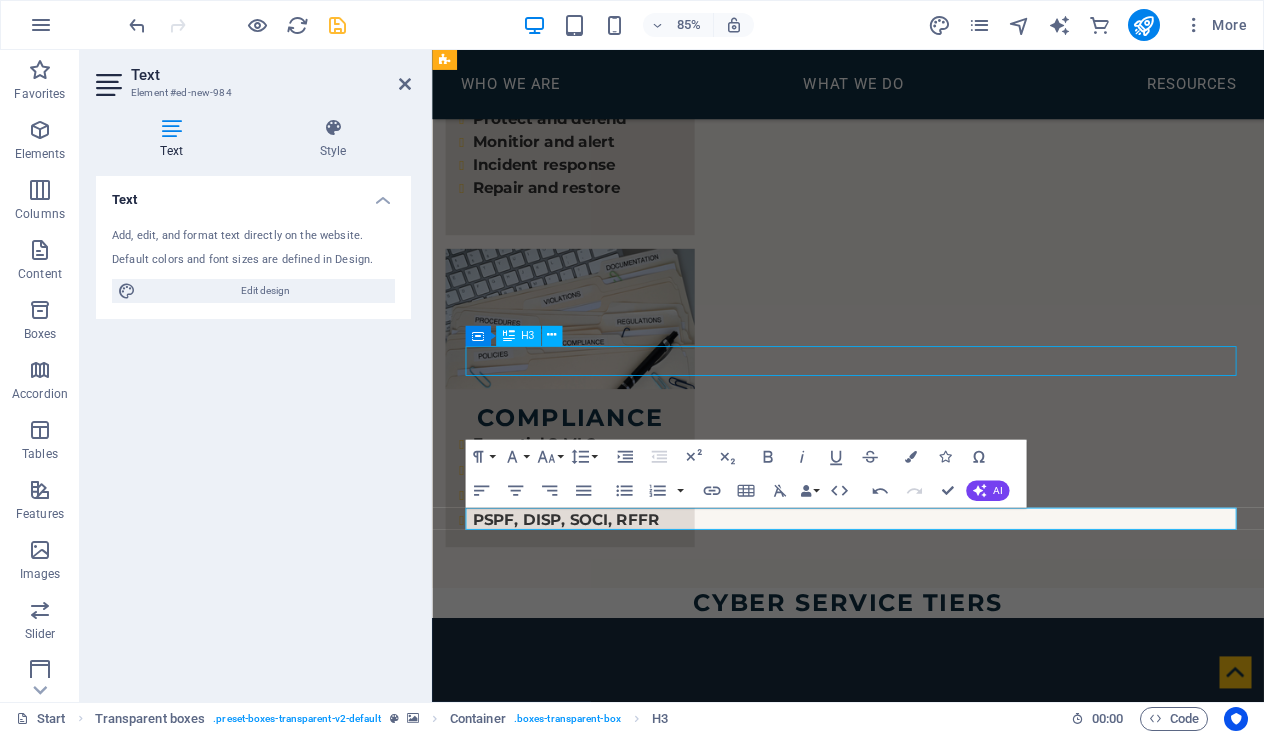 click on "advanced and bespoke" at bounding box center (922, 2513) 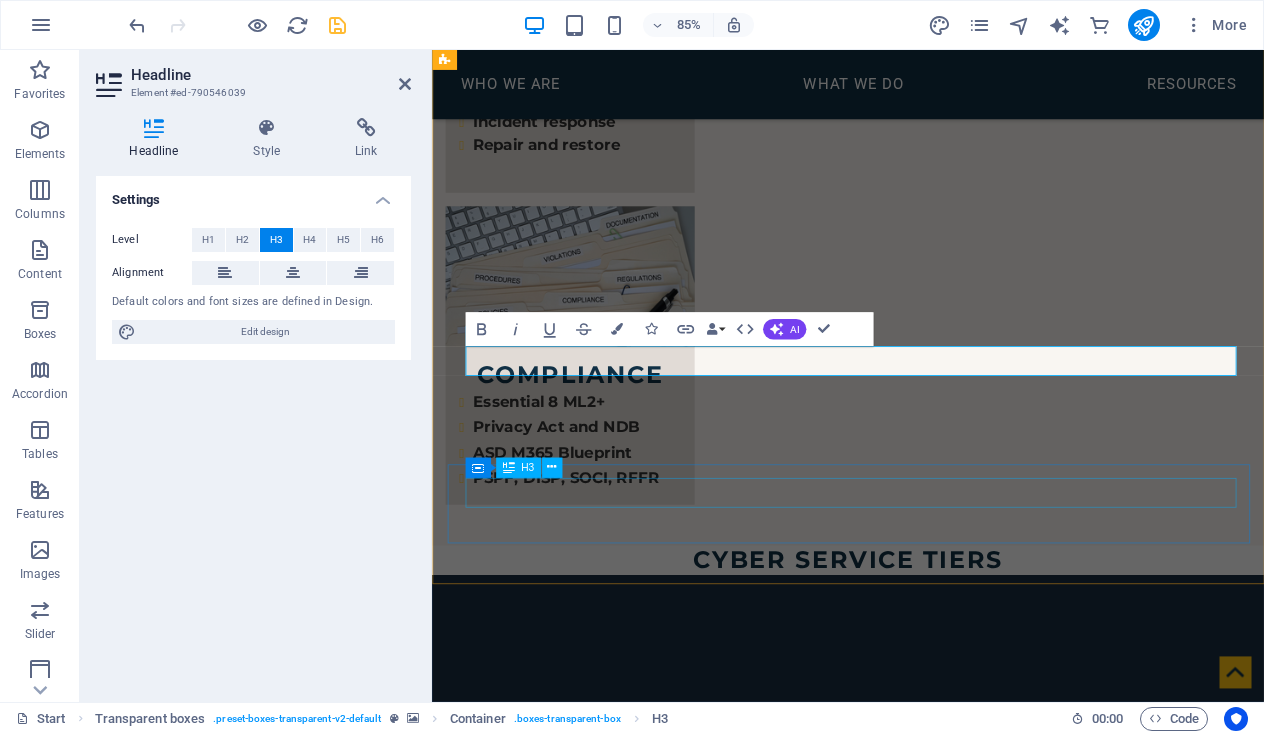 click on "CYBER PROTECTION FOR AI SYSTEMS" at bounding box center (922, 2610) 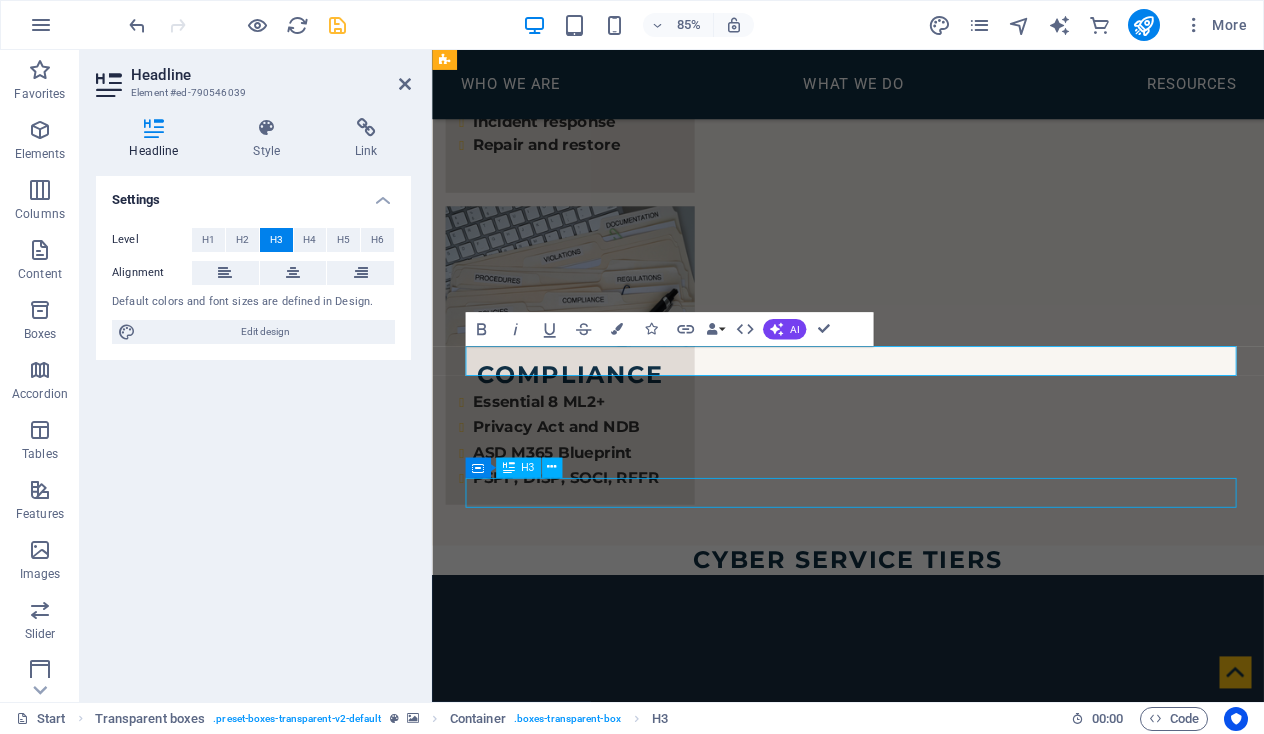 click on "CYBER PROTECTION FOR AI SYSTEMS" at bounding box center [922, 2610] 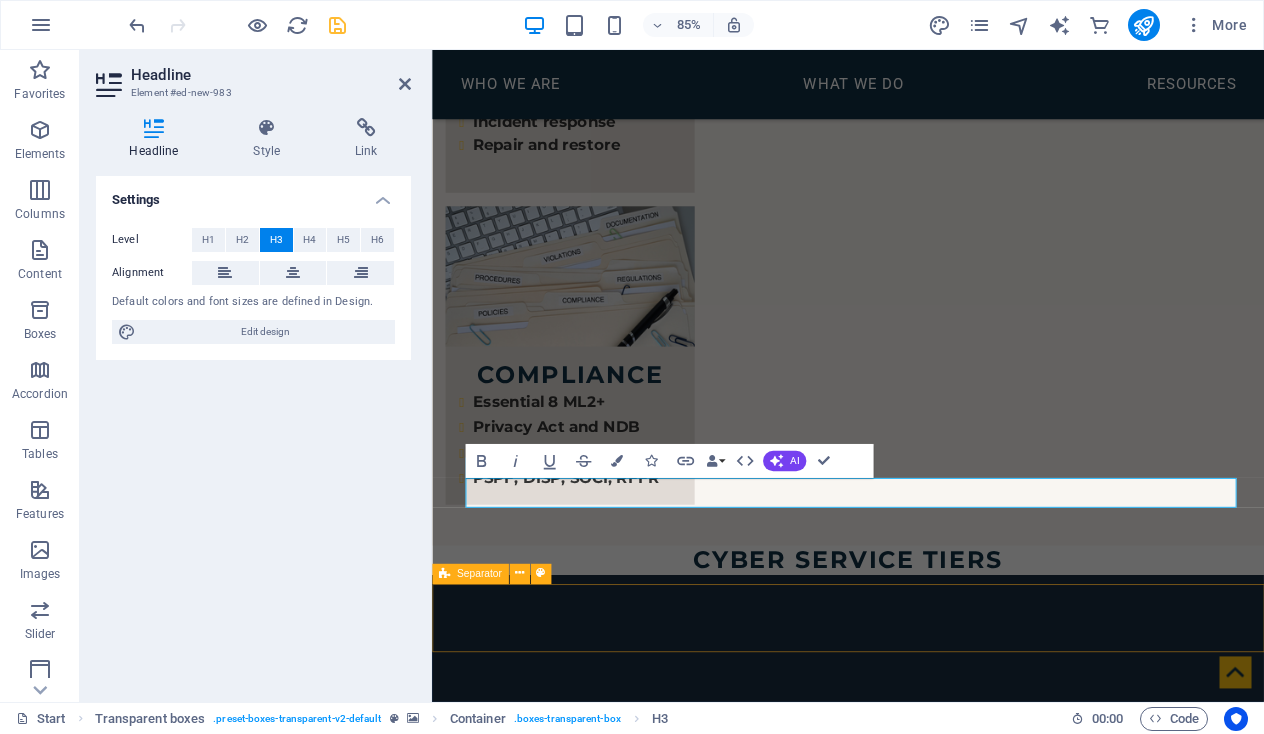 click on "Settings Level H1 H2 H3 H4 H5 H6 Alignment Default colors and font sizes are defined in Design. Edit design" at bounding box center [253, 431] 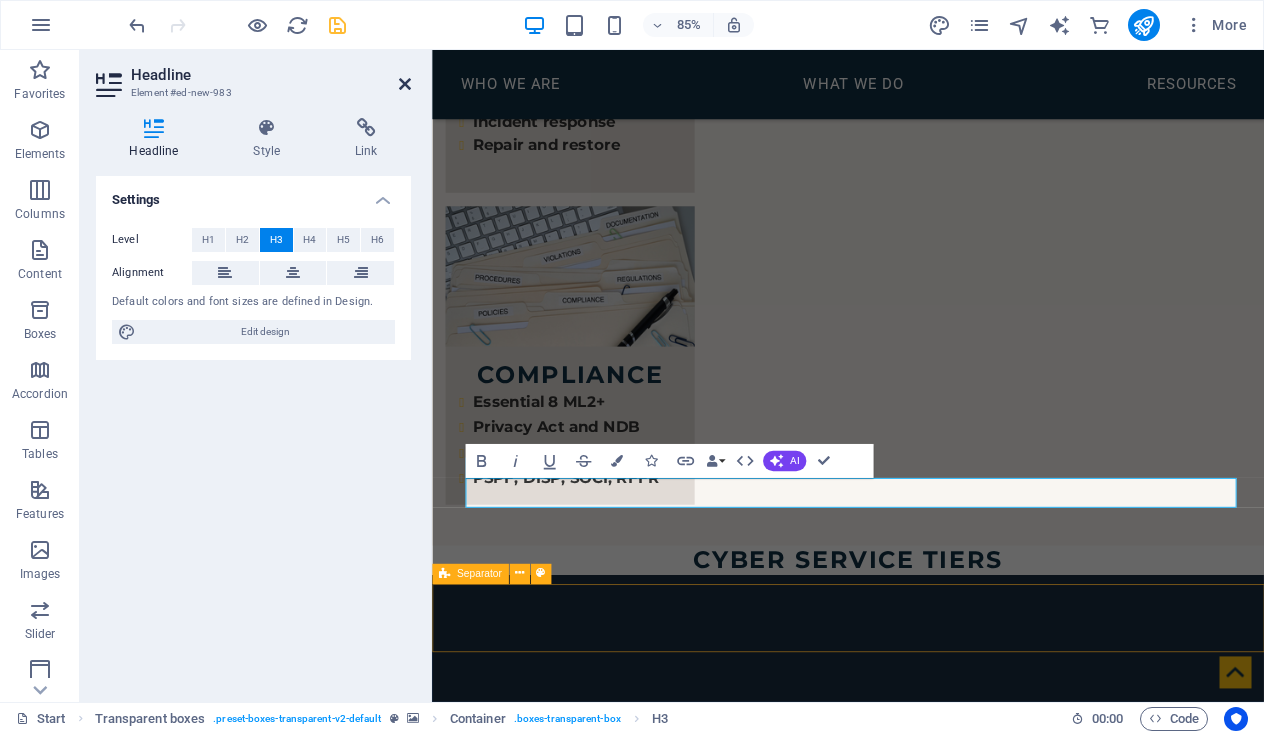 click at bounding box center (405, 84) 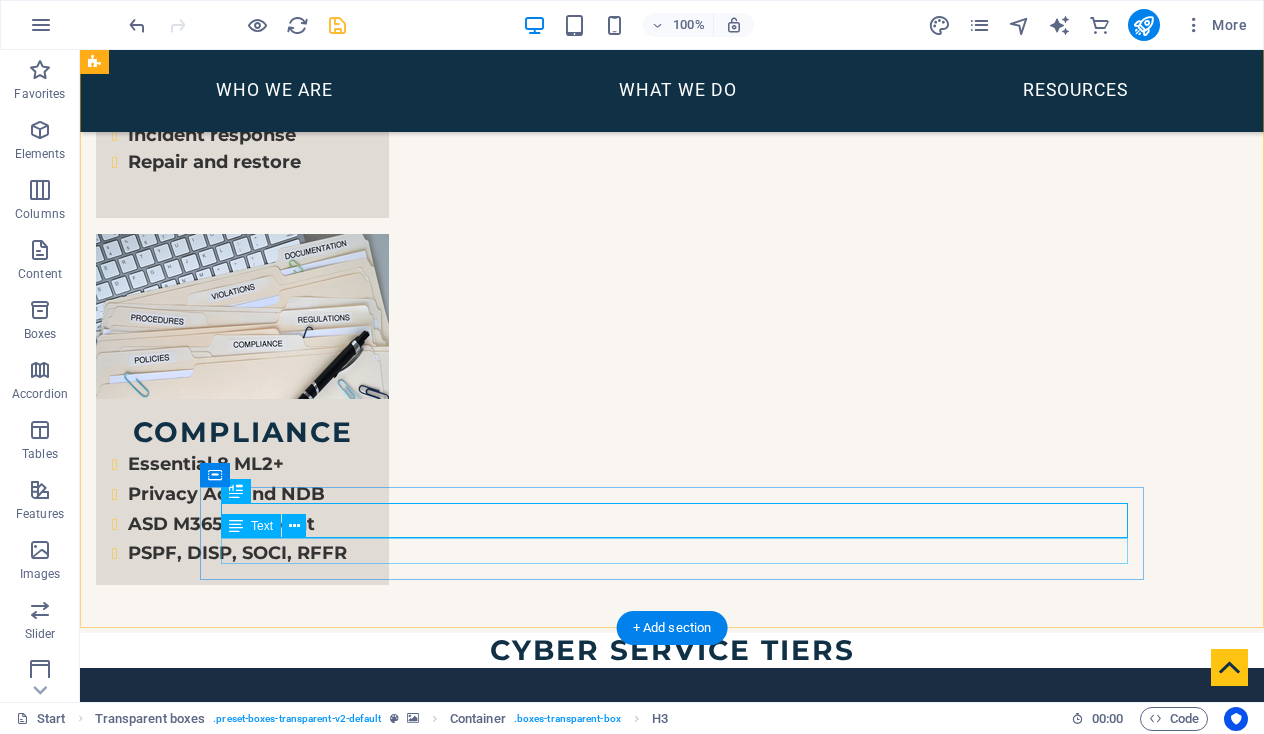 click on "Emantra provides services which harden and secure your use of popular LLM, Generative, Computer Vision," at bounding box center [570, 2641] 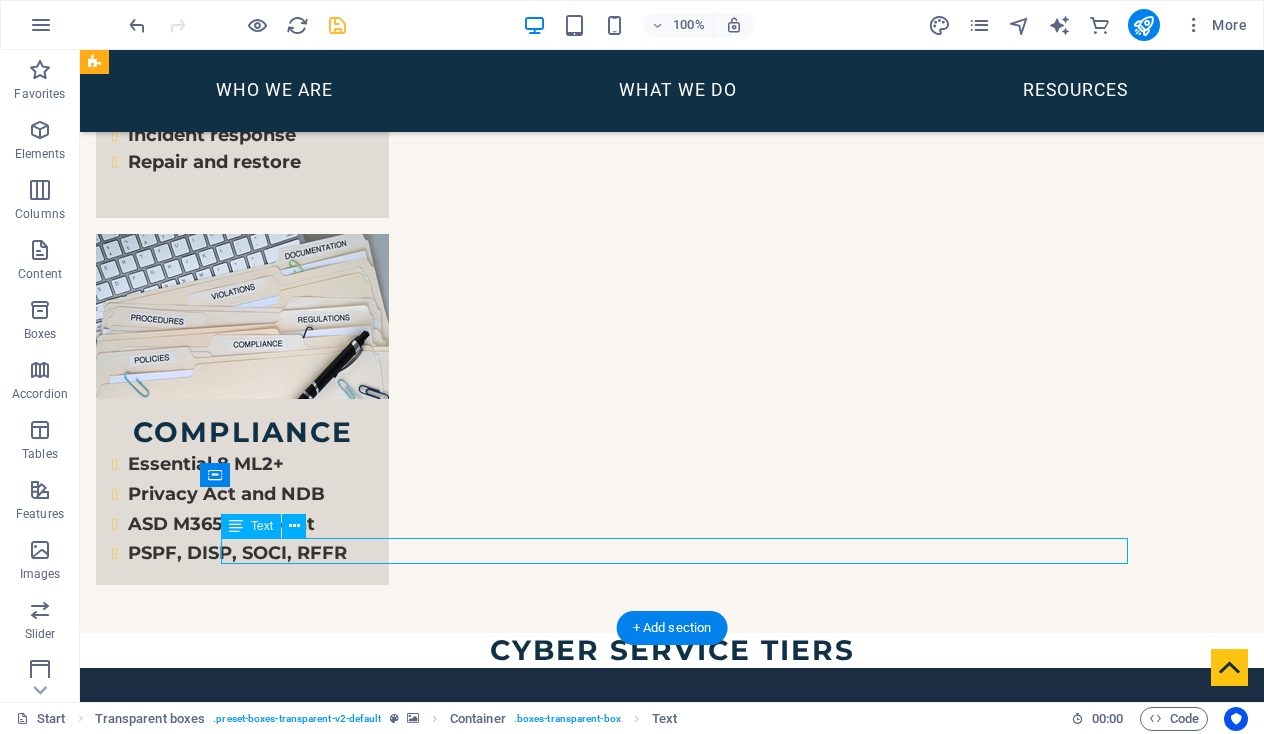 click on "Emantra provides services which harden and secure your use of popular LLM, Generative, Computer Vision," at bounding box center [570, 2641] 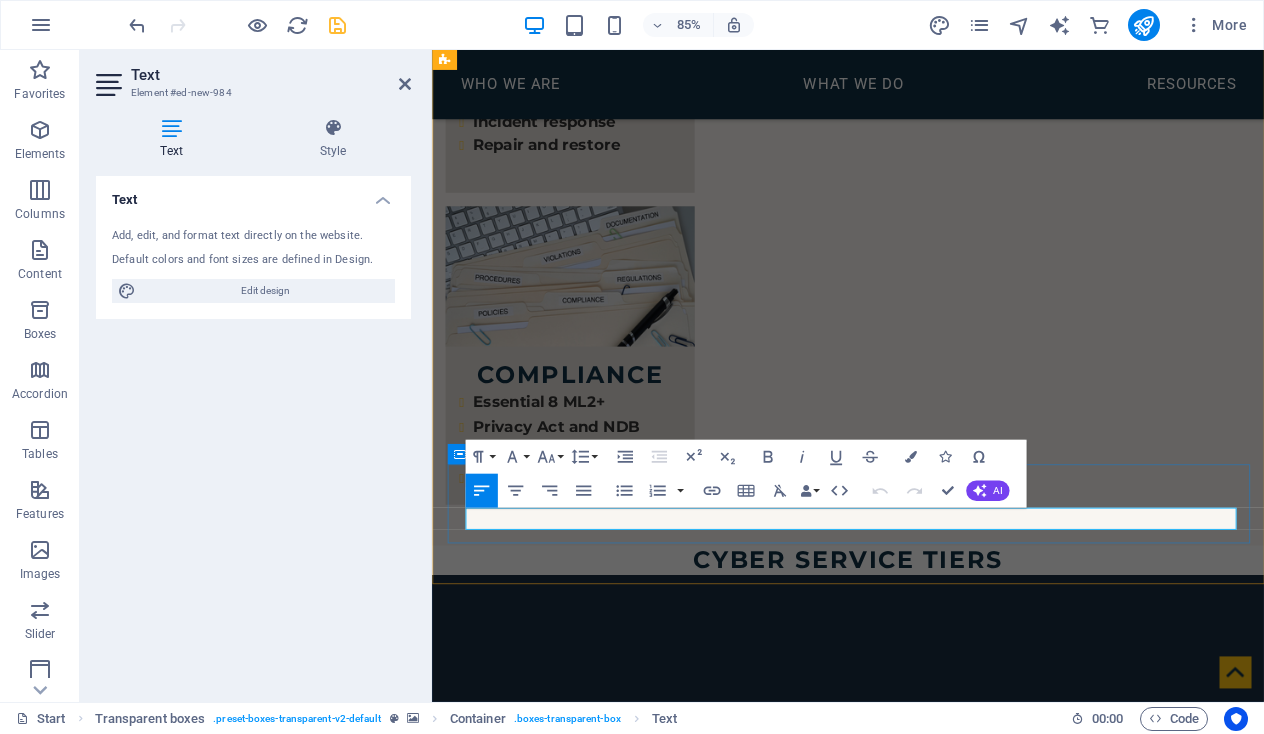 click on "Emantra provides services which harden and secure your use of popular LLM, Generative, Computer Vision," at bounding box center [922, 2641] 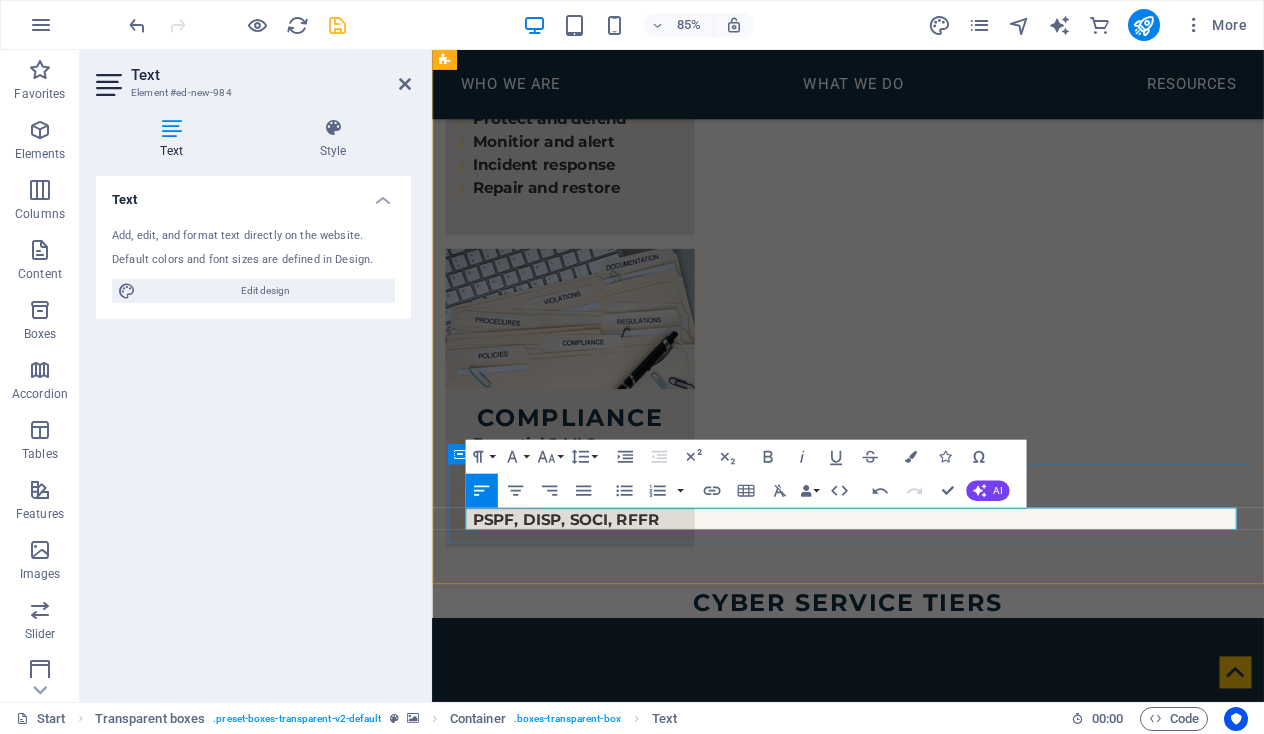 click on "Emantra provides services which harden and secure your use of popular LLM, Generative, and  Computer Vision," at bounding box center [922, 2691] 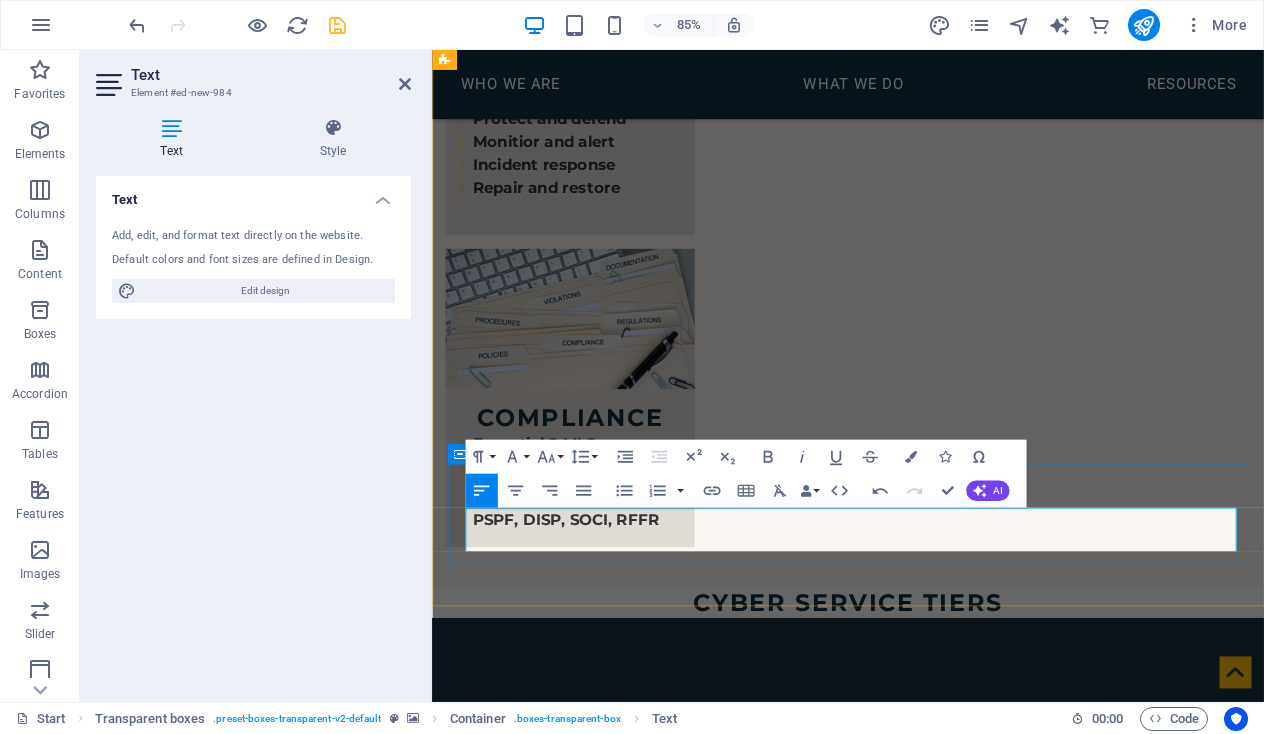 click on "Emantra provides services which harden and secure your use of popular LLM, Generative, and Computer Vision, AI models so that they can interrogate your private internal datasets as well as the internet." at bounding box center [922, 2730] 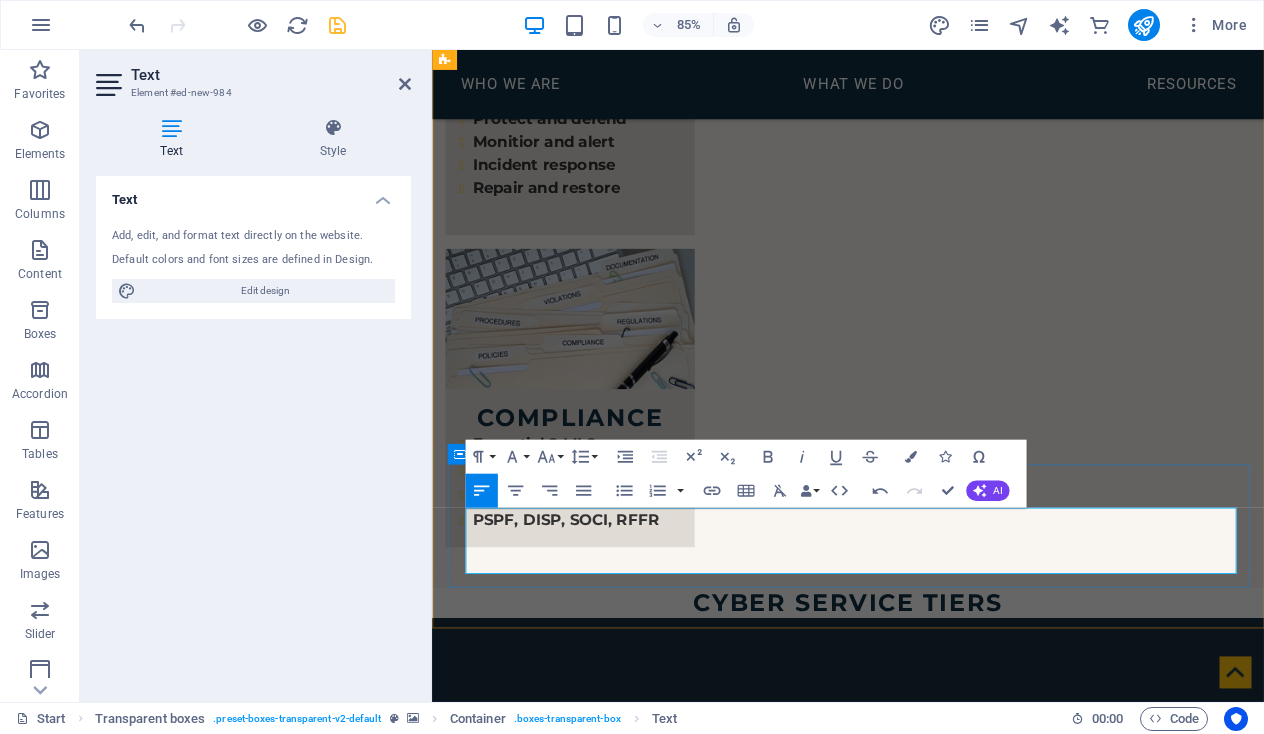 click on "Emantra provides services which harden and secure your use of popular LLM, Generative, and Computer Vision AI models so that they can interrogate your private internal datasets as well as the internet.  We can also protect you website and other internet-facing presence" at bounding box center (922, 2769) 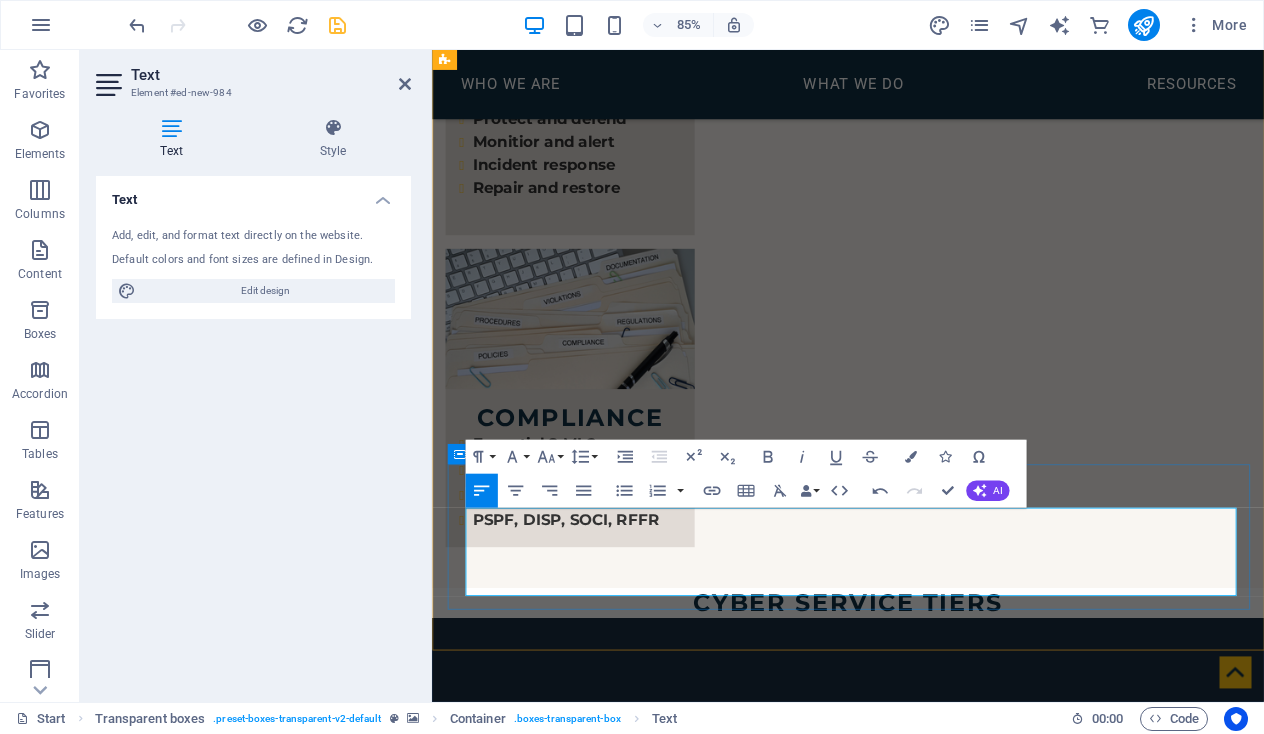 click on "Emantra provides services which harden and secure your use of popular LLM, Generative, and Computer Vision AI models so that they can interrogate your private internal datasets as well as the internet.  We can also shield your website and other internet presence from intrusive AI "spider bots" which will otherwise crawl all over your data, whether copyrighted or not.  This is an emerging field, please call for more information." at bounding box center (922, 2809) 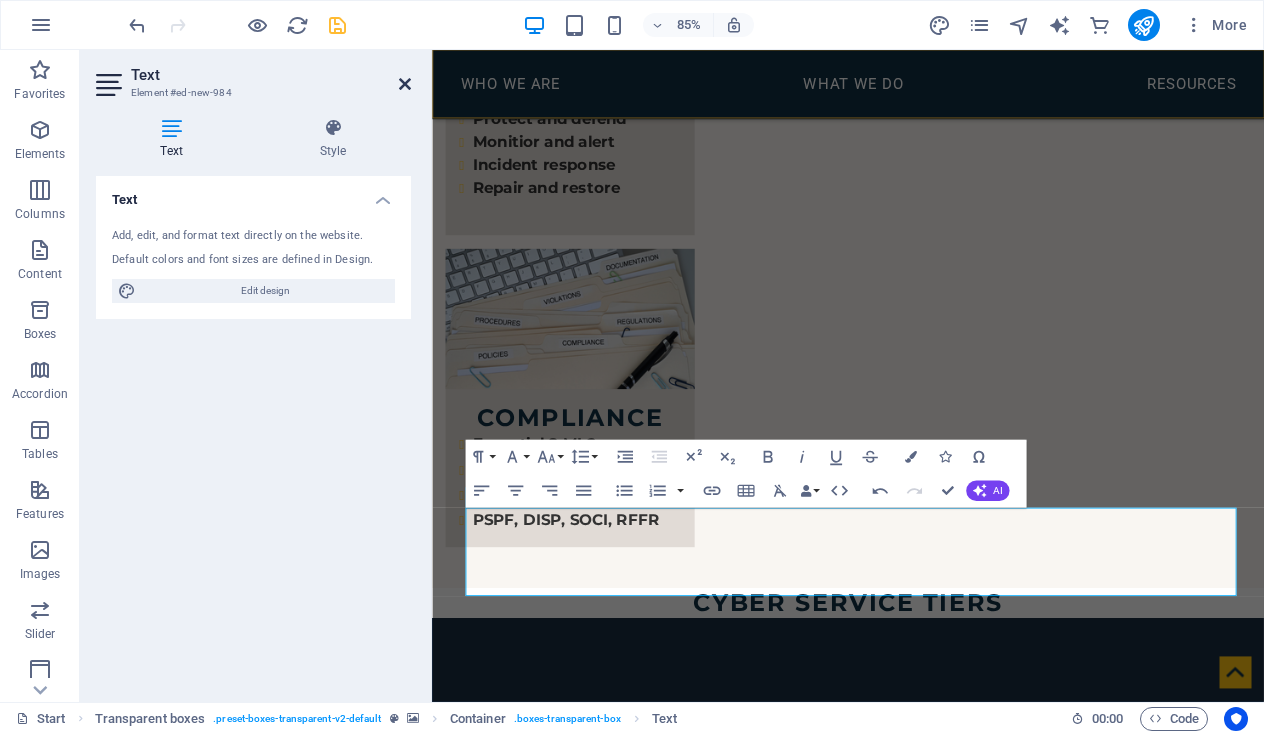 click at bounding box center [405, 84] 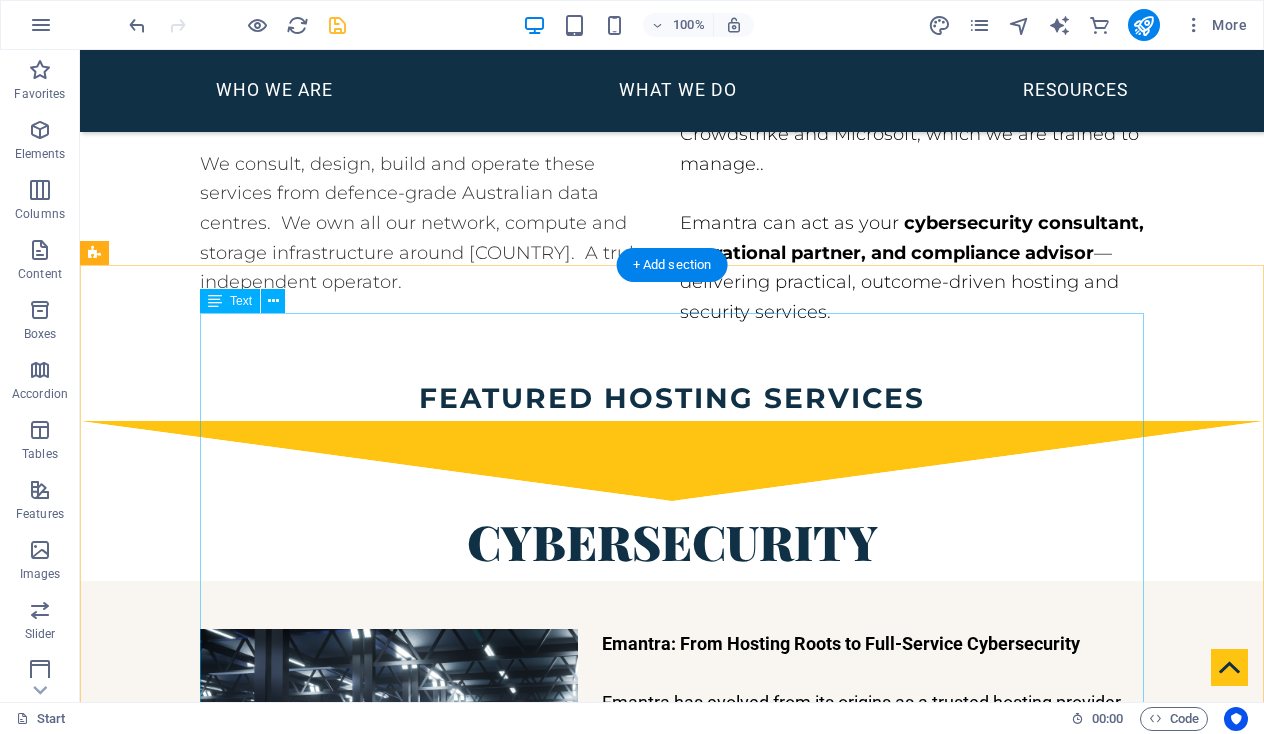 scroll, scrollTop: 1919, scrollLeft: 0, axis: vertical 